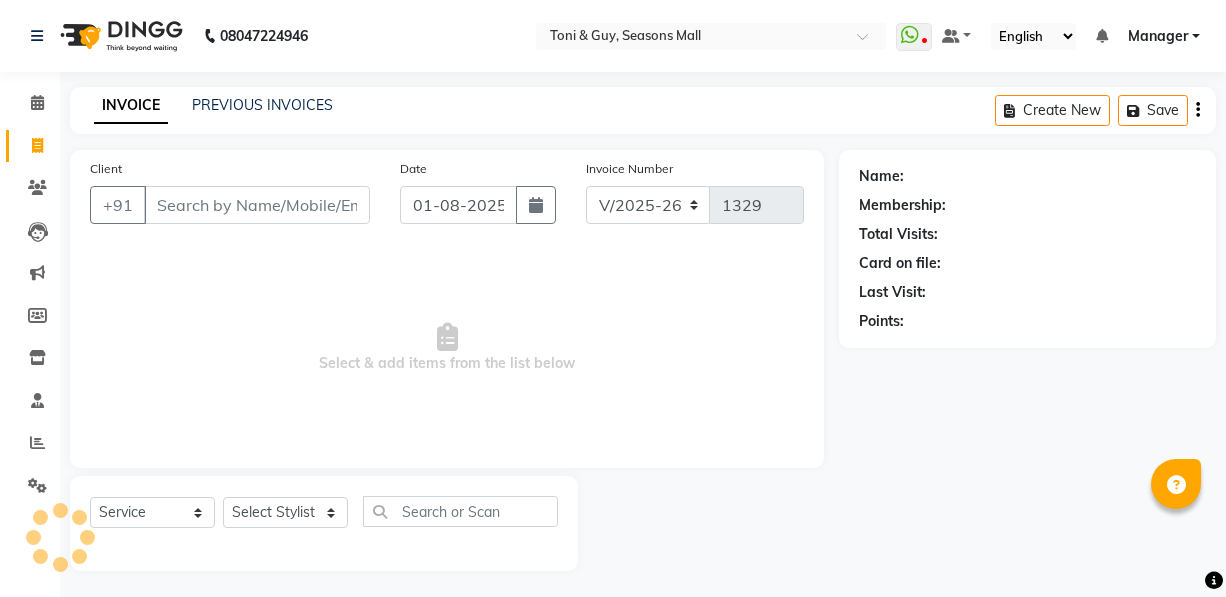 select on "3906" 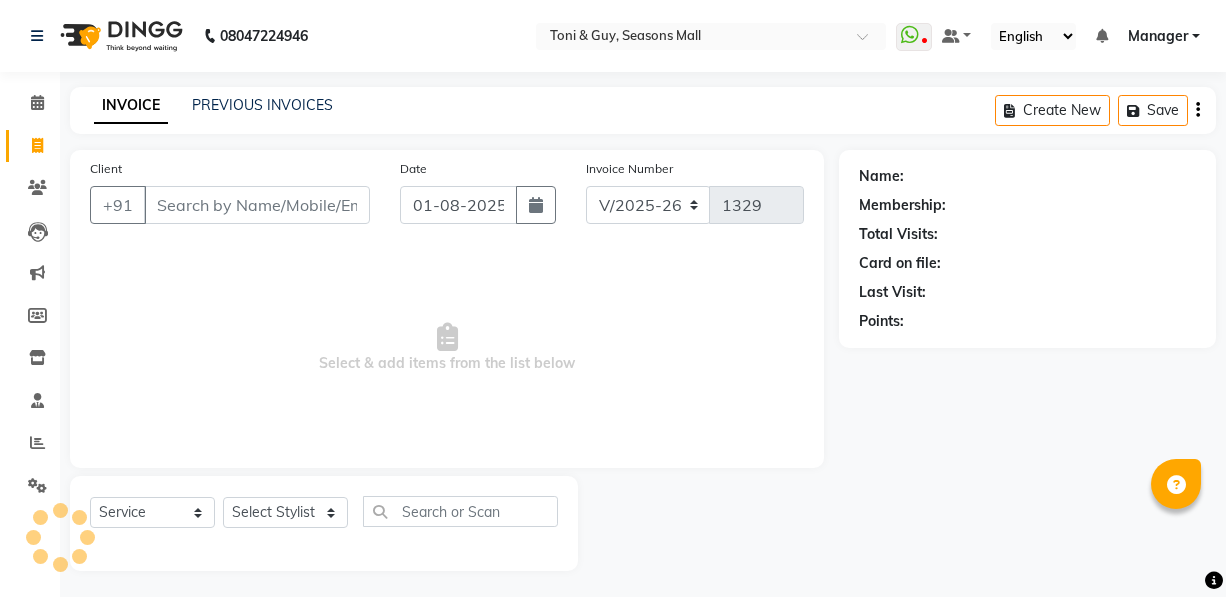 scroll, scrollTop: 4, scrollLeft: 0, axis: vertical 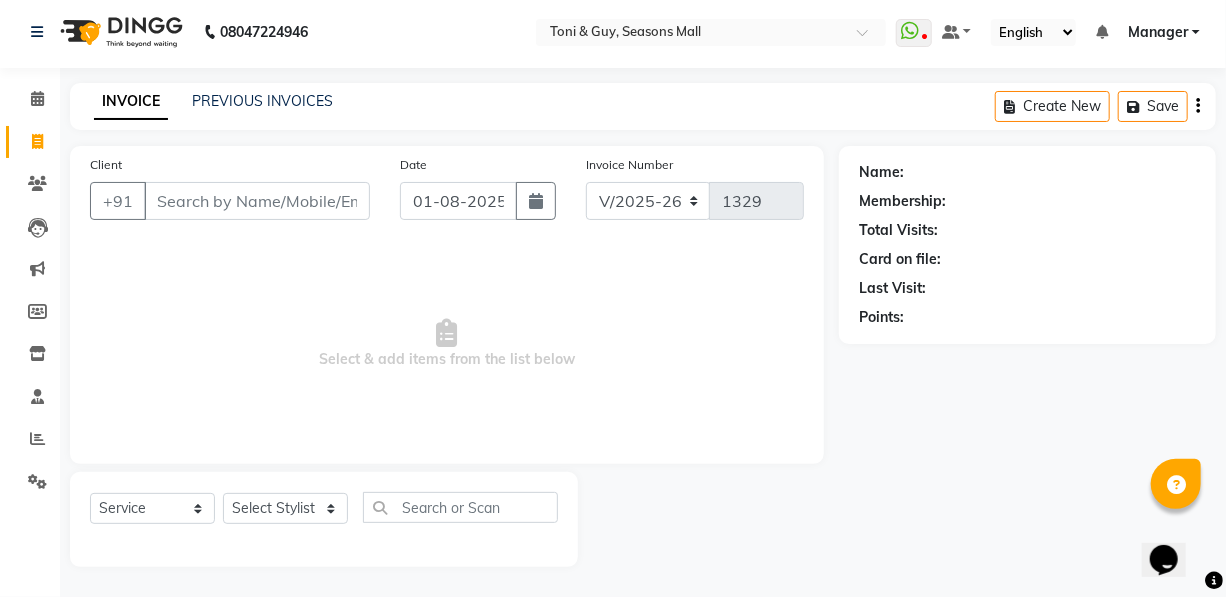 drag, startPoint x: 468, startPoint y: 587, endPoint x: 447, endPoint y: 558, distance: 35.805027 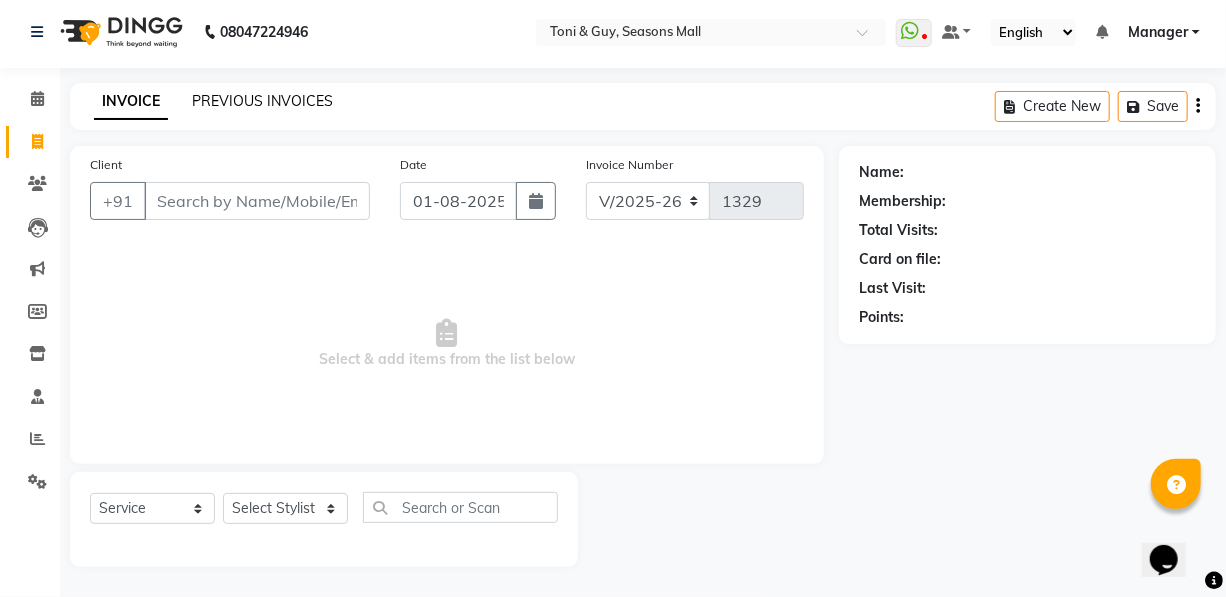 drag, startPoint x: 447, startPoint y: 558, endPoint x: 320, endPoint y: 99, distance: 476.24573 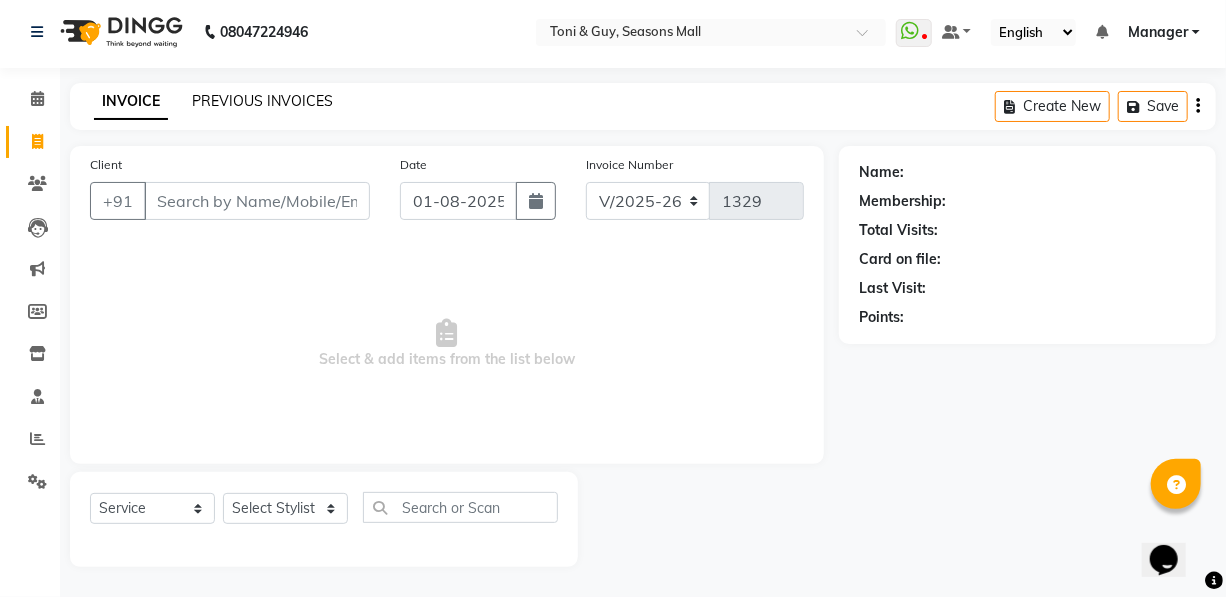 click on "PREVIOUS INVOICES" 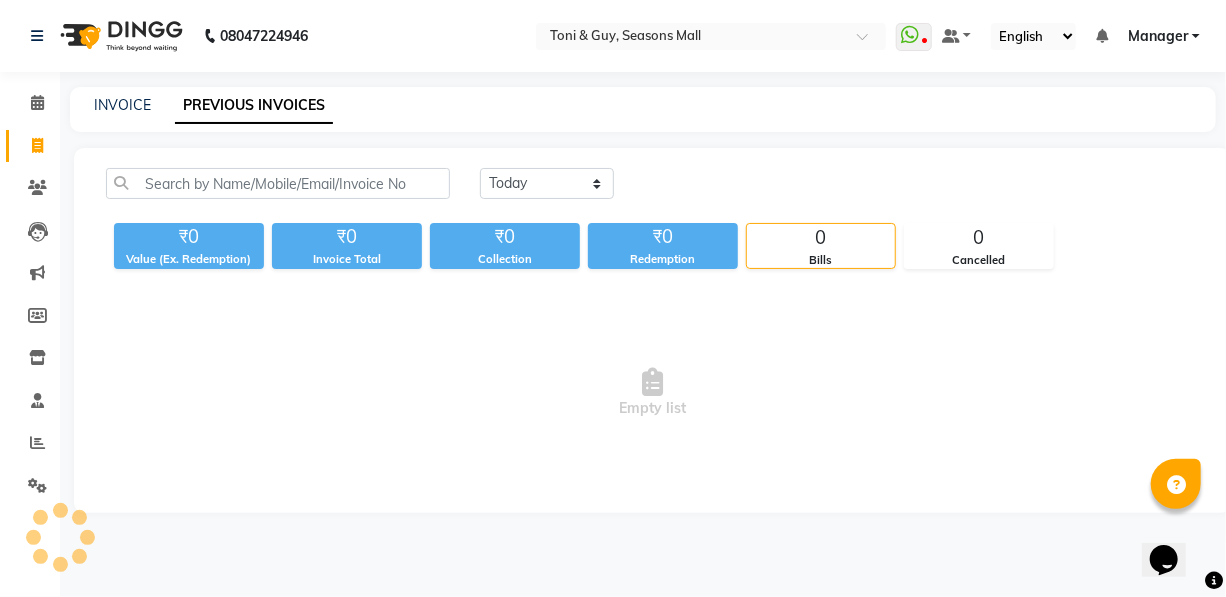 scroll, scrollTop: 0, scrollLeft: 0, axis: both 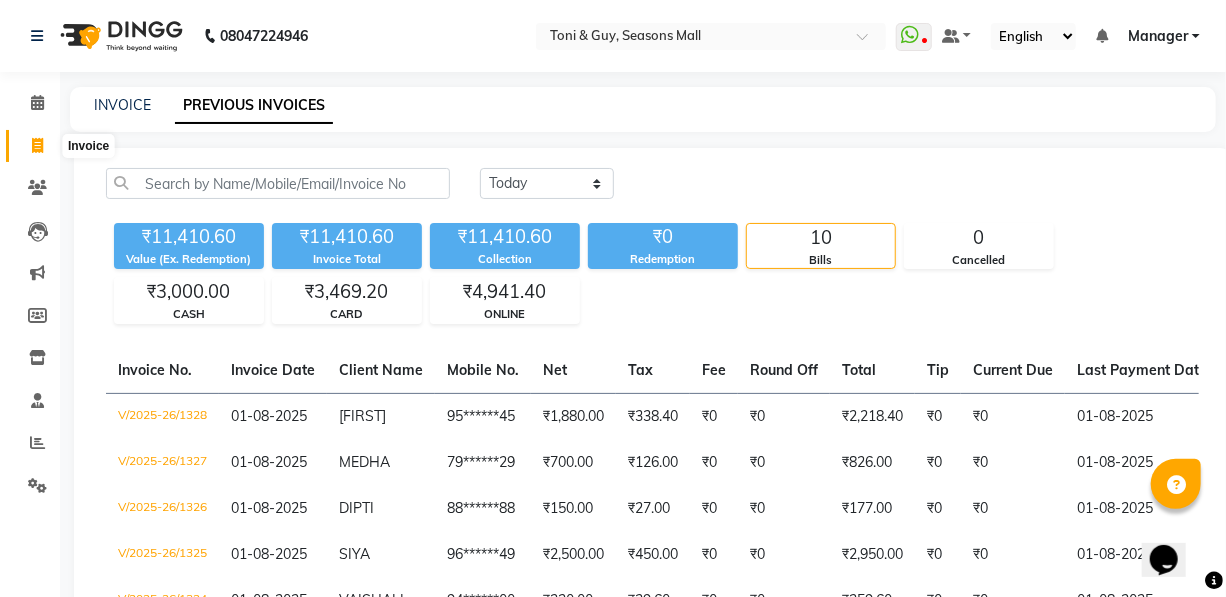 click 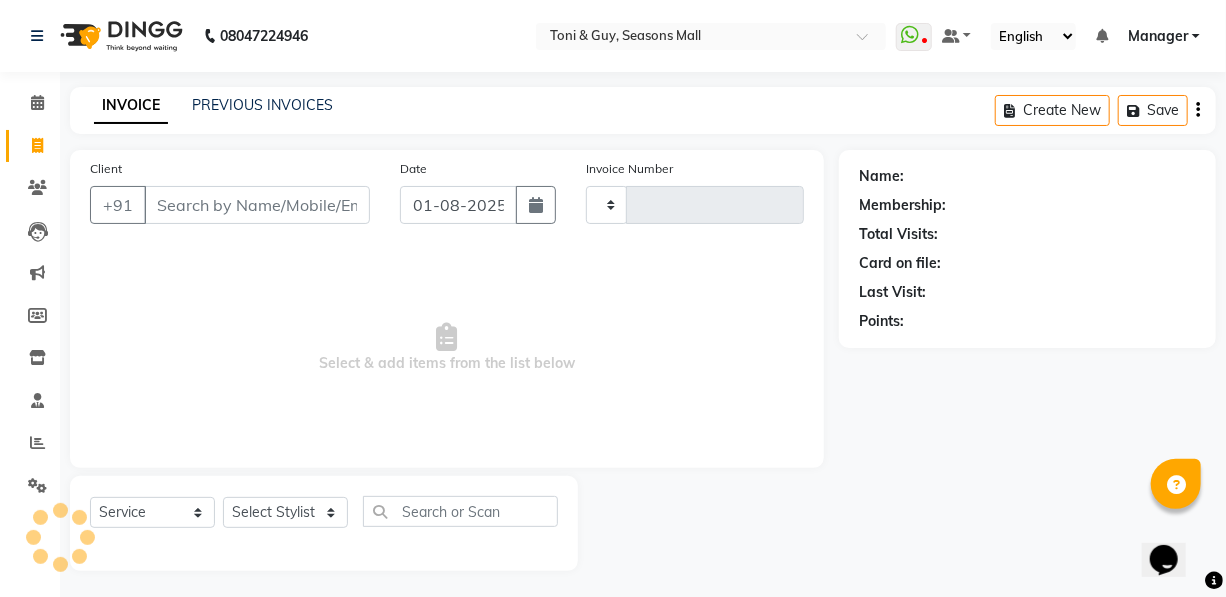 scroll, scrollTop: 4, scrollLeft: 0, axis: vertical 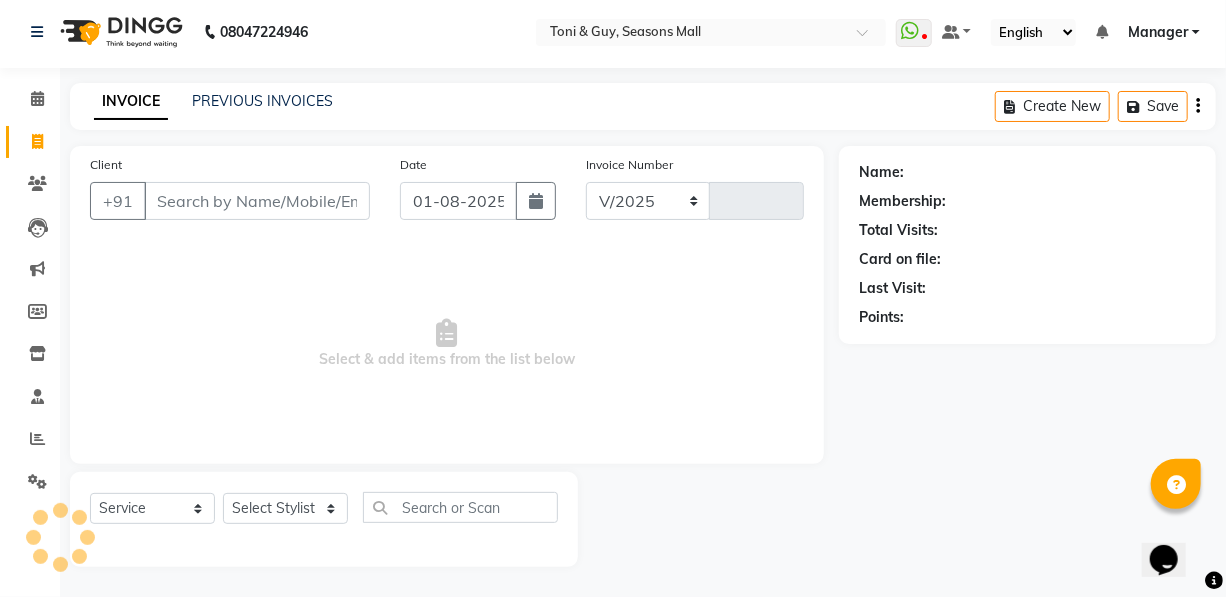 select on "3906" 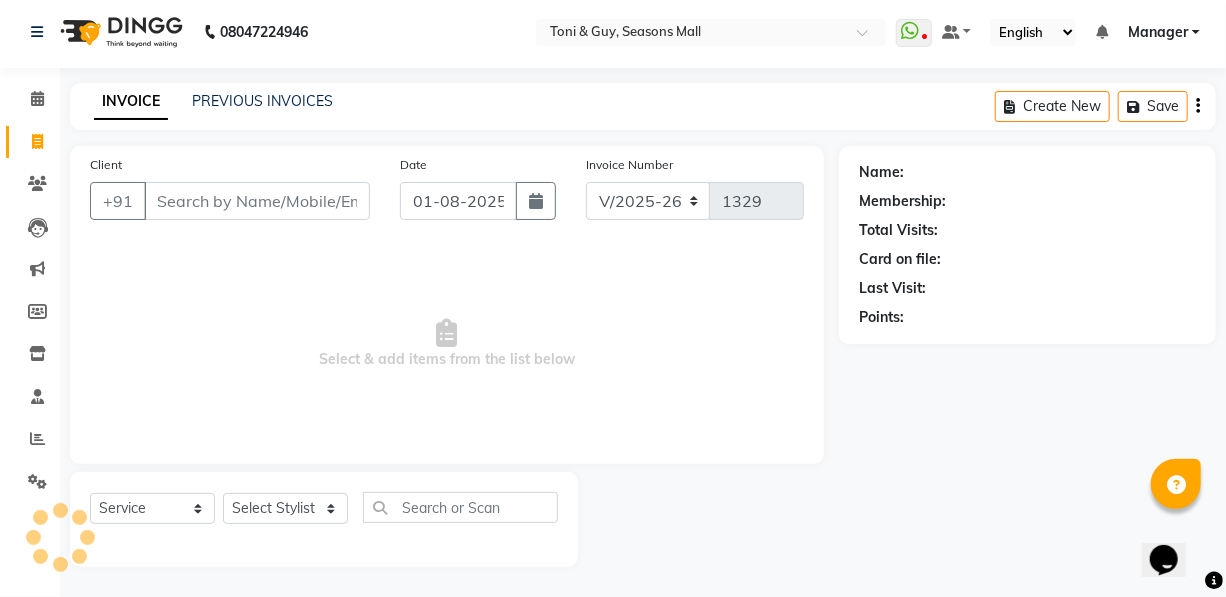 click on "Client" at bounding box center (257, 201) 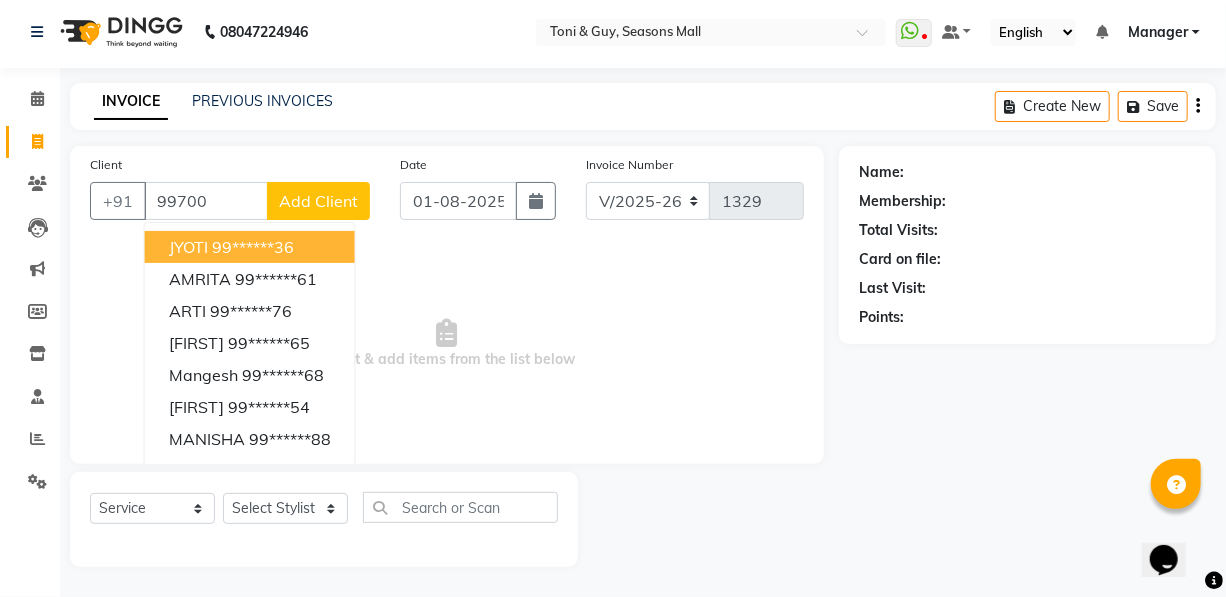 click on "99700" at bounding box center (206, 201) 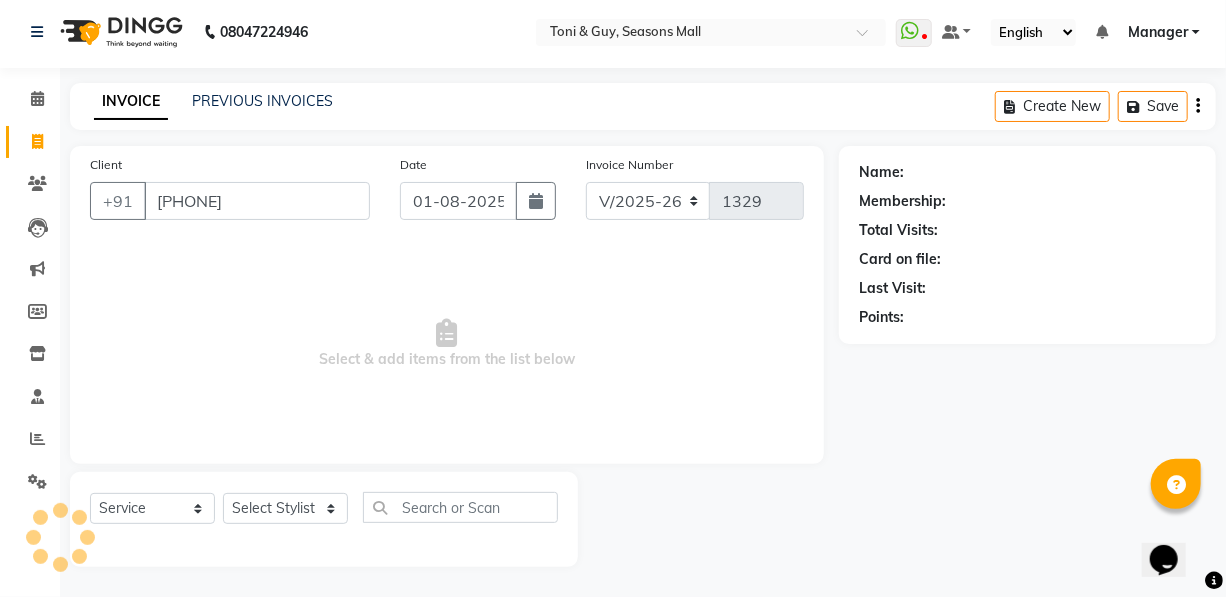 type on "[PHONE]" 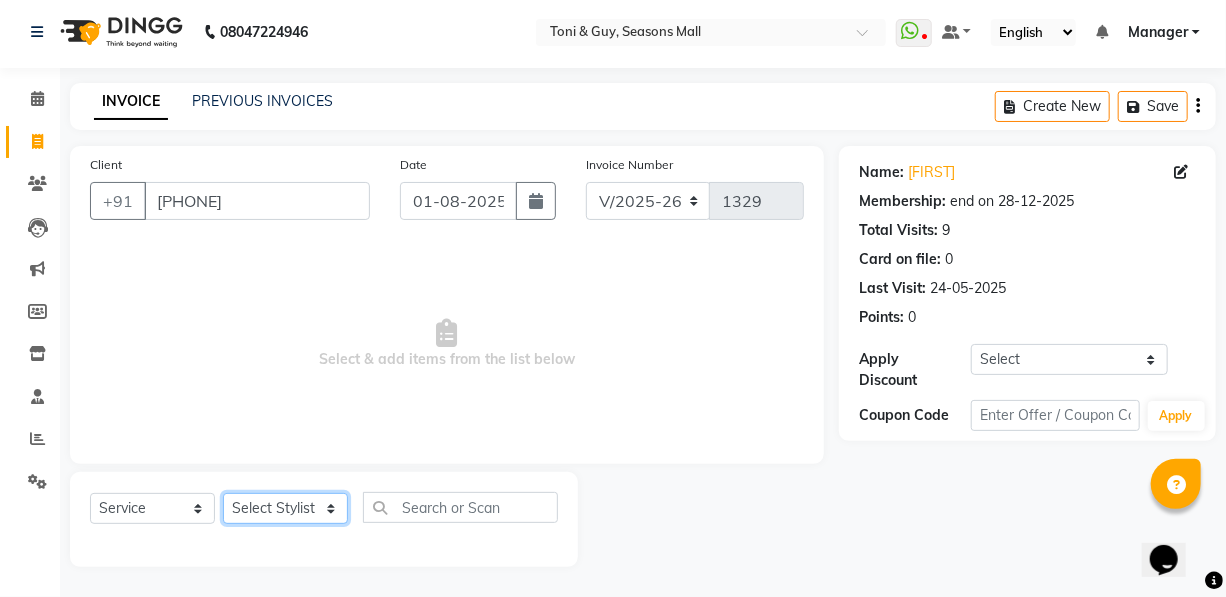 click on "Select Stylist [FIRST] [FIRST] [FIRST] [FIRST] [FIRST] Manager [FIRST] [FIRST] [FIRST] [FIRST] [FIRST] [FIRST]" 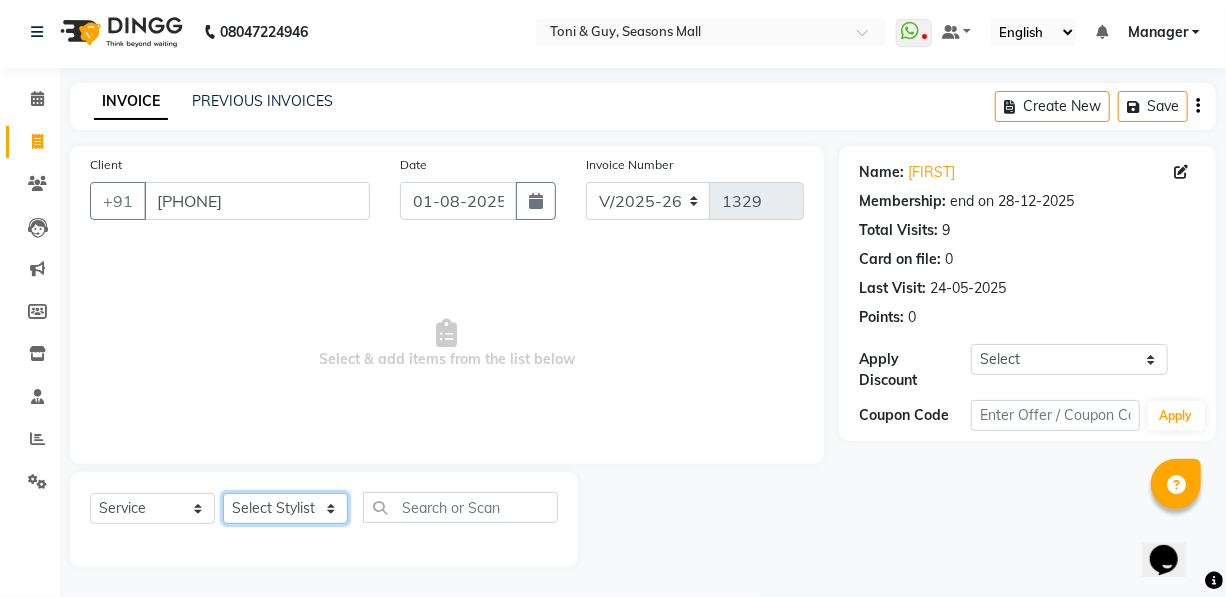 select on "19236" 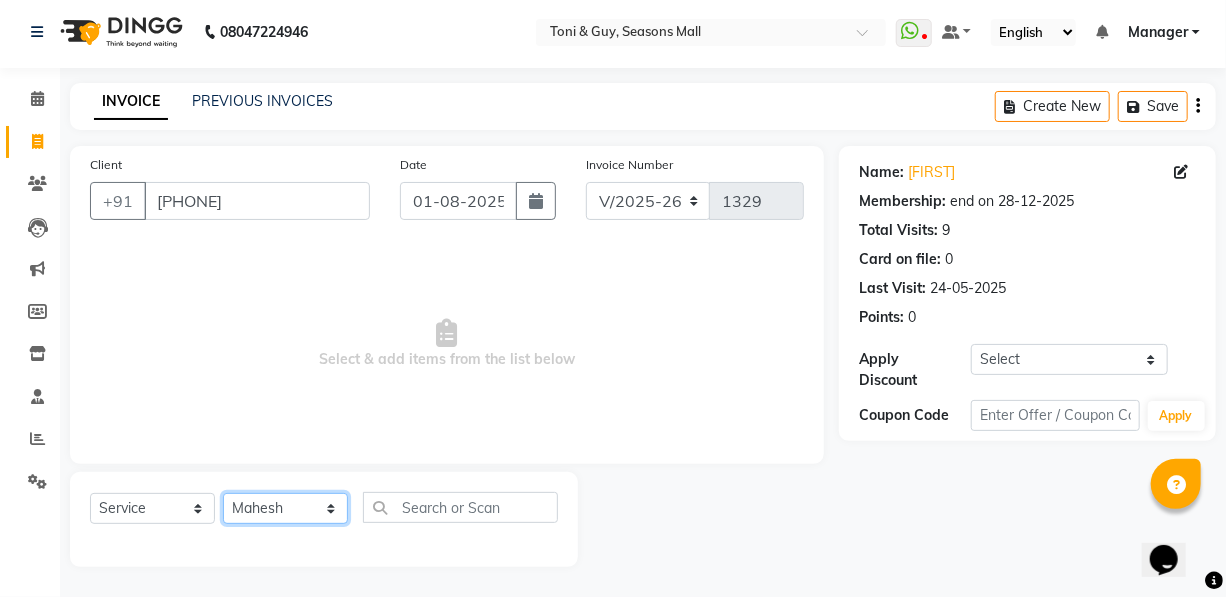 click on "Select Stylist [FIRST] [FIRST] [FIRST] [FIRST] [FIRST] Manager [FIRST] [FIRST] [FIRST] [FIRST] [FIRST] [FIRST]" 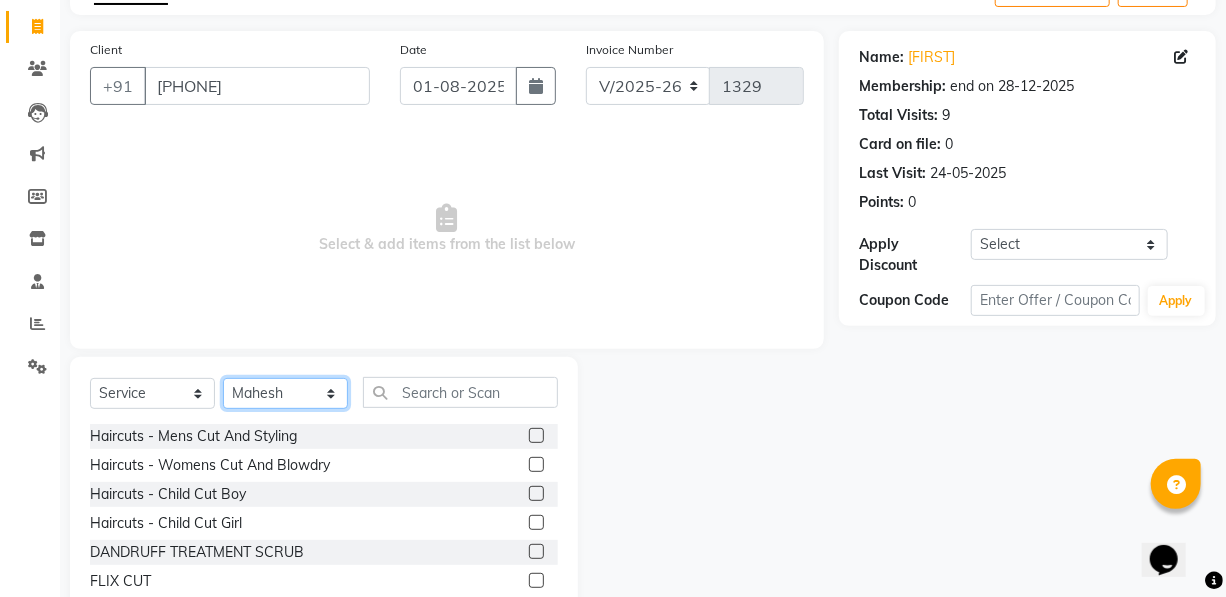 scroll, scrollTop: 204, scrollLeft: 0, axis: vertical 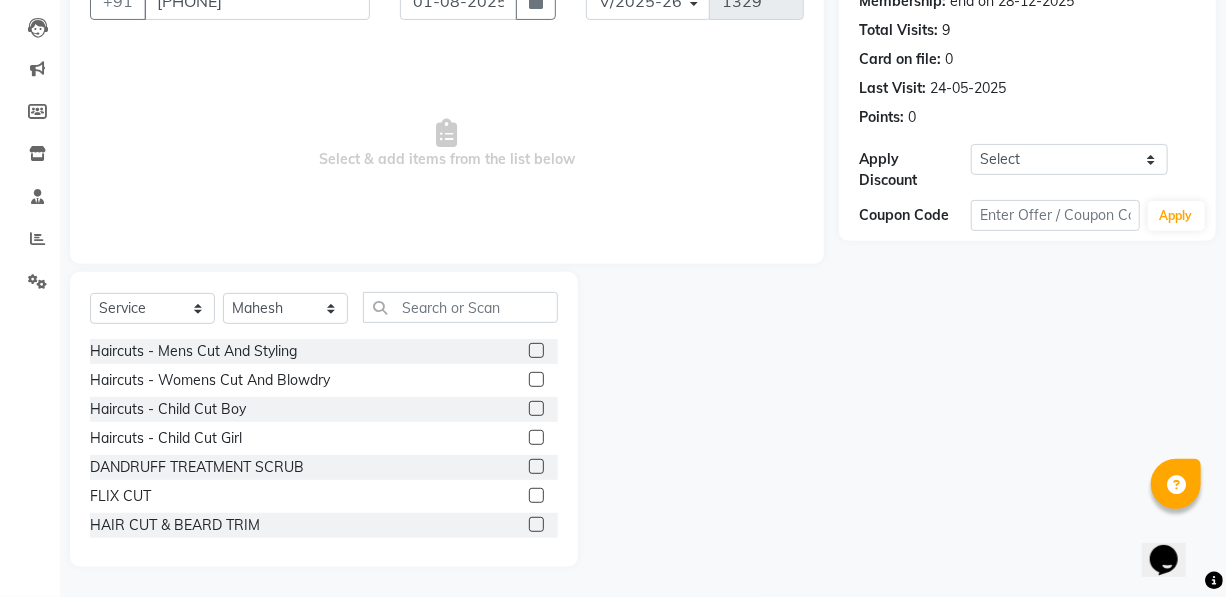 click 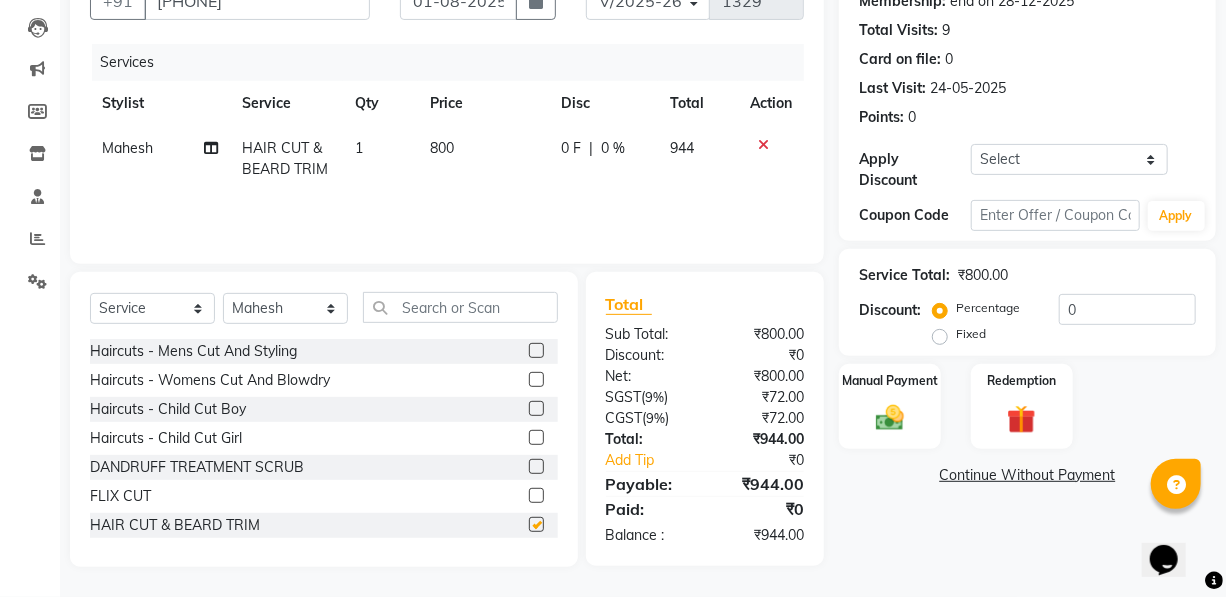checkbox on "false" 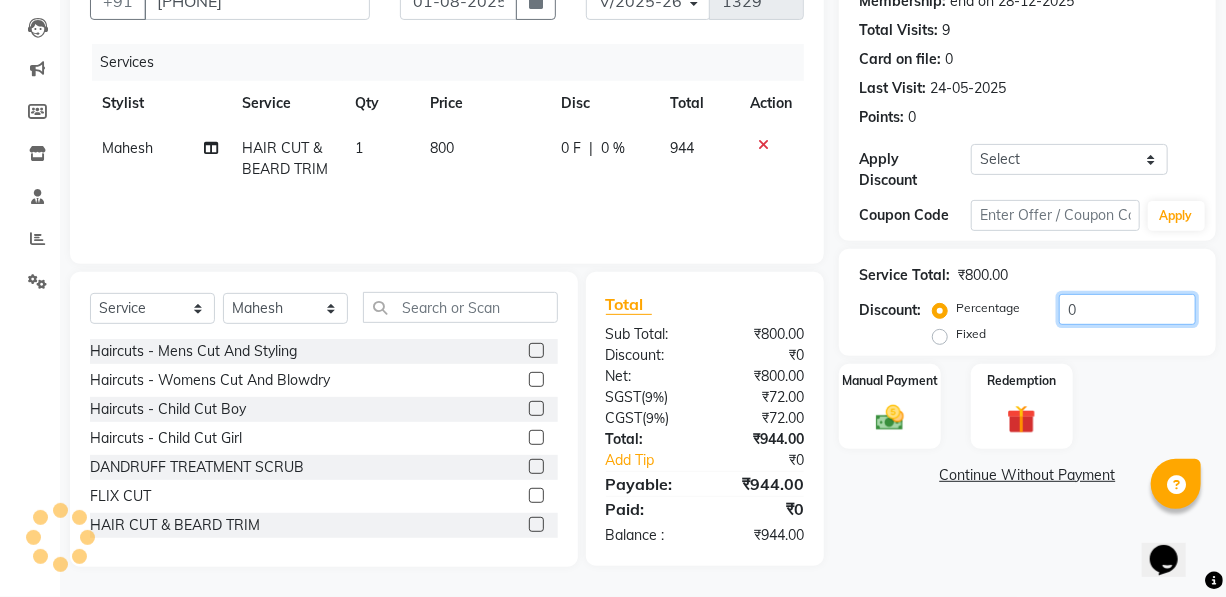 click on "0" 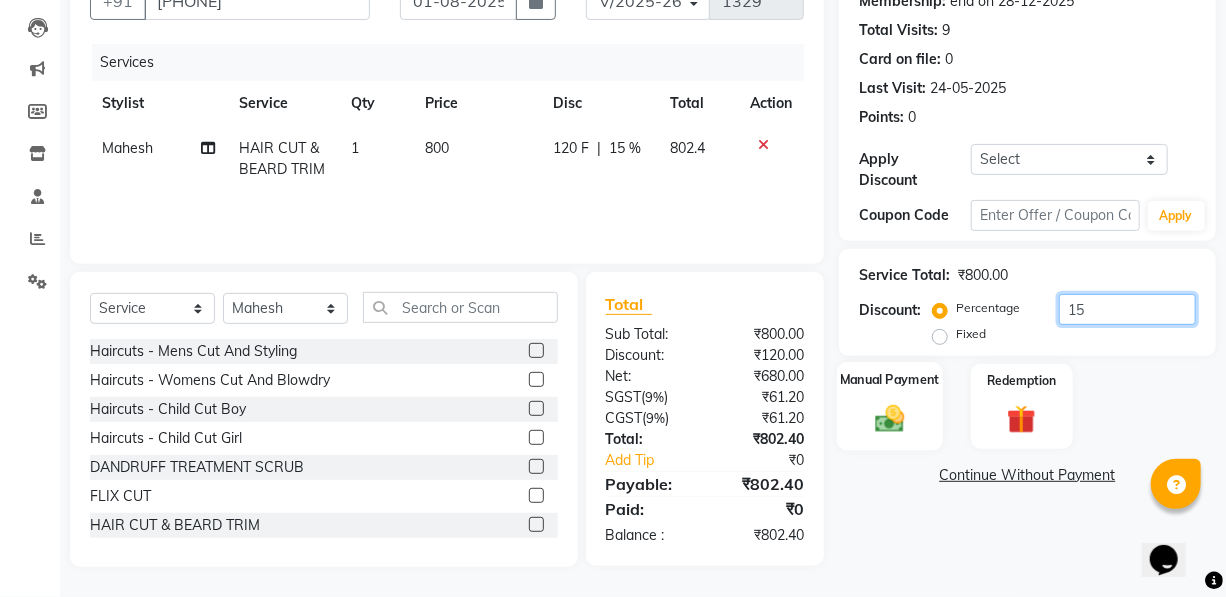 type on "15" 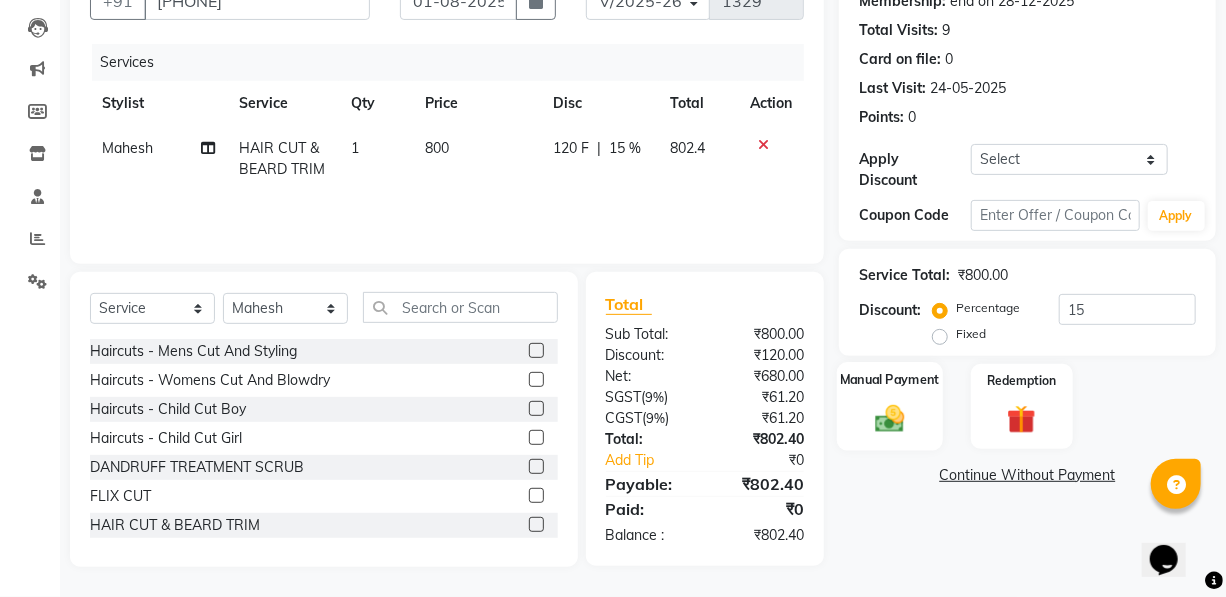 click 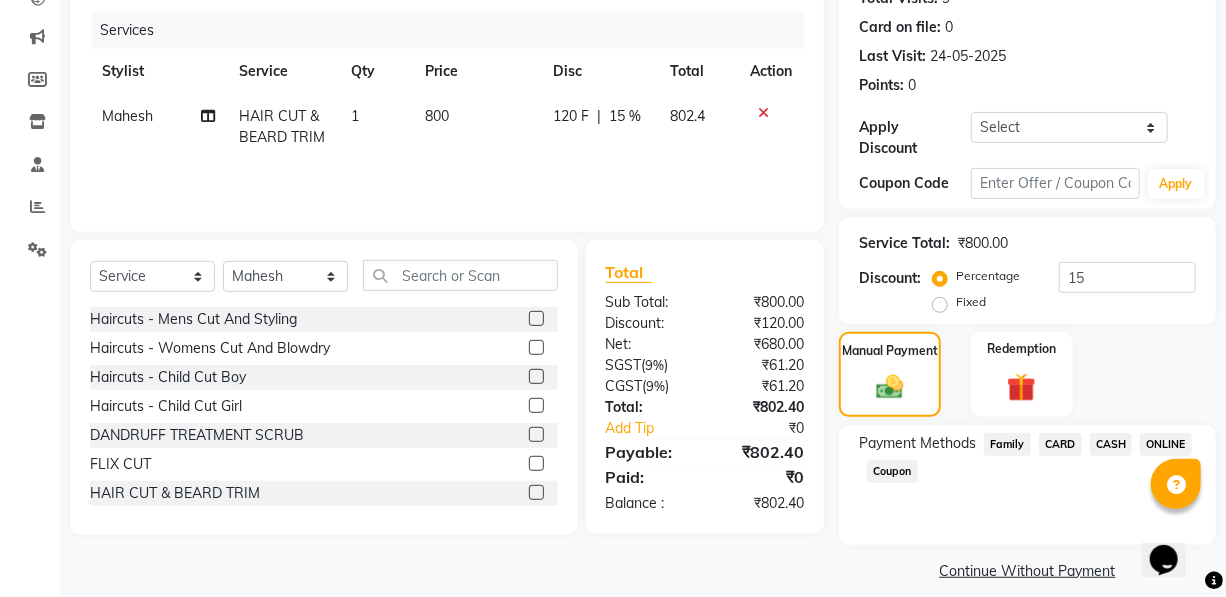scroll, scrollTop: 254, scrollLeft: 0, axis: vertical 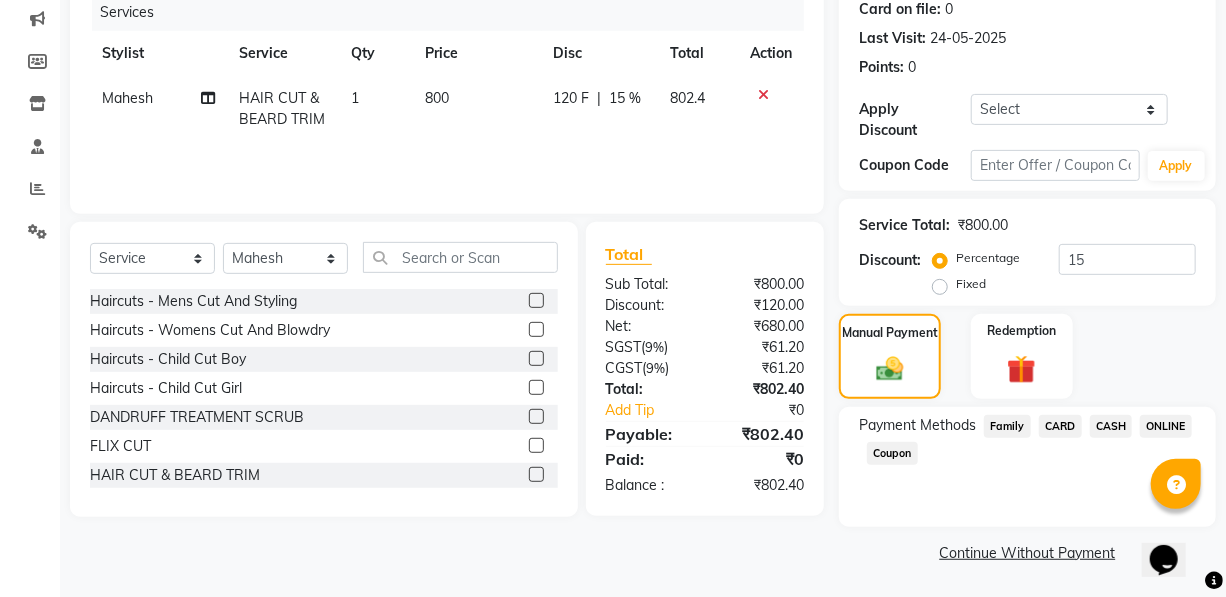 click on "ONLINE" 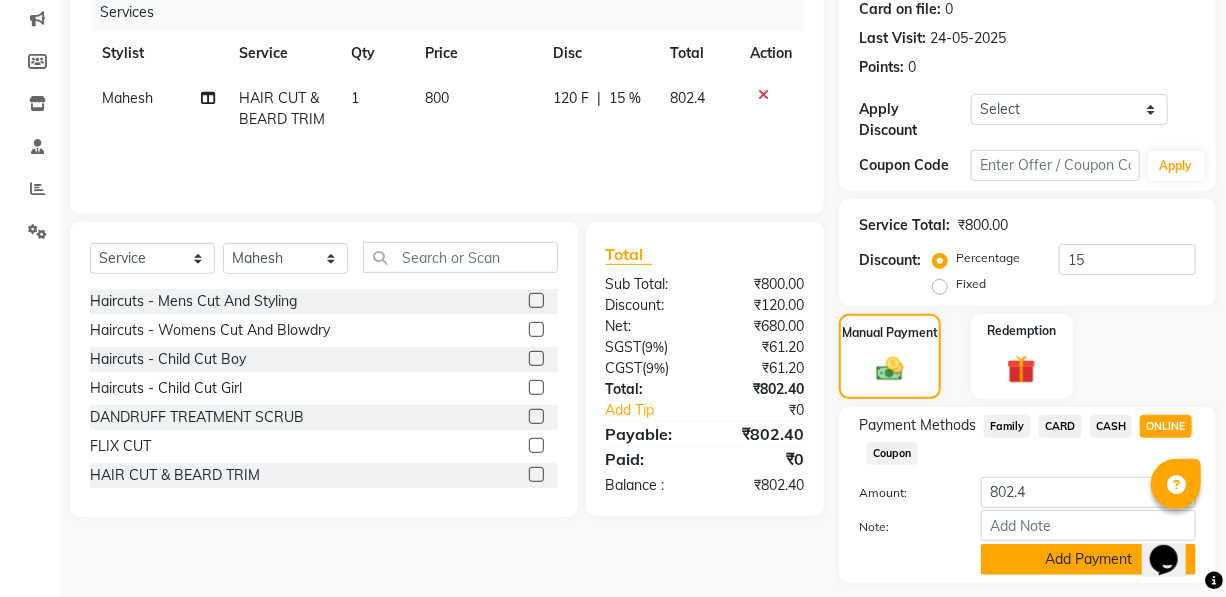 click on "Add Payment" 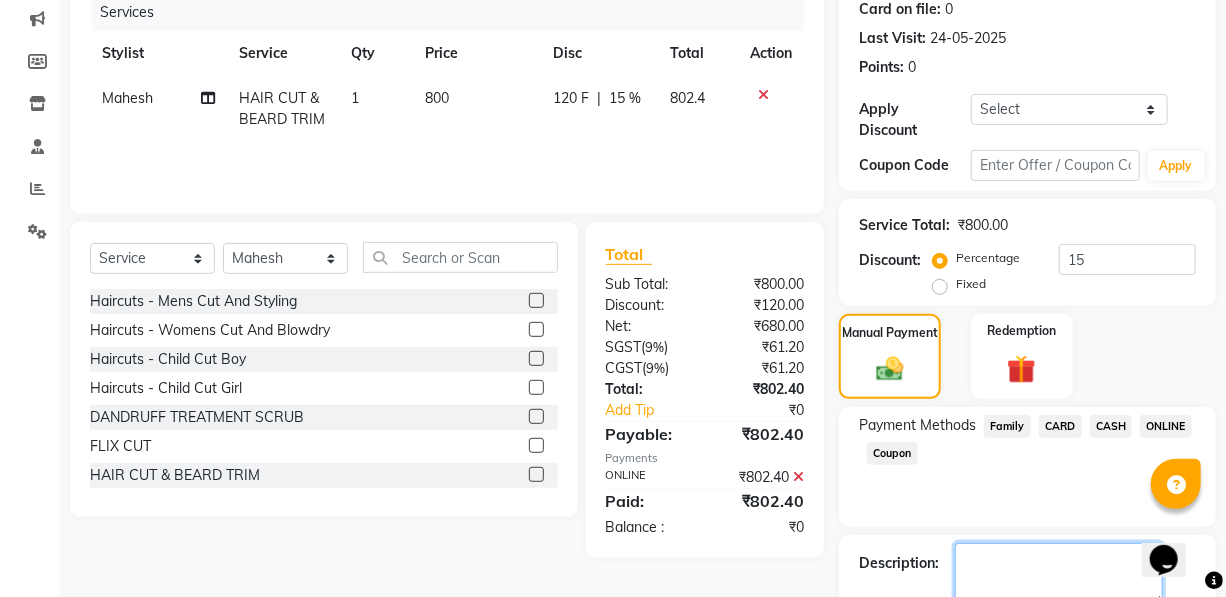 click 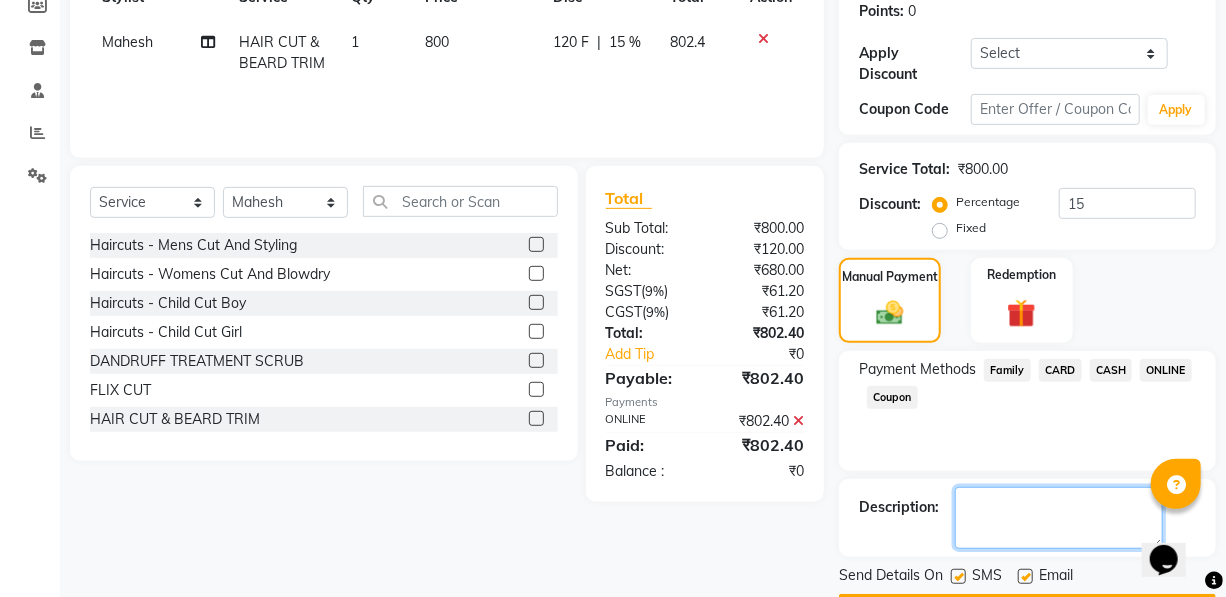 scroll, scrollTop: 367, scrollLeft: 0, axis: vertical 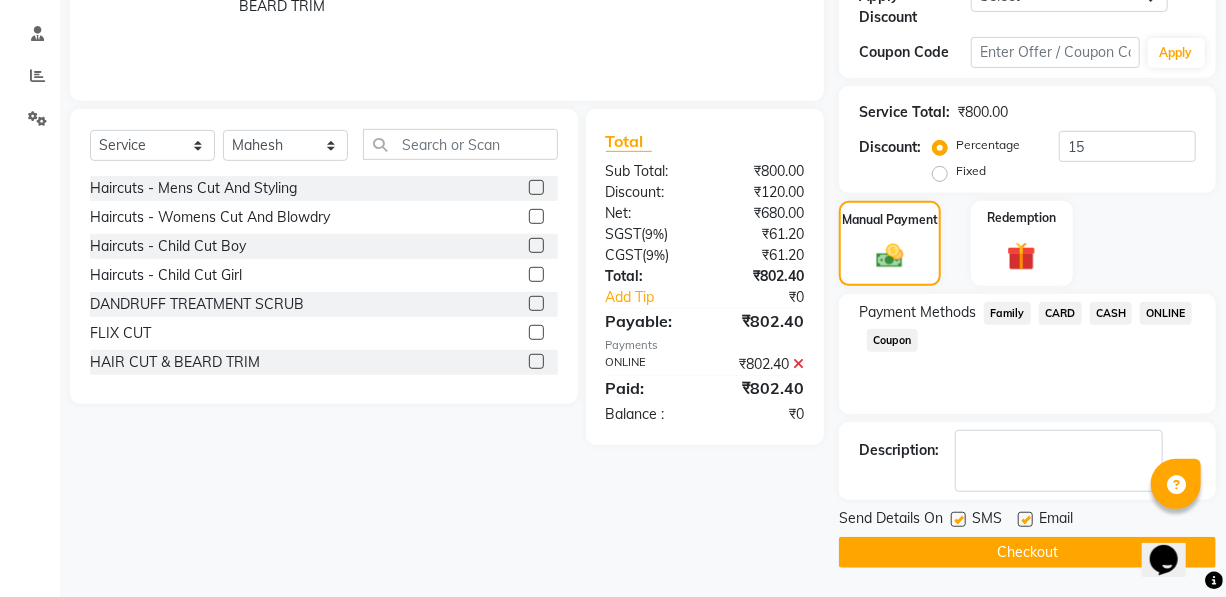 click on "INVOICE PREVIOUS INVOICES Create New   Save  Client +91 [PHONE] Date 01-08-2025 Invoice Number V/2025 V/2025-26 1329 Services Stylist Service Qty Price Disc Total Action [FIRST] HAIR CUT & BEARD TRIM  1 800 120 F | 15 % 802.4 Select  Service  Product  Membership  Package Voucher Prepaid Gift Card  Select Stylist [FIRST] [FIRST] [FIRST] [FIRST] [FIRST] Manager [FIRST] [FIRST] [FIRST] [FIRST] [FIRST] [FIRST] Haircuts -  Mens Cut And Styling  Haircuts -  Womens Cut And Blowdry  Haircuts -  Child Cut Boy  Haircuts -  Child Cut Girl  DANDRUFF TREATMENT SCRUB   FLIX CUT  HAIR CUT & BEARD TRIM   CHILD CUT GIRL  SIGNATURE FACIAL   BACK POLISH   HAND POLISH  NAIL CUT & FILE   Demo  FULL BODY POLISHING  kerasmooth treatment   FEMALE AMONIA FREE ROOT TOUCHUP  CHEEK WAX   HAIR WASH SULFATE FREE  ADVANCE TREATMENT CLEAN UP  Gemology Facial  Hydra Facial  BEARD COLOR  HAIR WASH & BLOW DRY  O3+ WHITENING FACIAL  FACE WAX  EAR WAX  LOWERLIP WAX  Threading lowerlip  WOMEN -  HAIR STYING  BALAYAGE  TANINO PLASTIA  PACKAGE  HEAD MASSAGE" 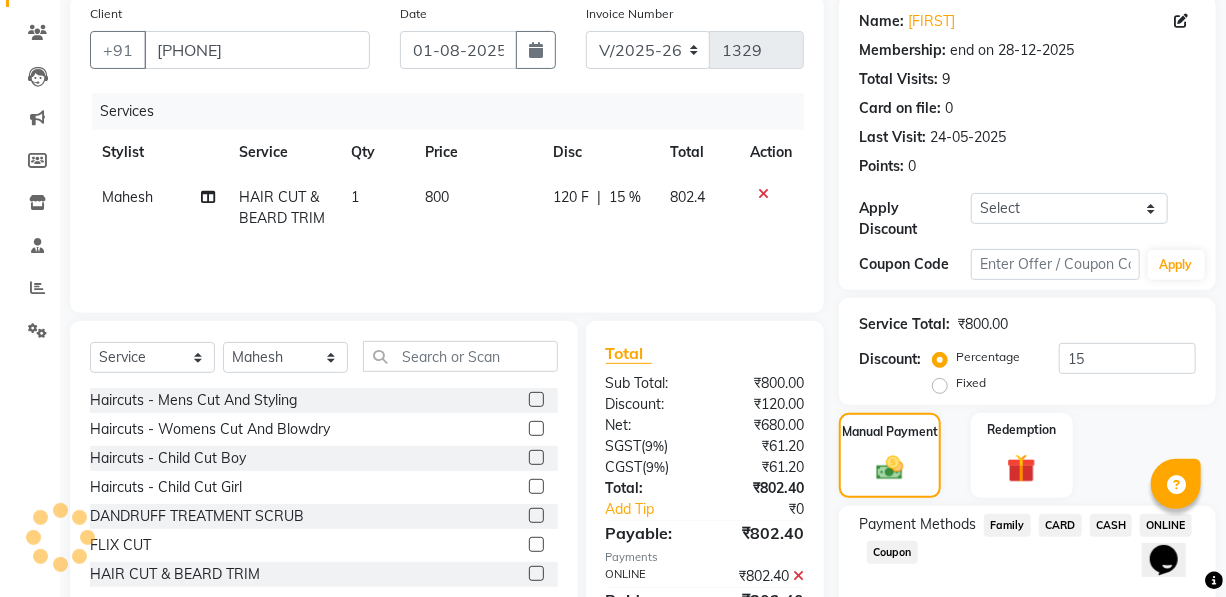 scroll, scrollTop: 0, scrollLeft: 0, axis: both 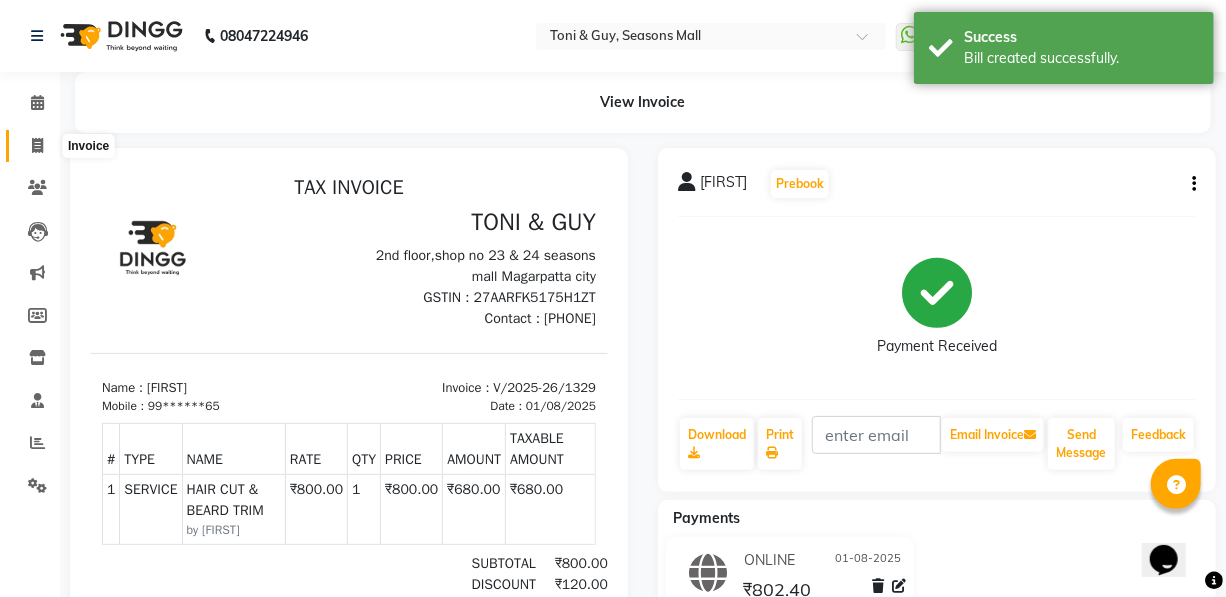 click 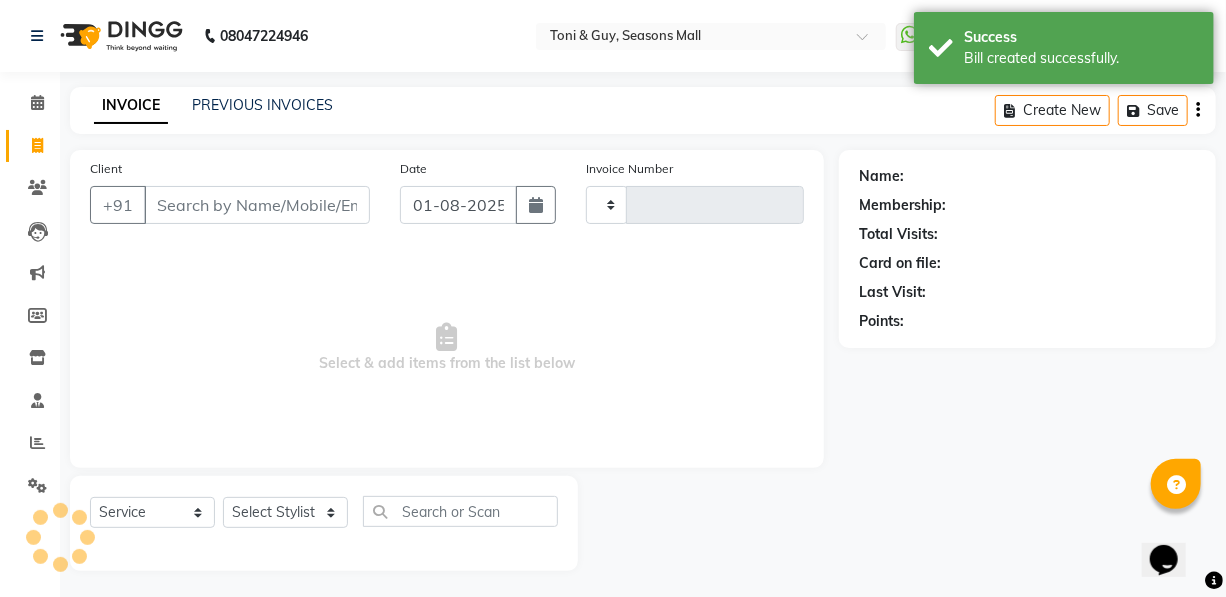 type on "1330" 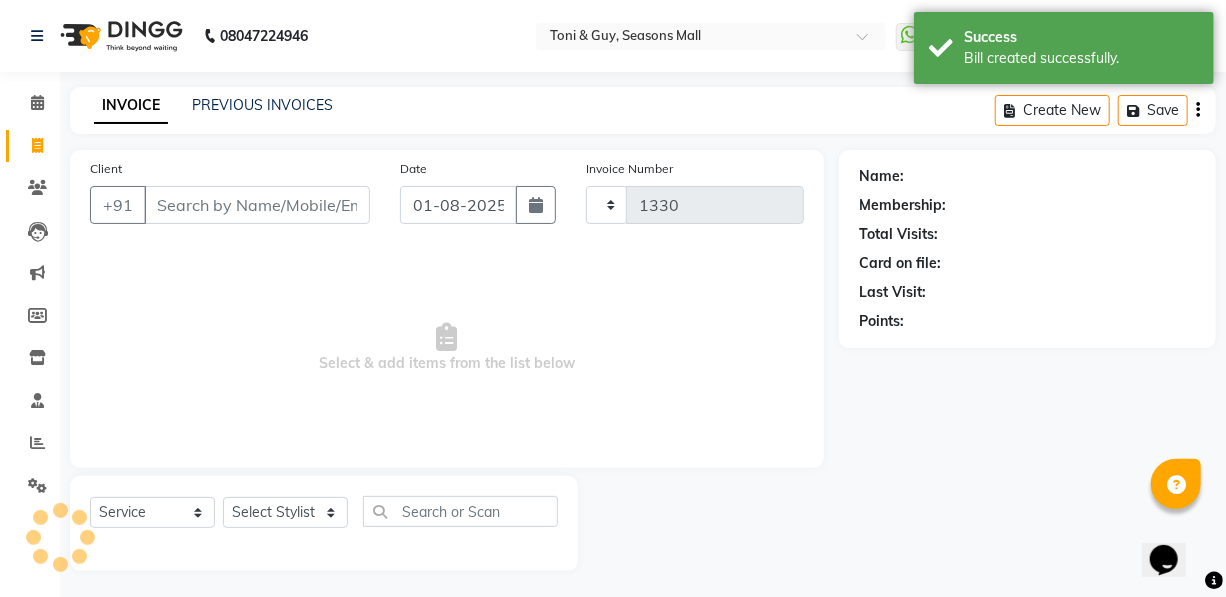 scroll, scrollTop: 4, scrollLeft: 0, axis: vertical 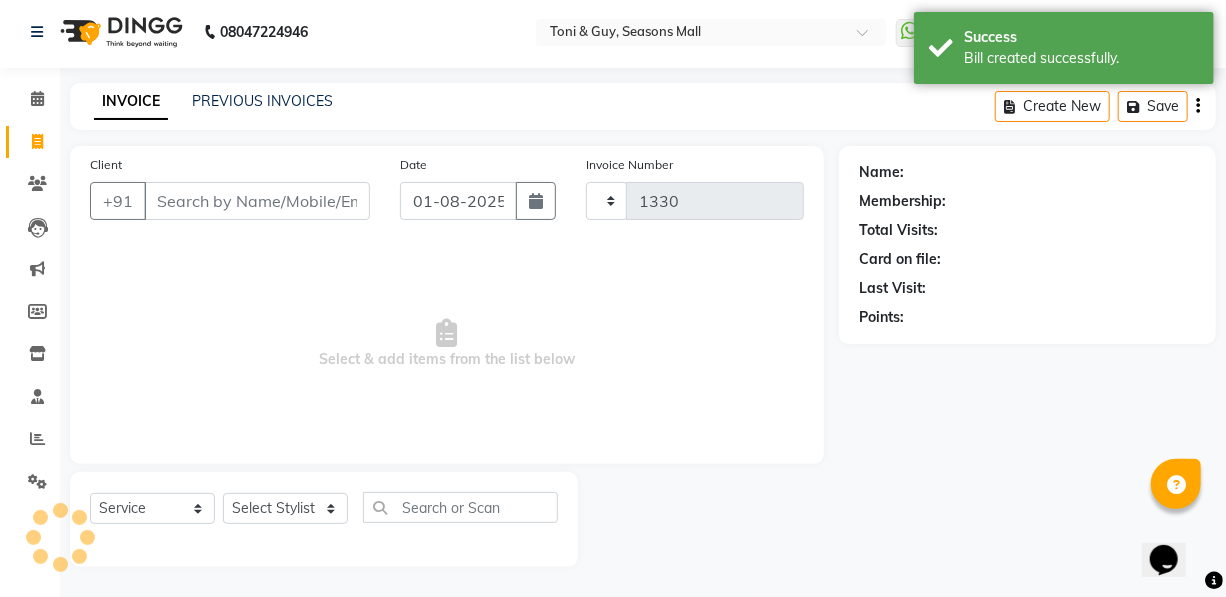 select on "3906" 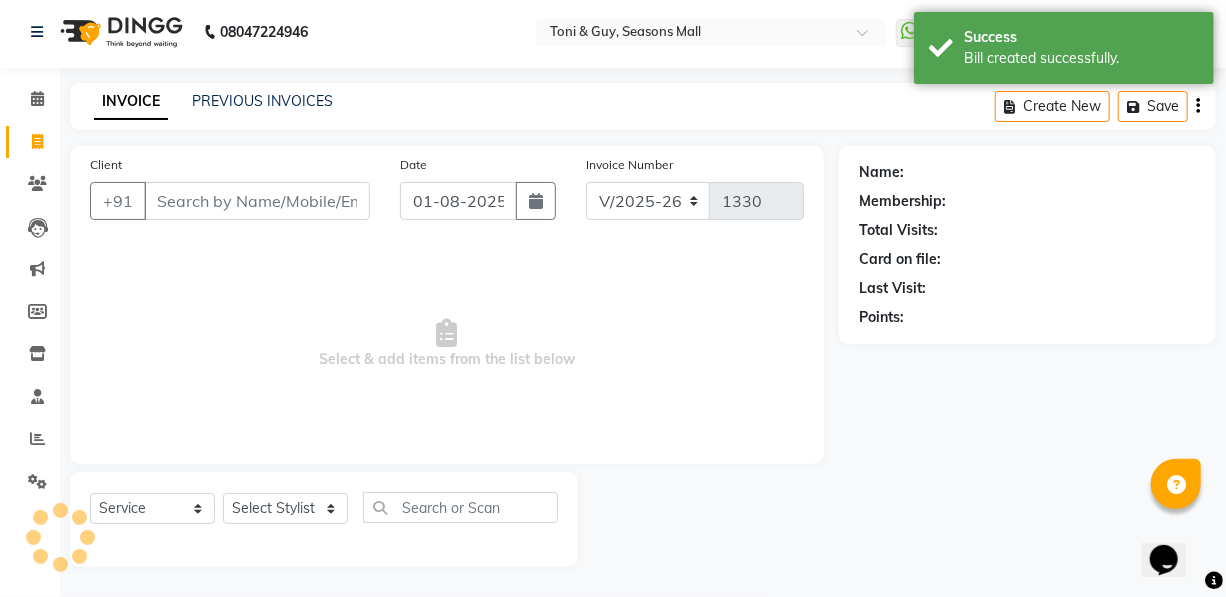 click on "Client" at bounding box center [257, 201] 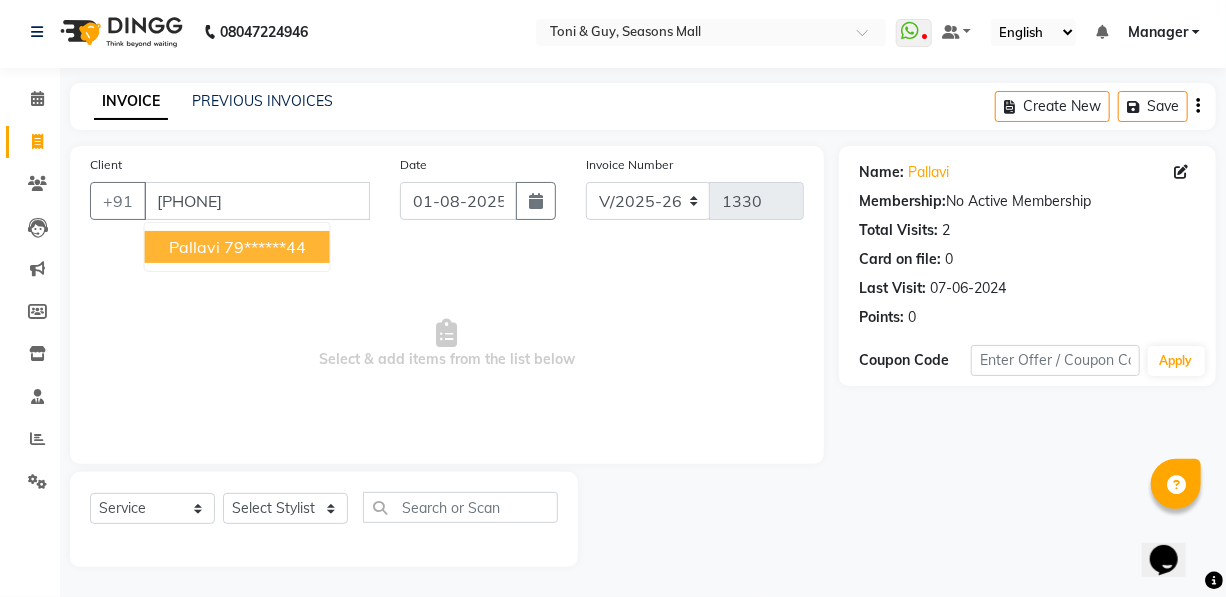 click on "79******44" at bounding box center (265, 247) 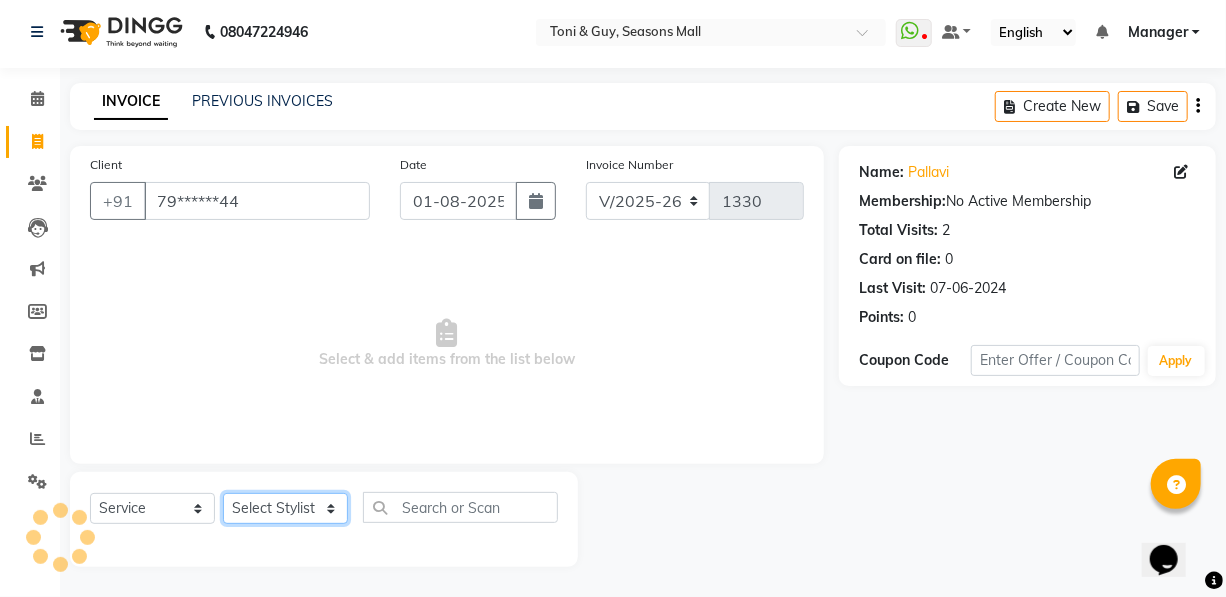 click on "Select Stylist [FIRST] [FIRST] [FIRST] [FIRST] [FIRST] Manager [FIRST] [FIRST] [FIRST] [FIRST] [FIRST] [FIRST]" 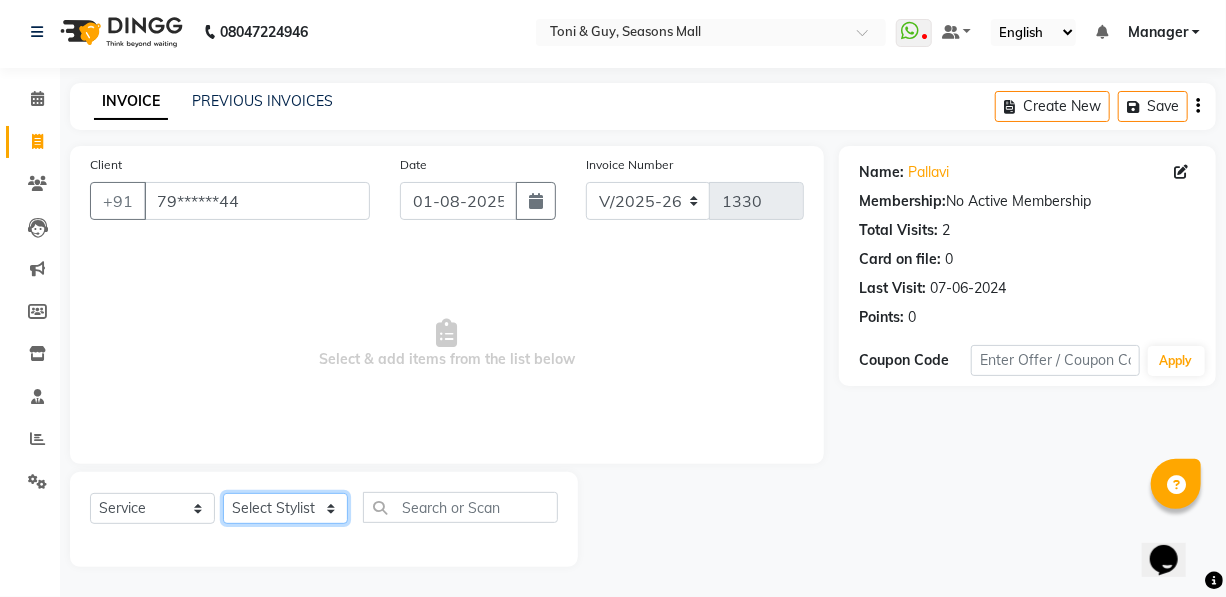 select on "66140" 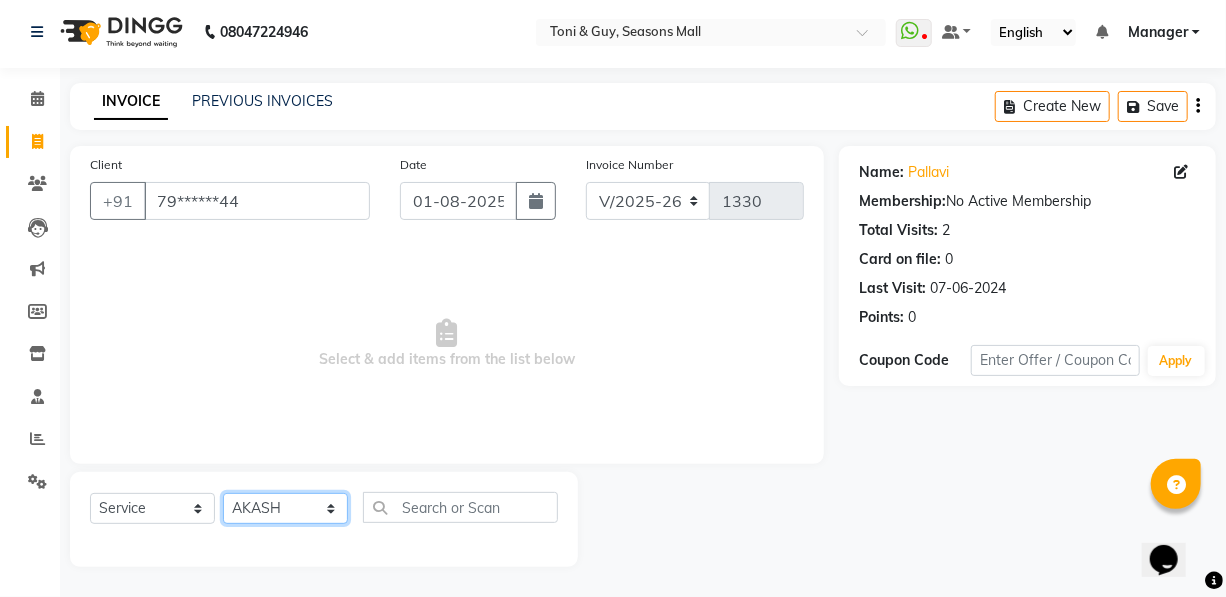 click on "Select Stylist [FIRST] [FIRST] [FIRST] [FIRST] [FIRST] Manager [FIRST] [FIRST] [FIRST] [FIRST] [FIRST] [FIRST]" 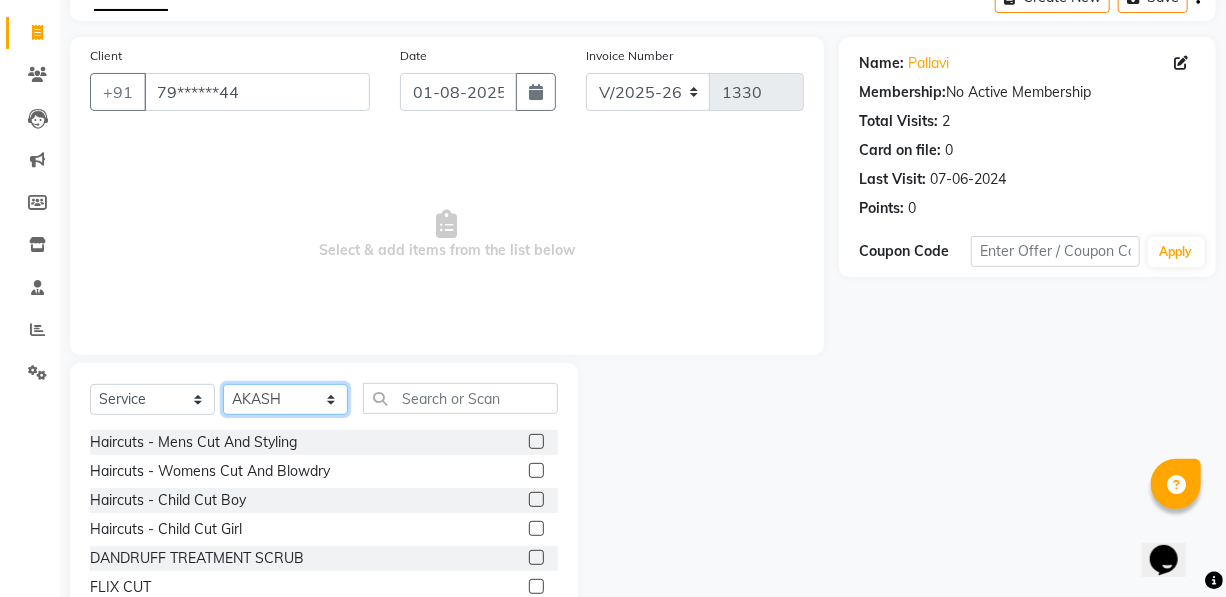 scroll, scrollTop: 204, scrollLeft: 0, axis: vertical 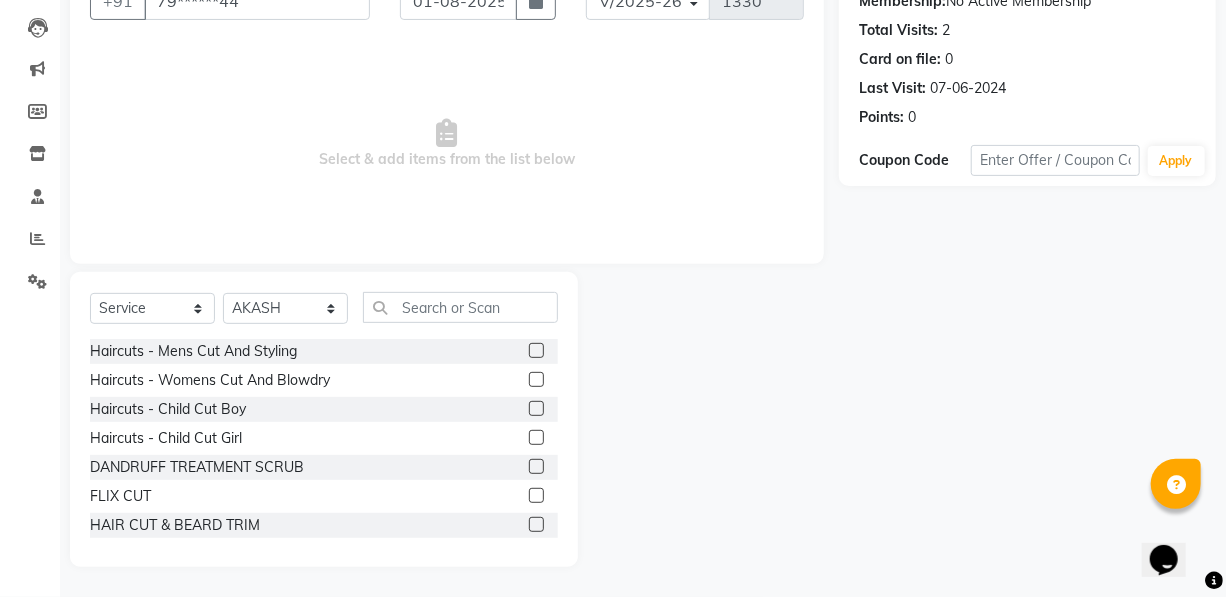 click 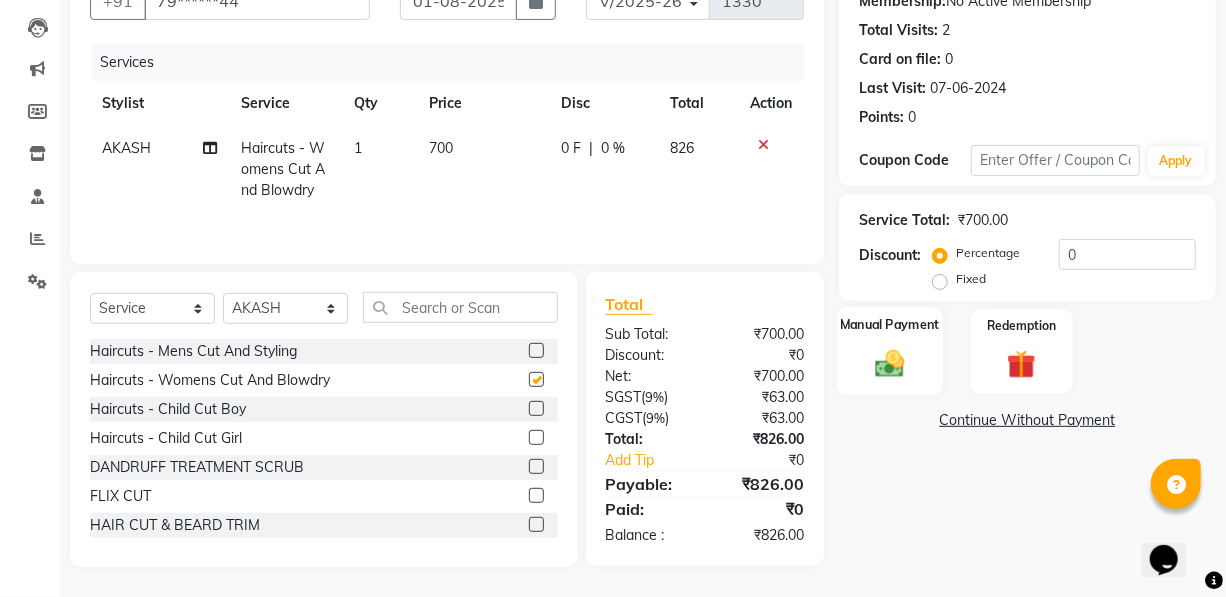 checkbox on "false" 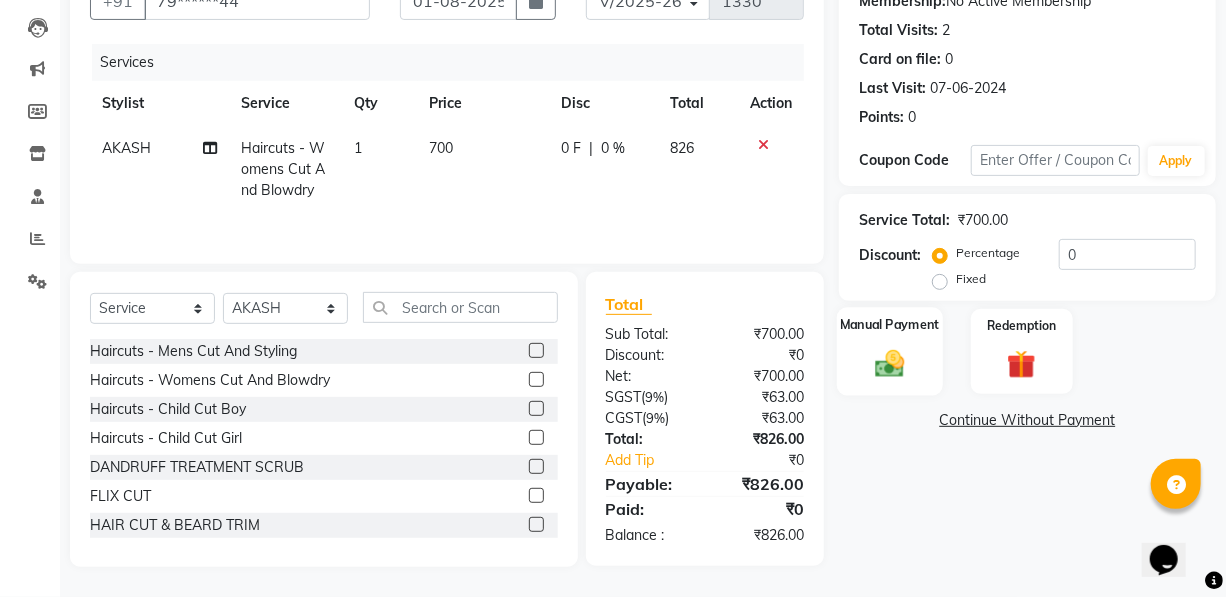 click 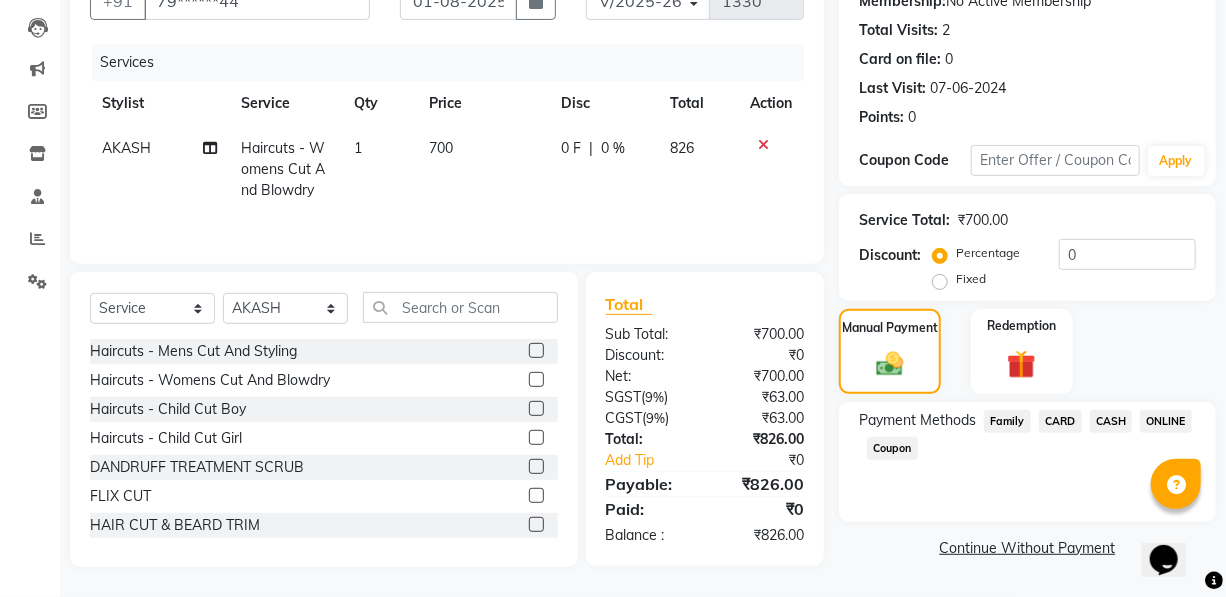 click on "CARD" 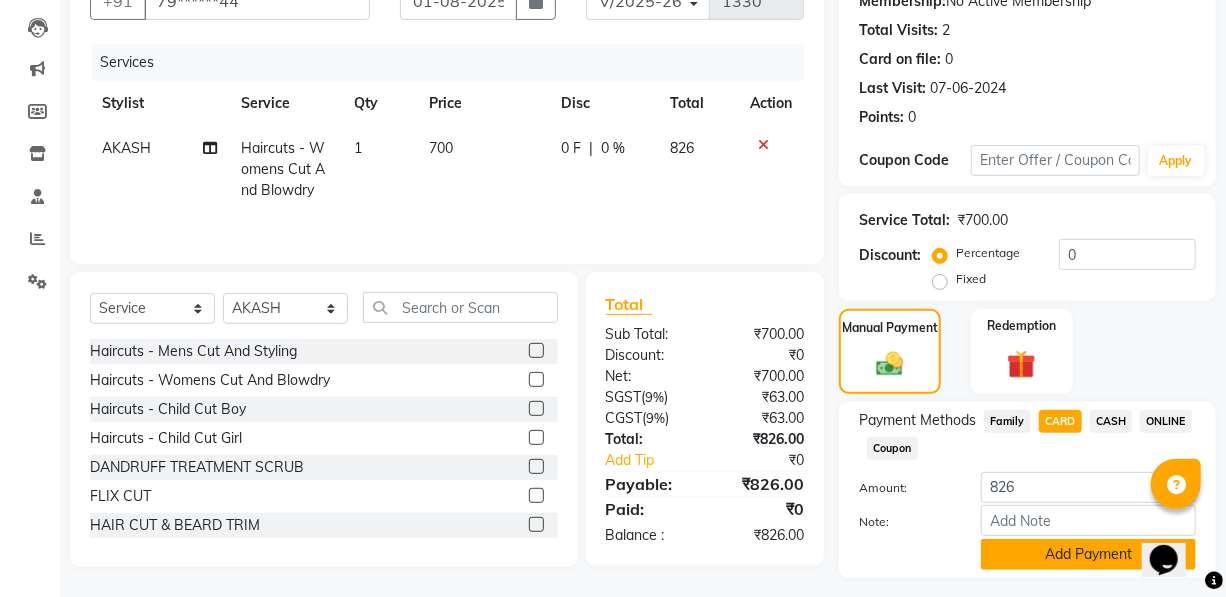 click on "Add Payment" 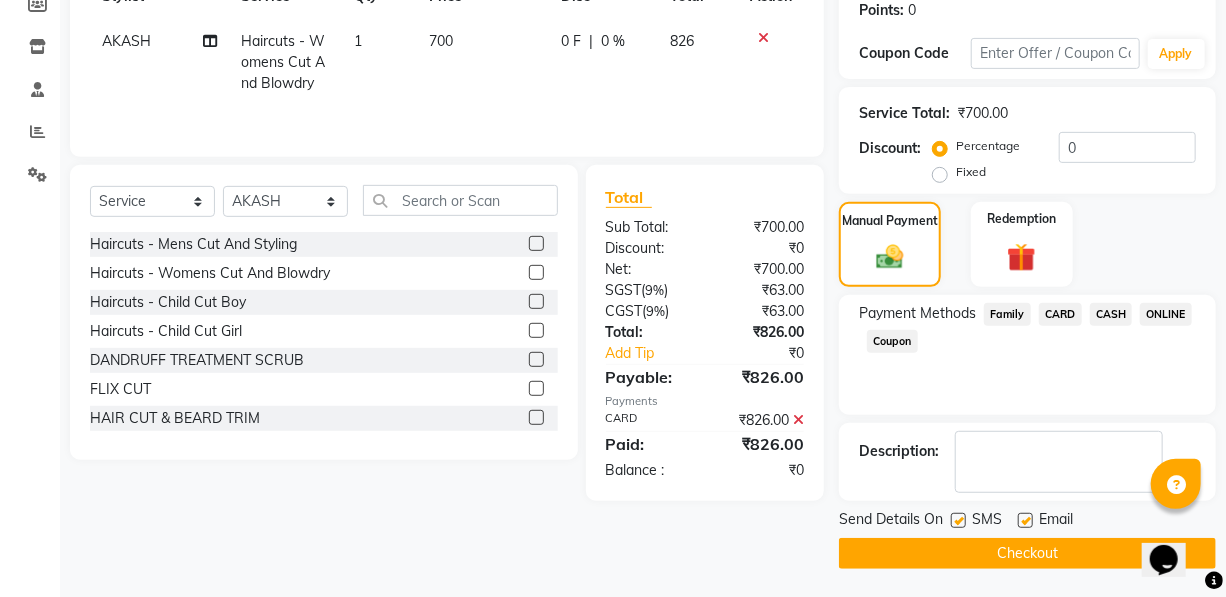 click on "Checkout" 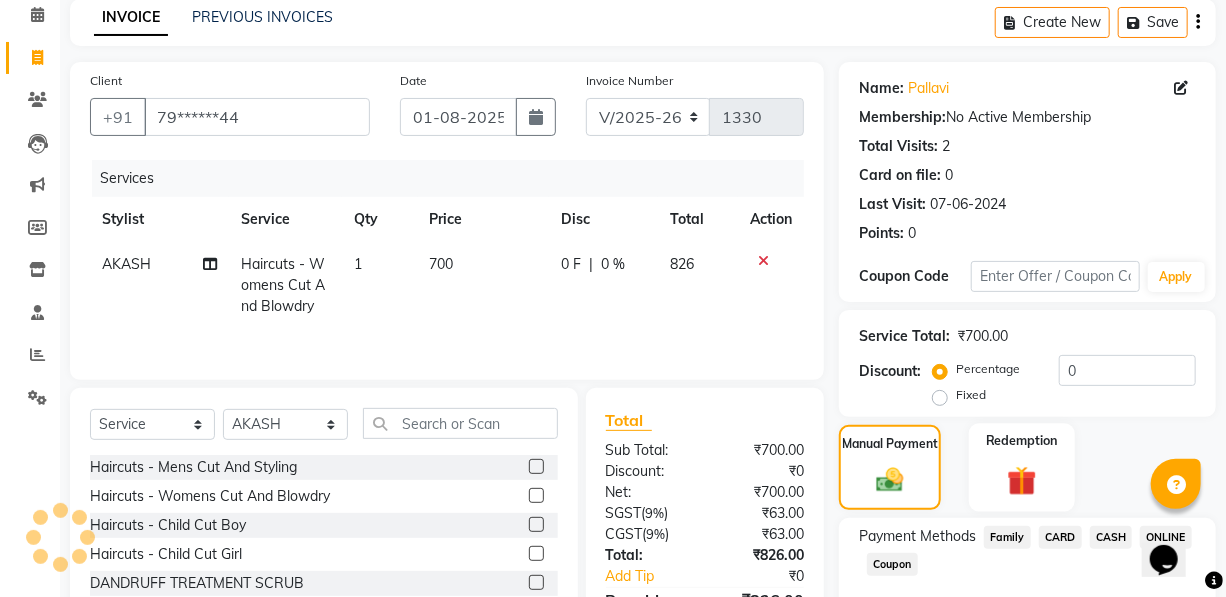 scroll, scrollTop: 0, scrollLeft: 0, axis: both 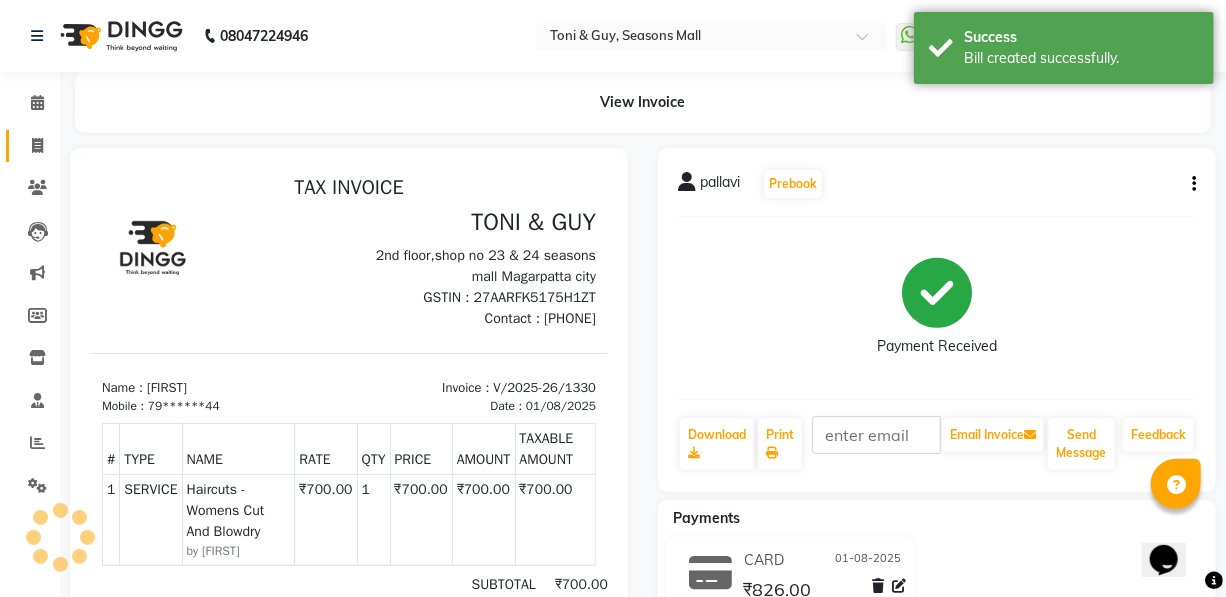 click 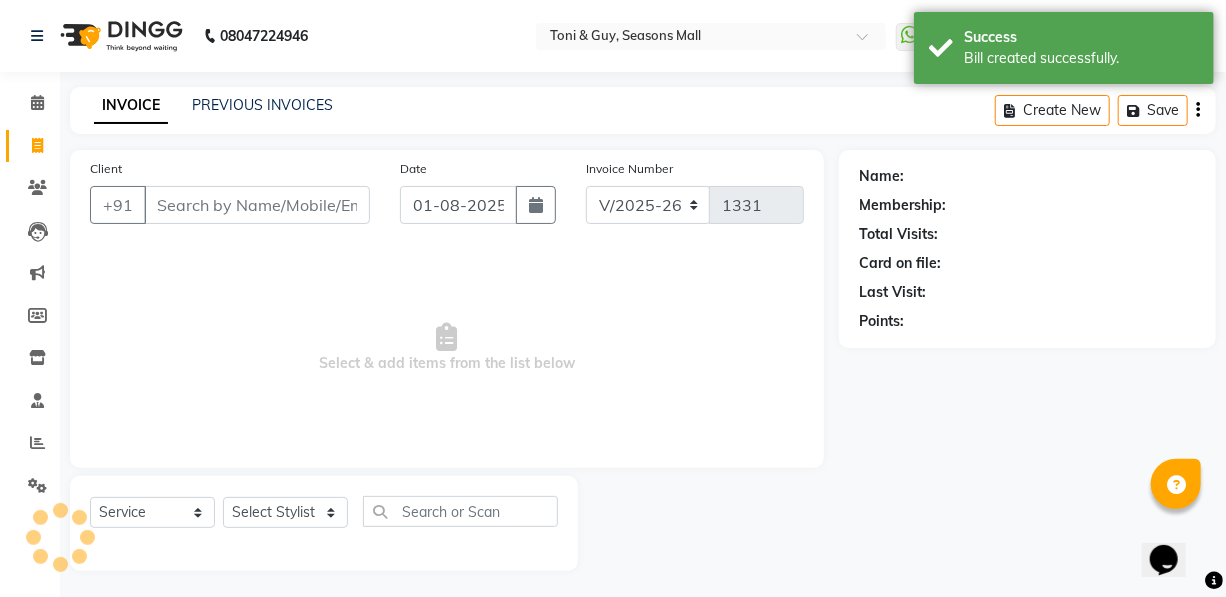 scroll, scrollTop: 4, scrollLeft: 0, axis: vertical 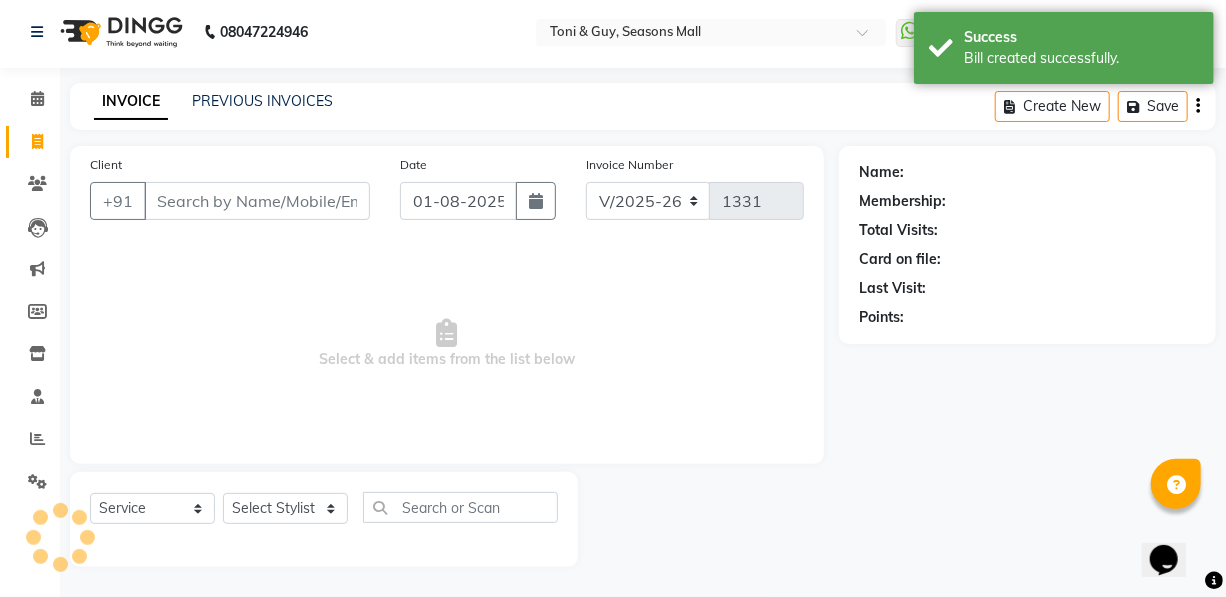 click on "Client" at bounding box center (257, 201) 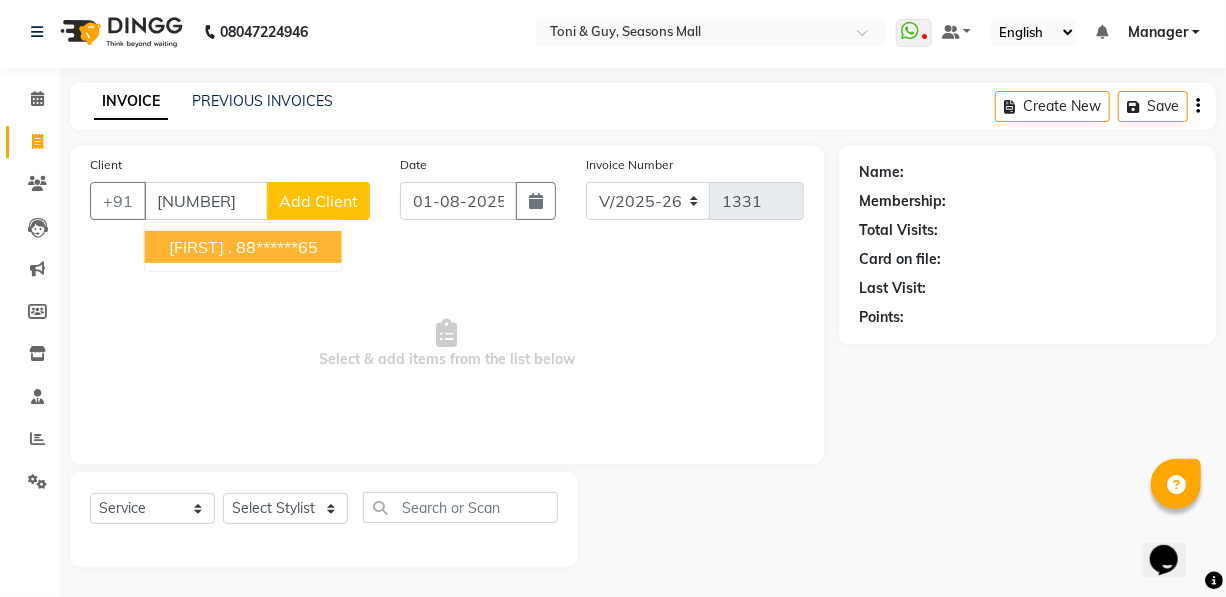 click on "88******65" at bounding box center [277, 247] 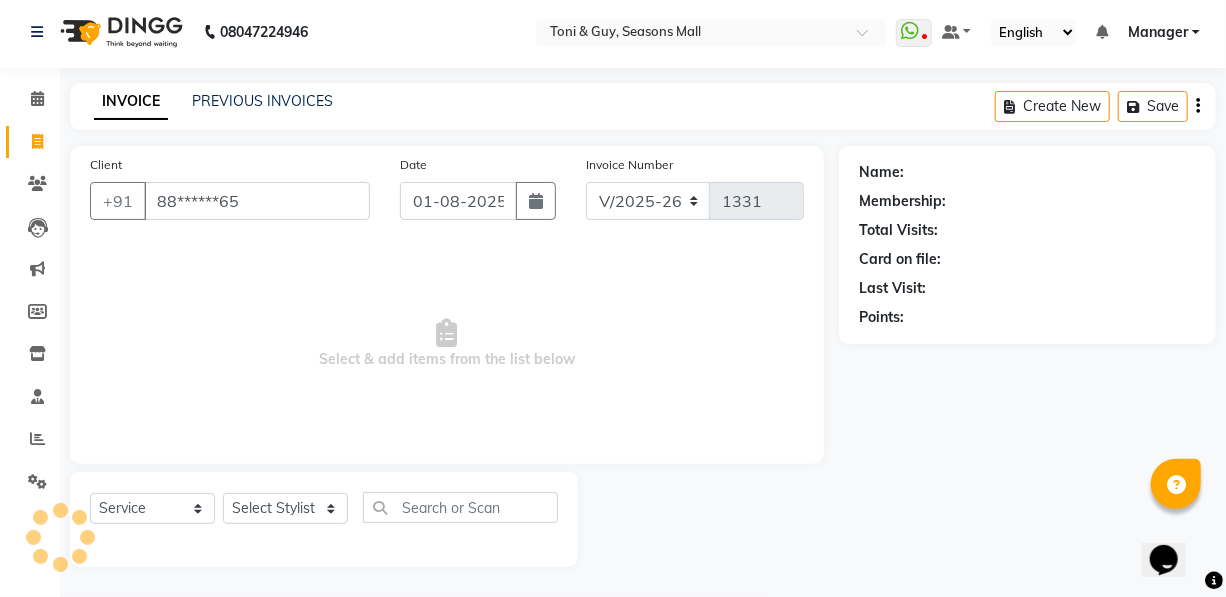 type on "88******65" 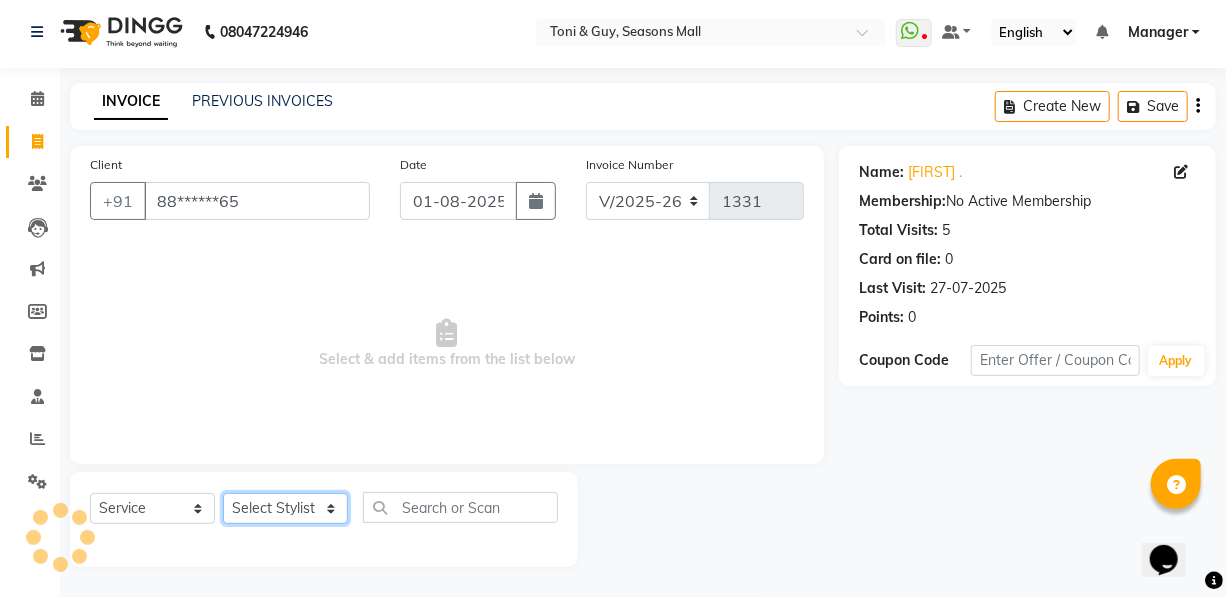 click on "Select Stylist [FIRST] [FIRST] [FIRST] [FIRST] [FIRST] Manager [FIRST] [FIRST] [FIRST] [FIRST] [FIRST] [FIRST]" 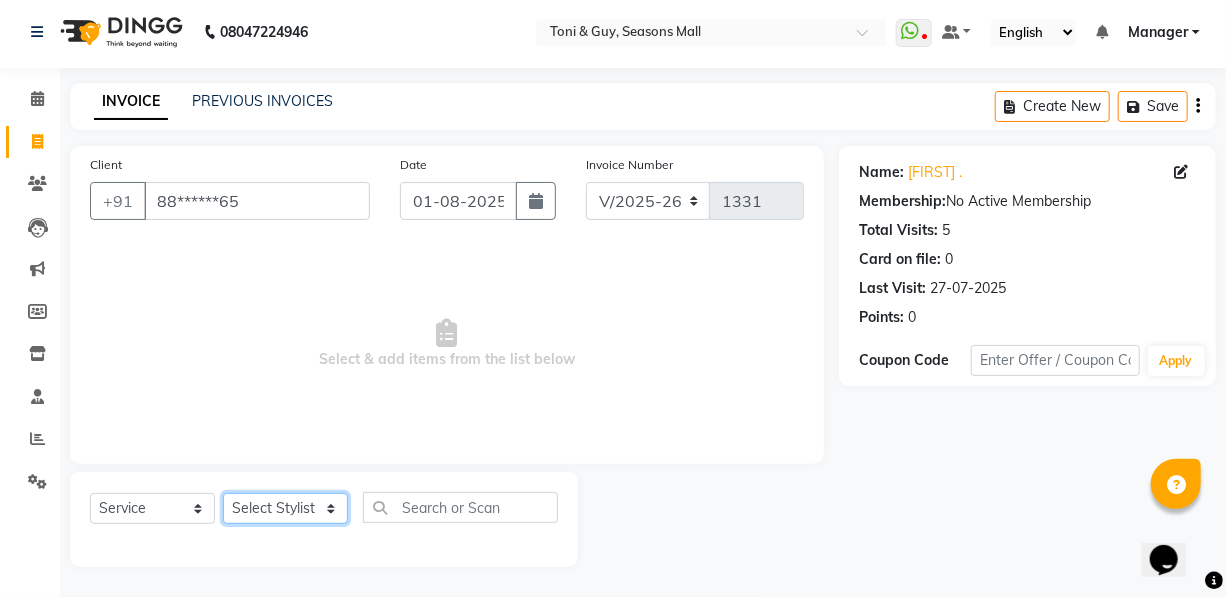 select on "19236" 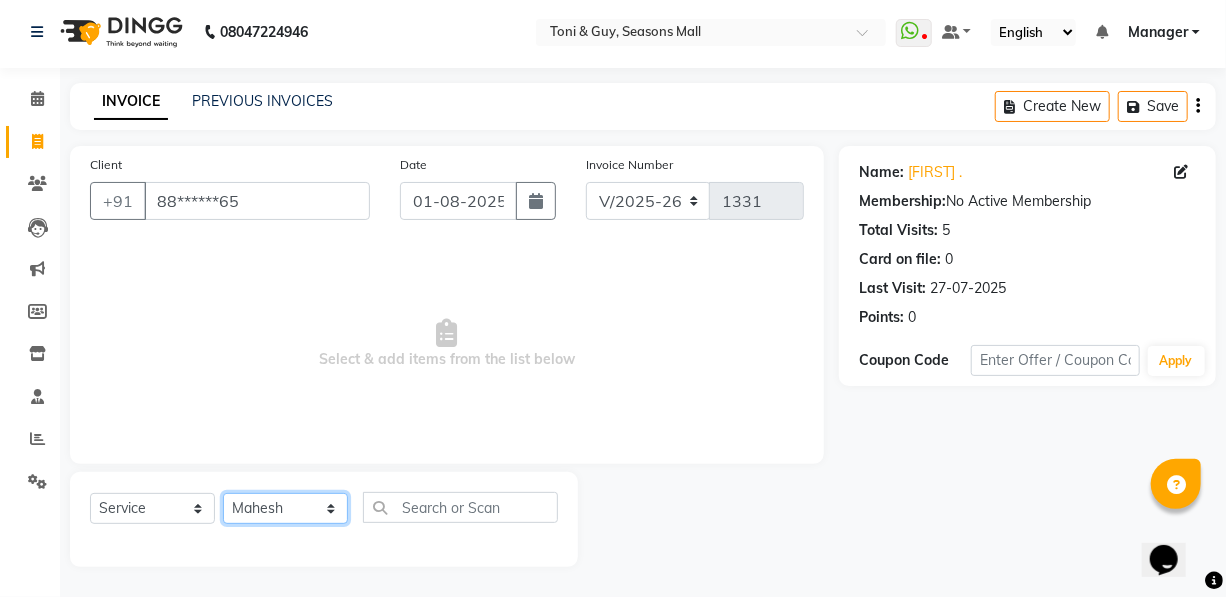 click on "Select Stylist [FIRST] [FIRST] [FIRST] [FIRST] [FIRST] Manager [FIRST] [FIRST] [FIRST] [FIRST] [FIRST] [FIRST]" 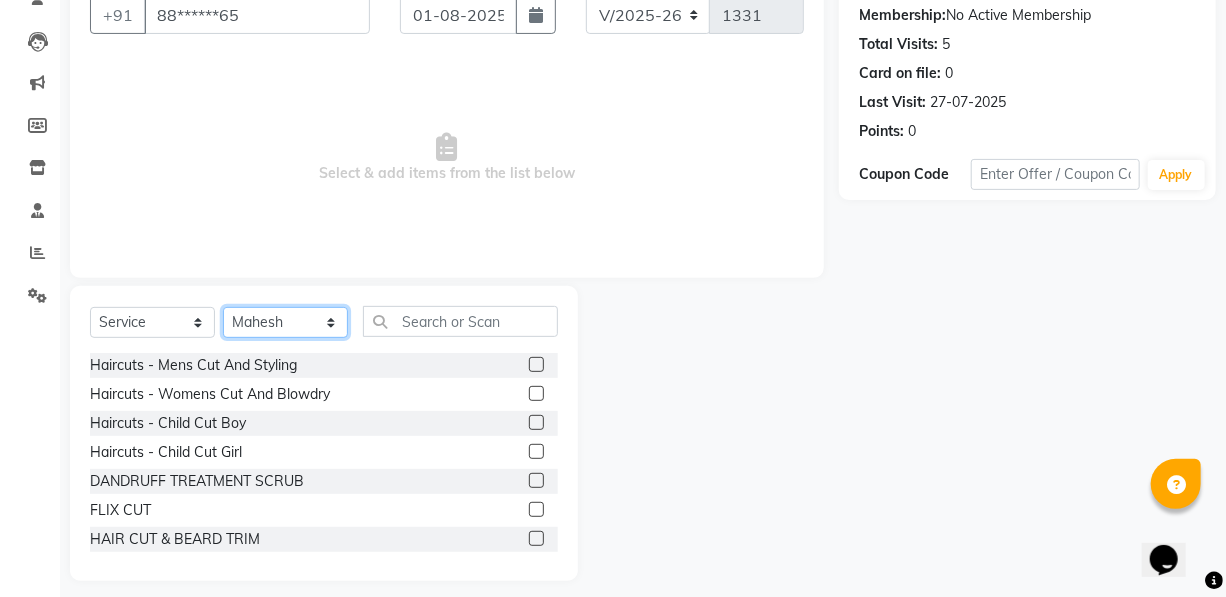 scroll, scrollTop: 204, scrollLeft: 0, axis: vertical 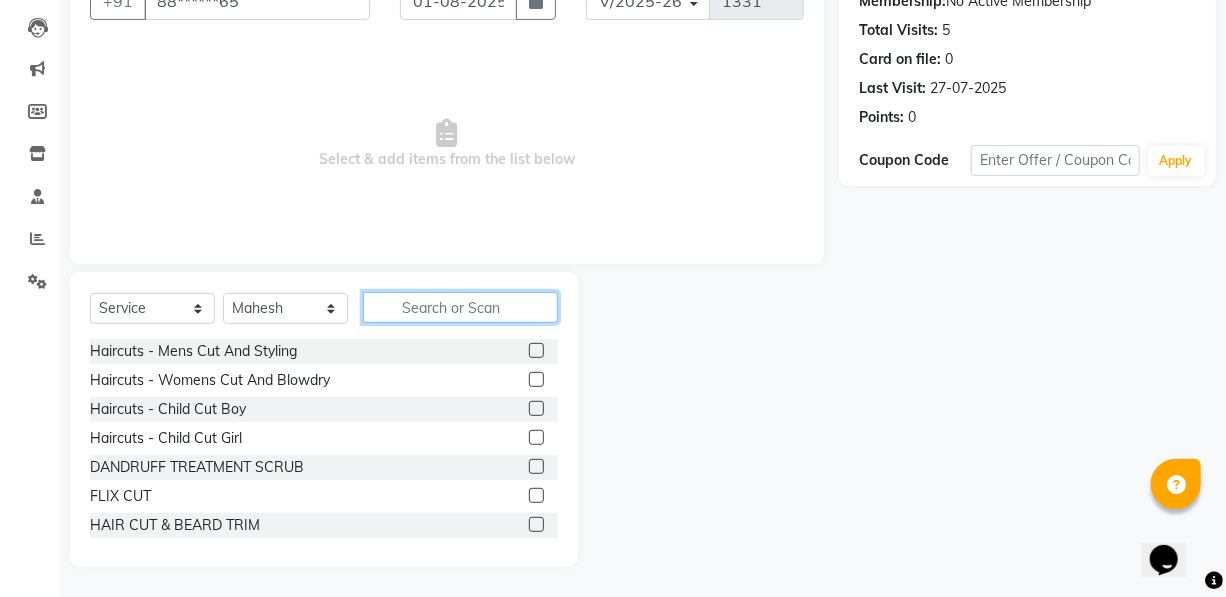 click 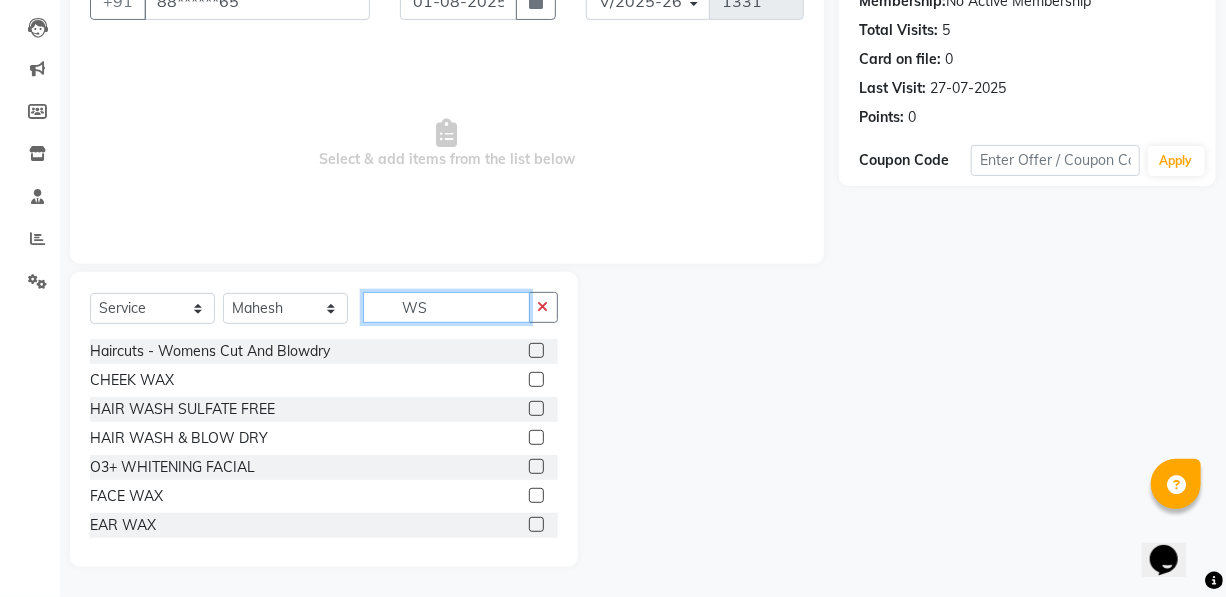 scroll, scrollTop: 90, scrollLeft: 0, axis: vertical 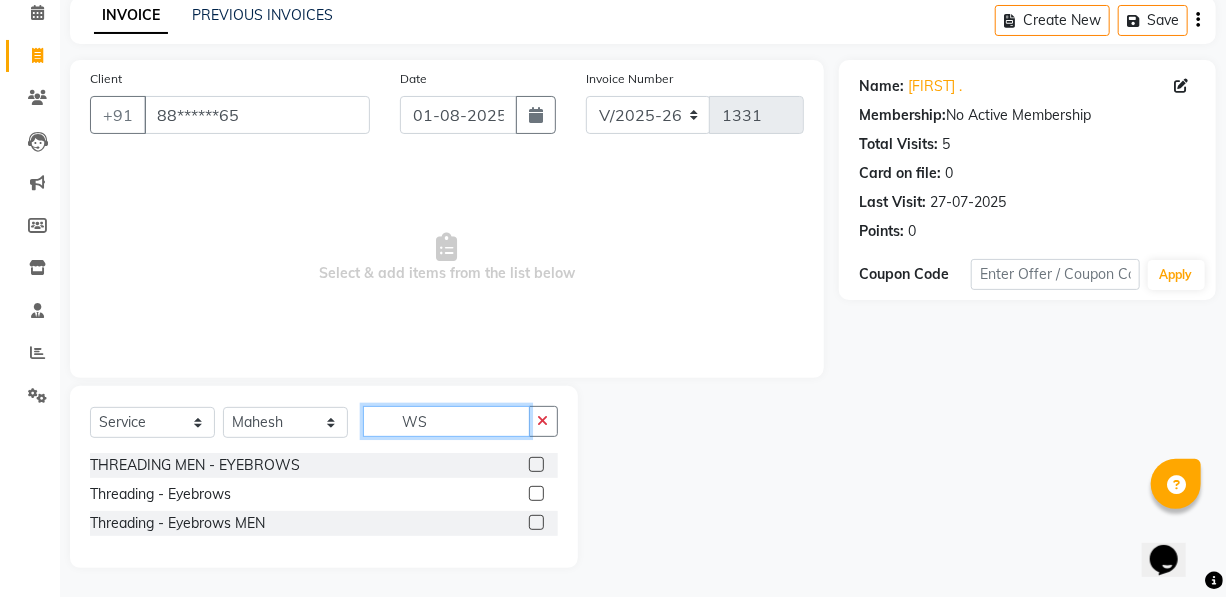 click on "WS" 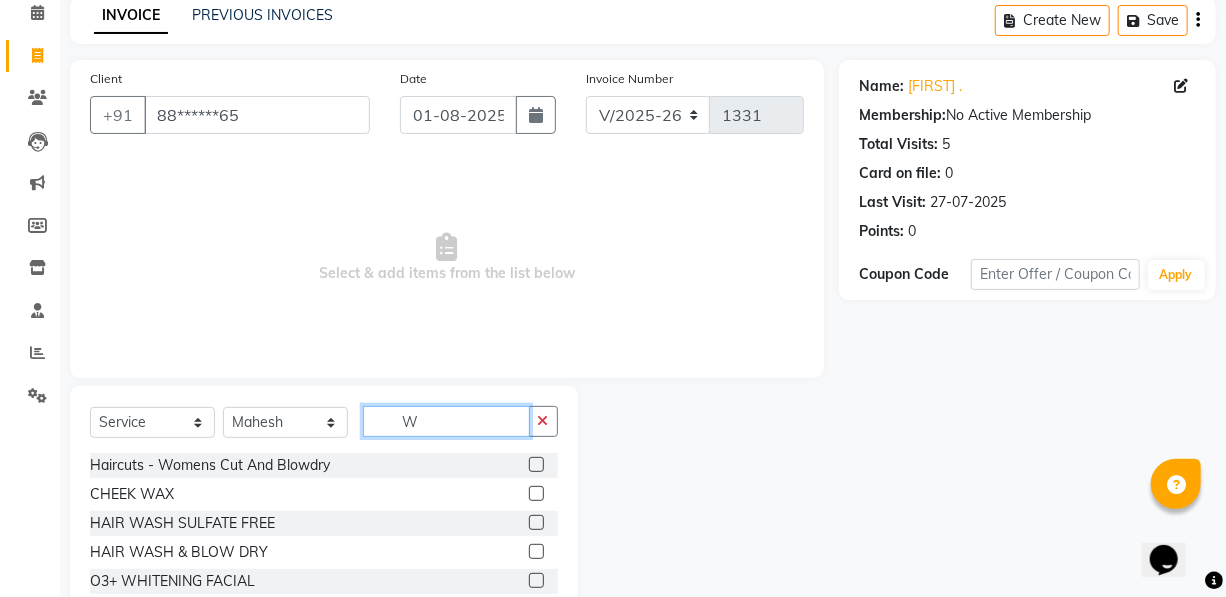 scroll, scrollTop: 204, scrollLeft: 0, axis: vertical 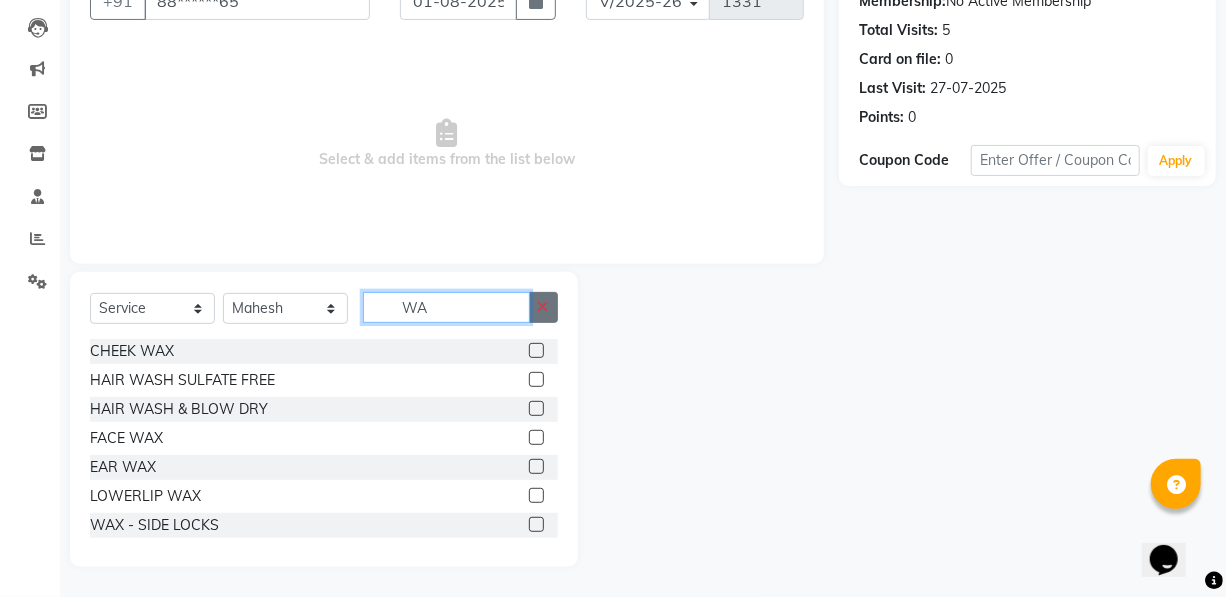 type on "WA" 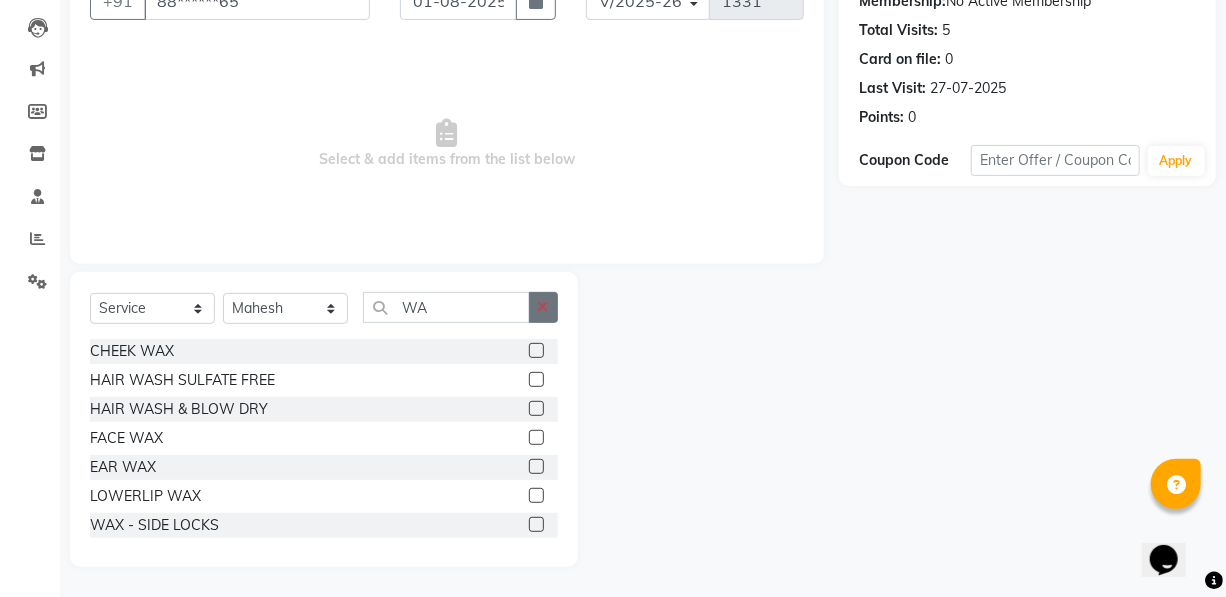 click 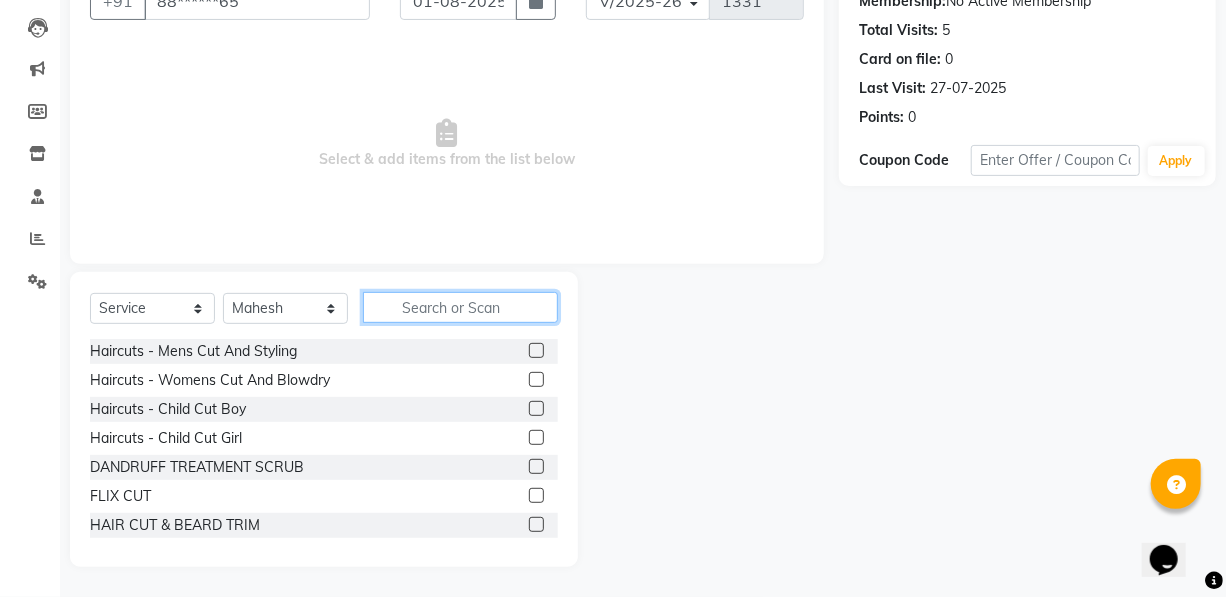 click 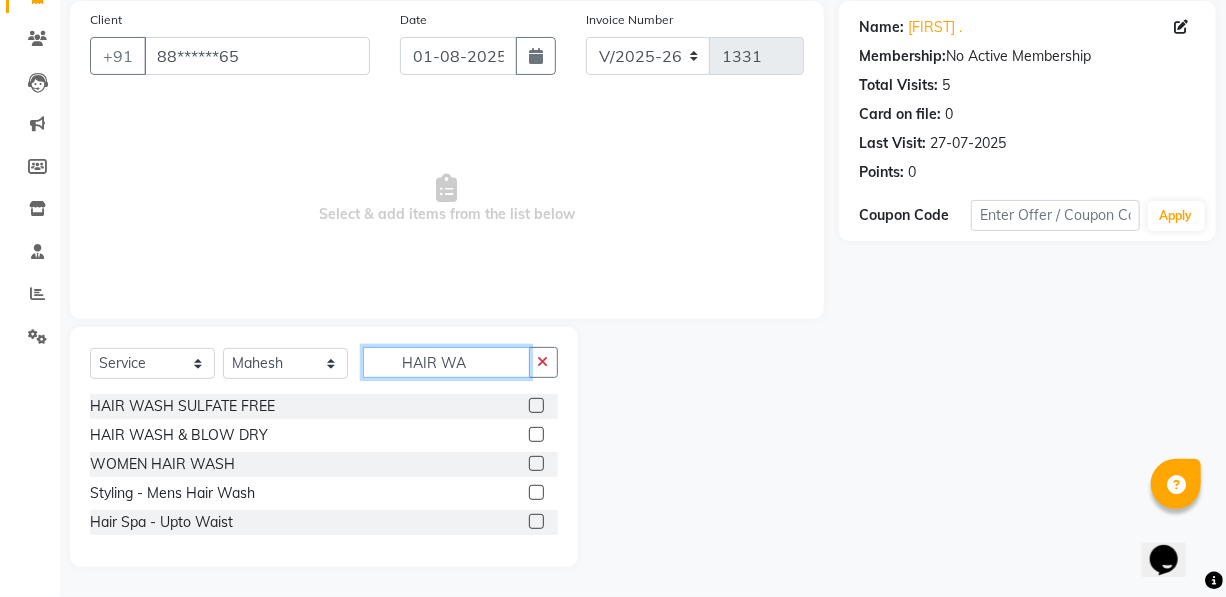 scroll, scrollTop: 149, scrollLeft: 0, axis: vertical 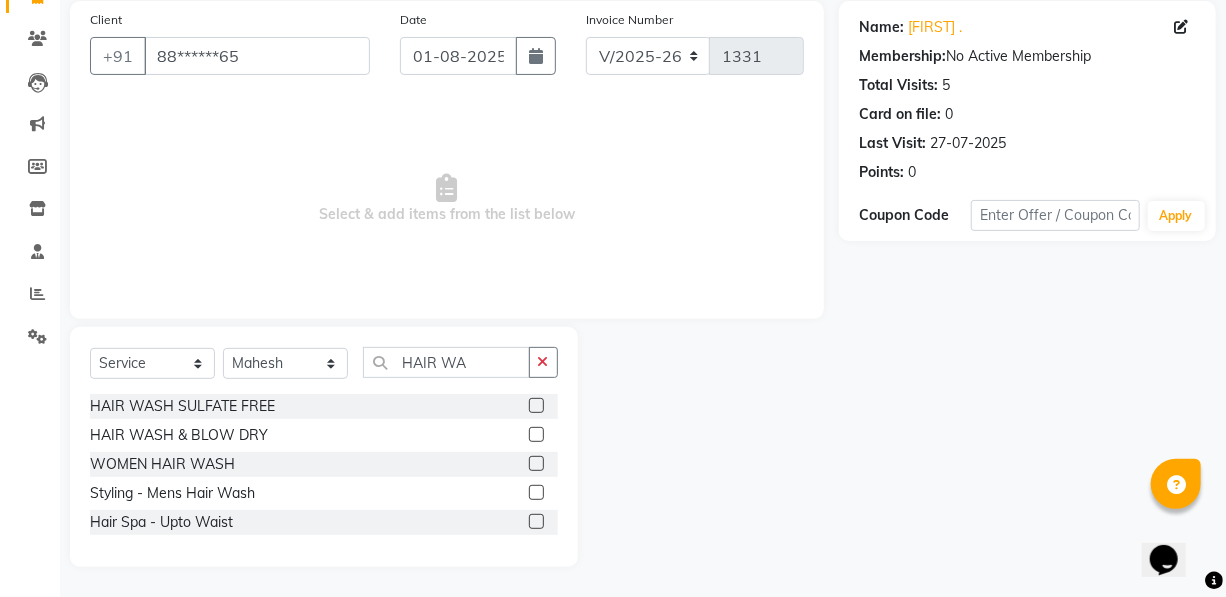 click 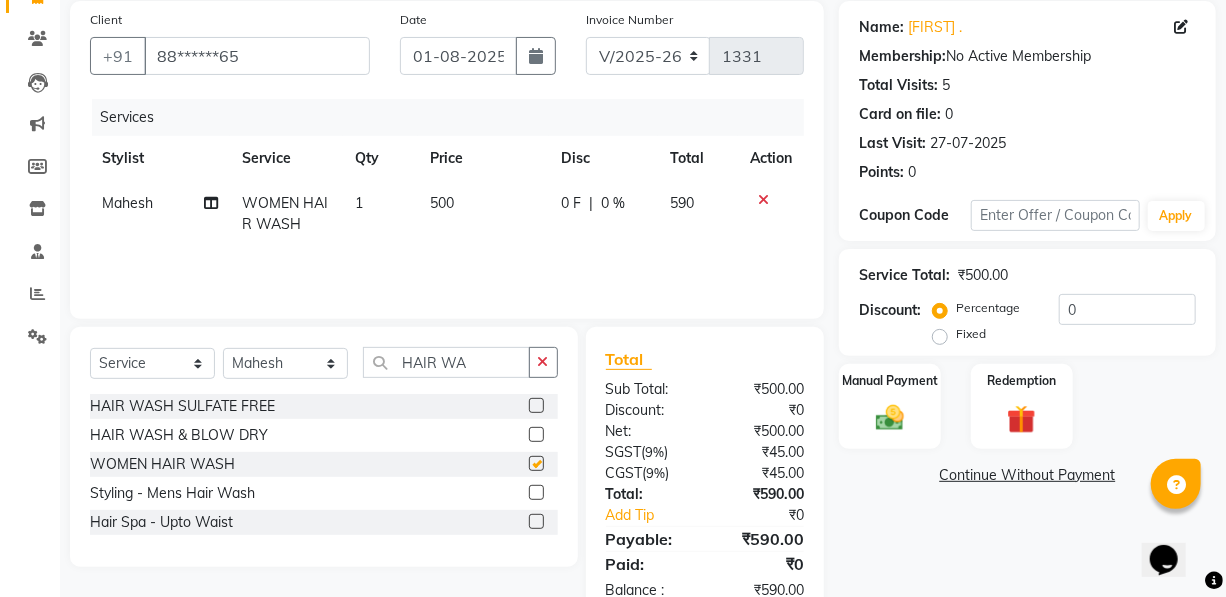 checkbox on "false" 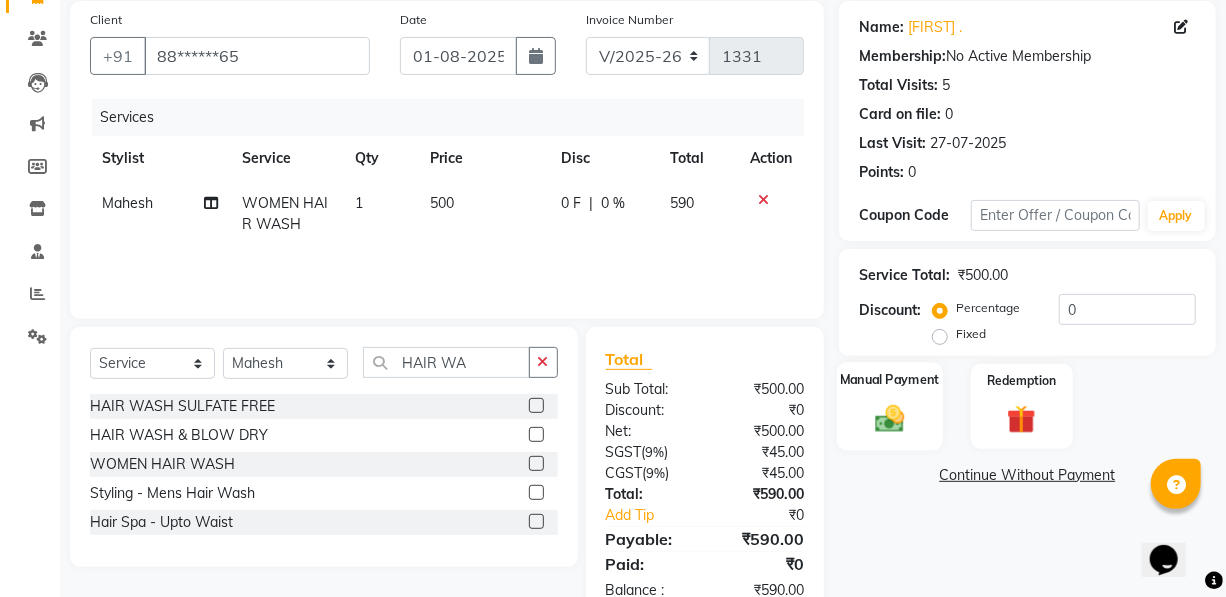 click 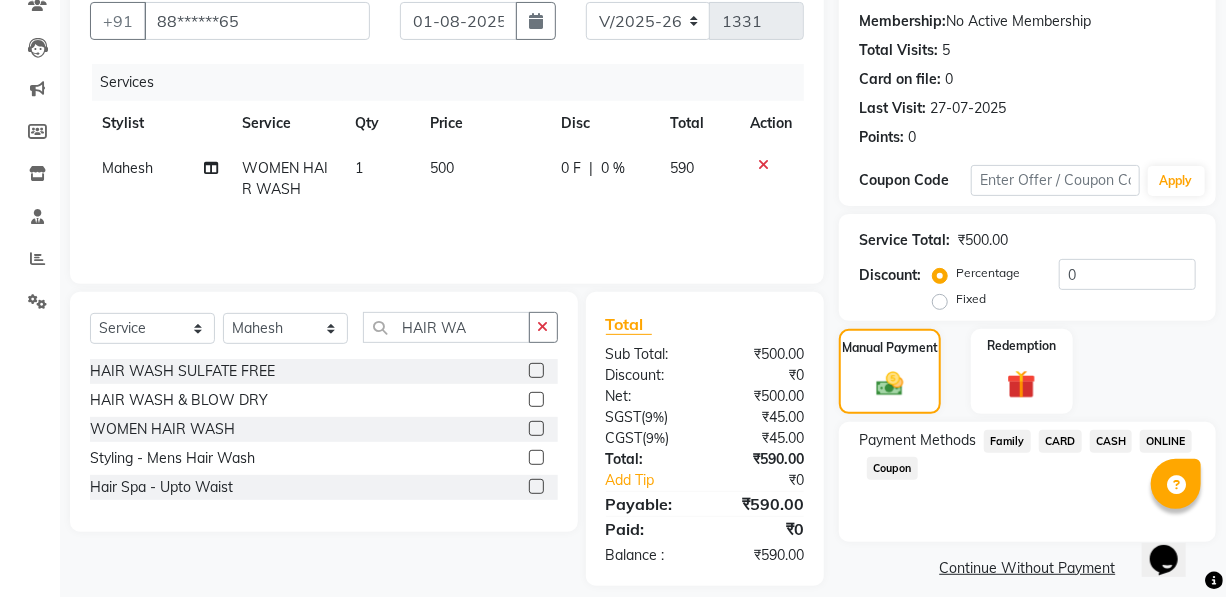 scroll, scrollTop: 203, scrollLeft: 0, axis: vertical 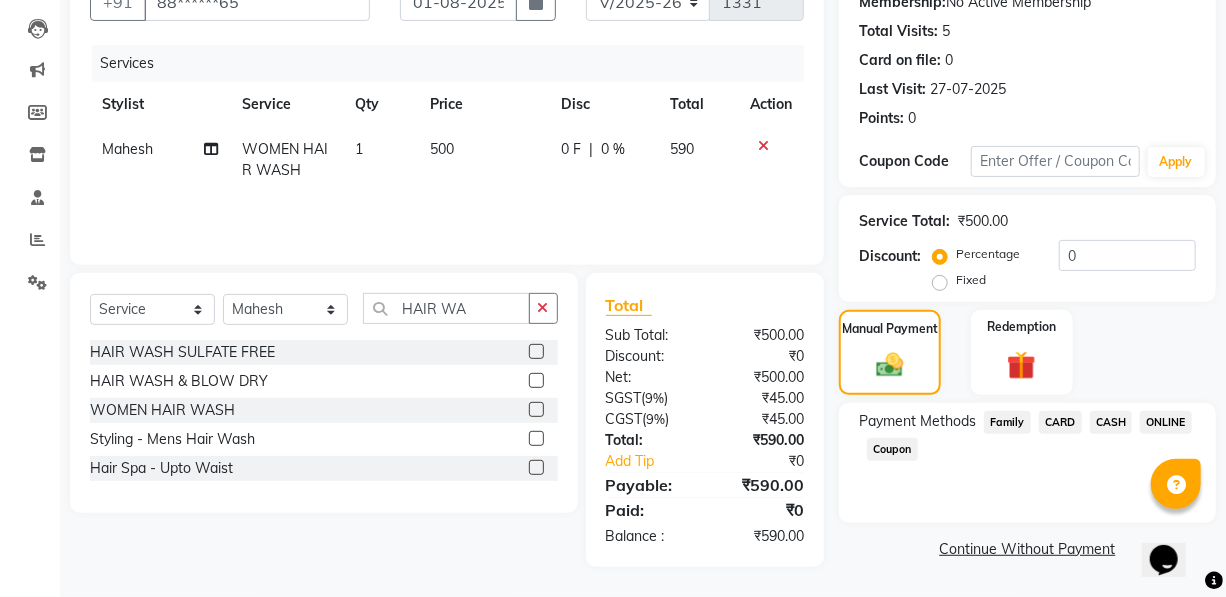 click on "ONLINE" 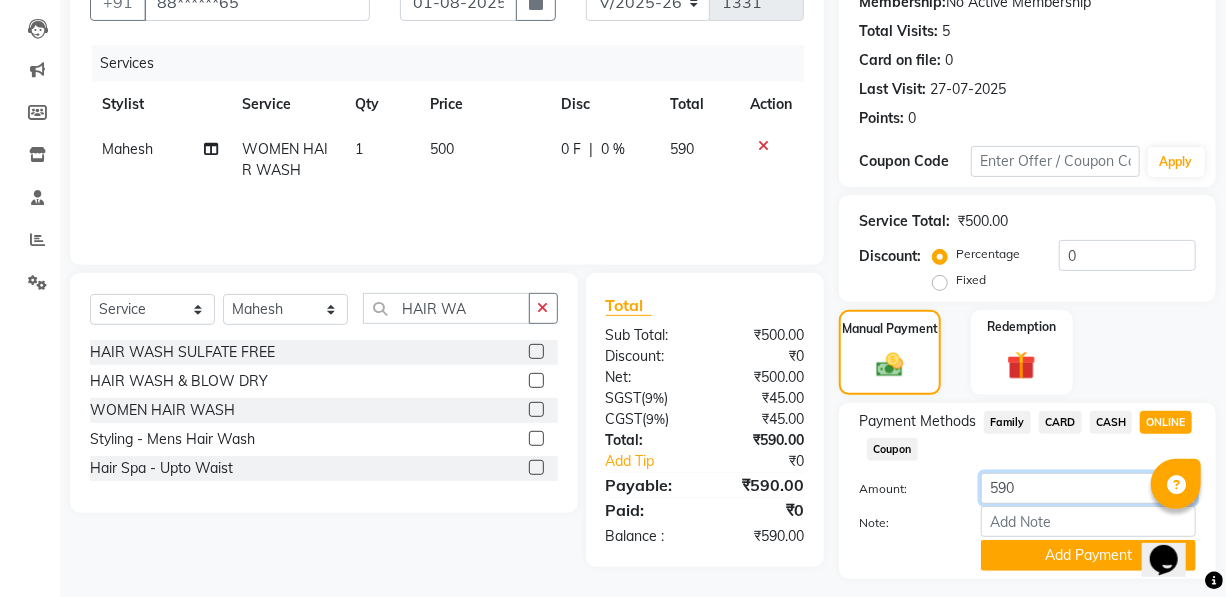 click on "590" 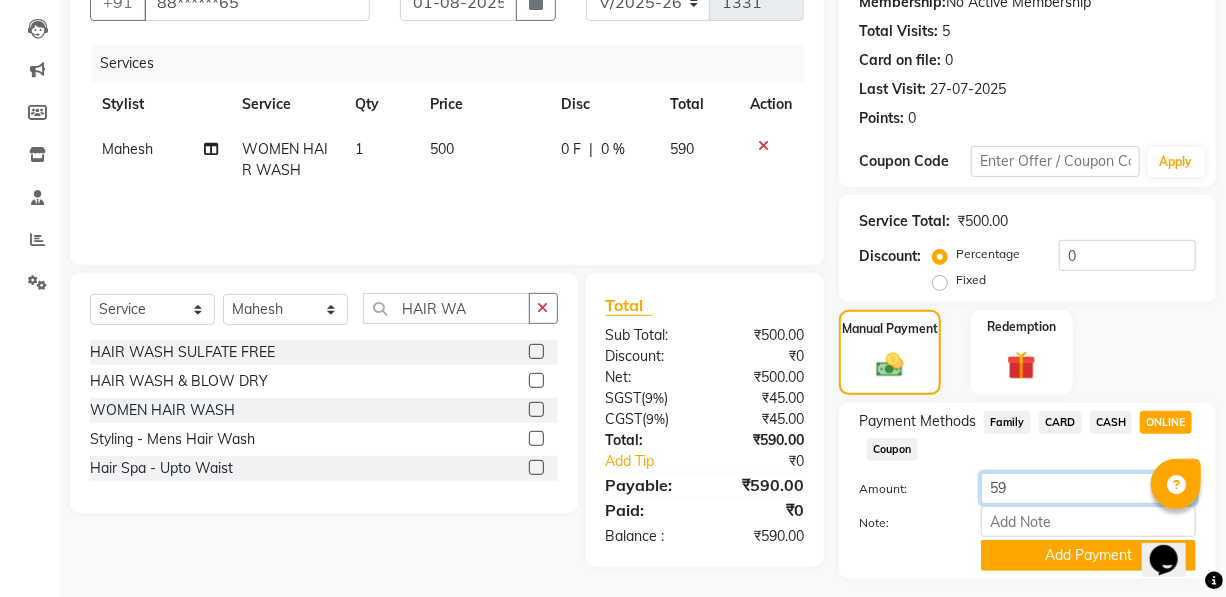 type on "5" 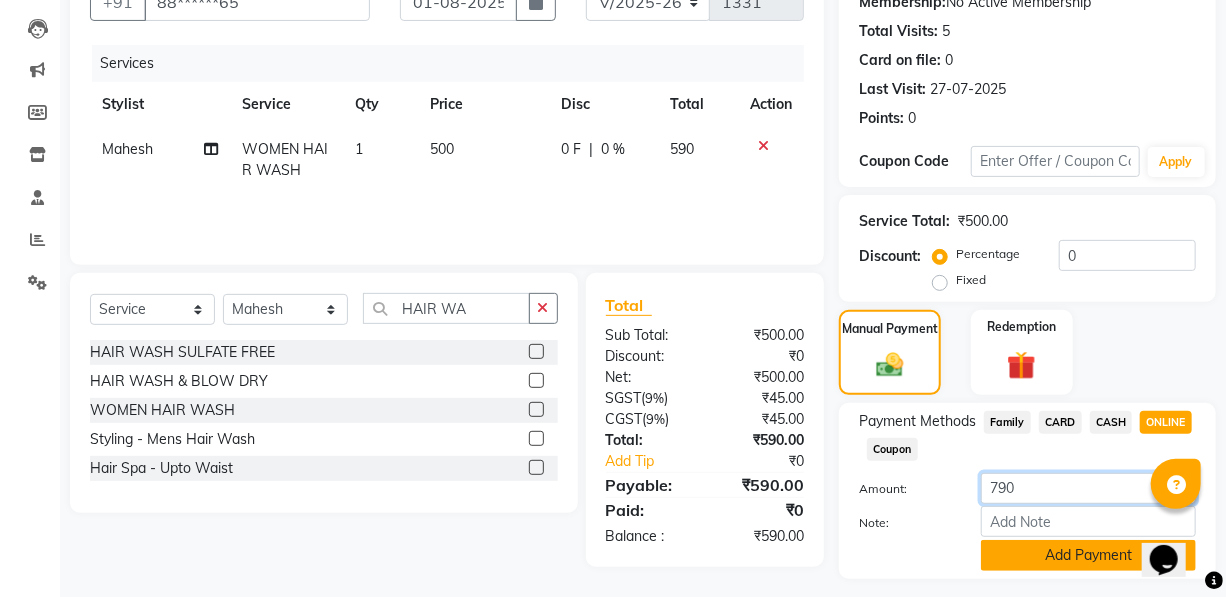 type on "790" 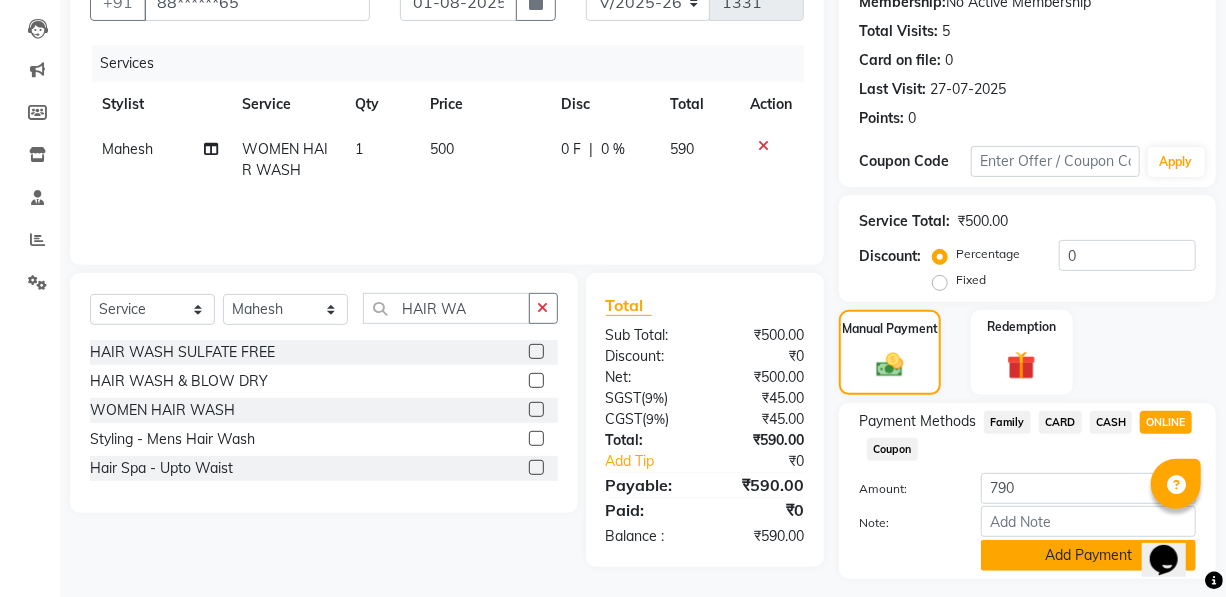 click on "Add Payment" 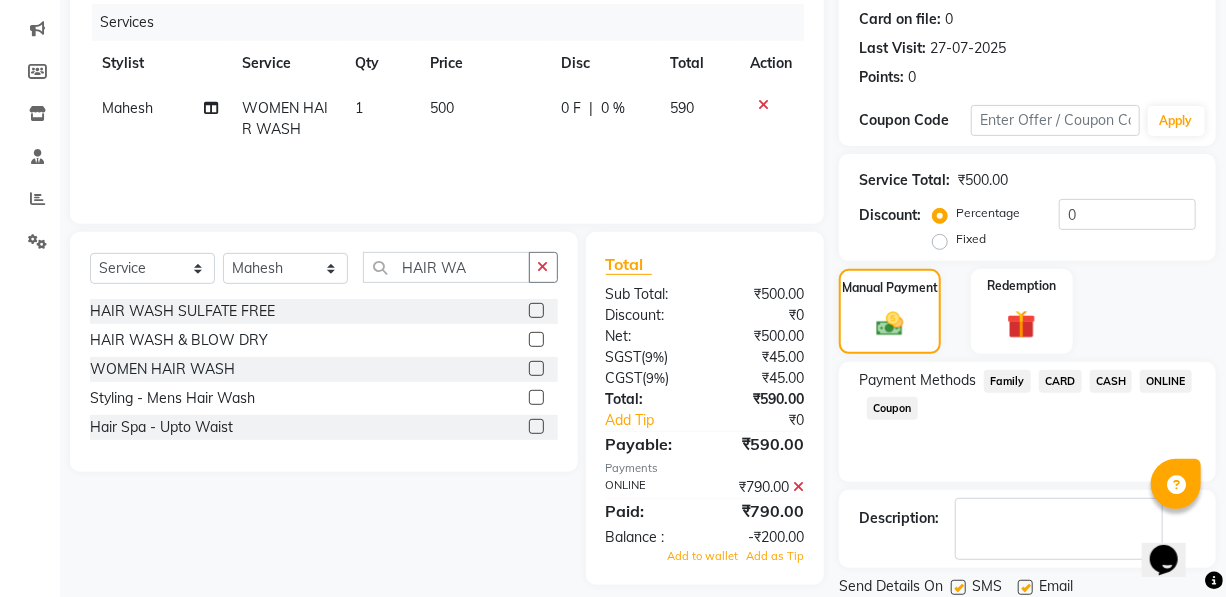 scroll, scrollTop: 311, scrollLeft: 0, axis: vertical 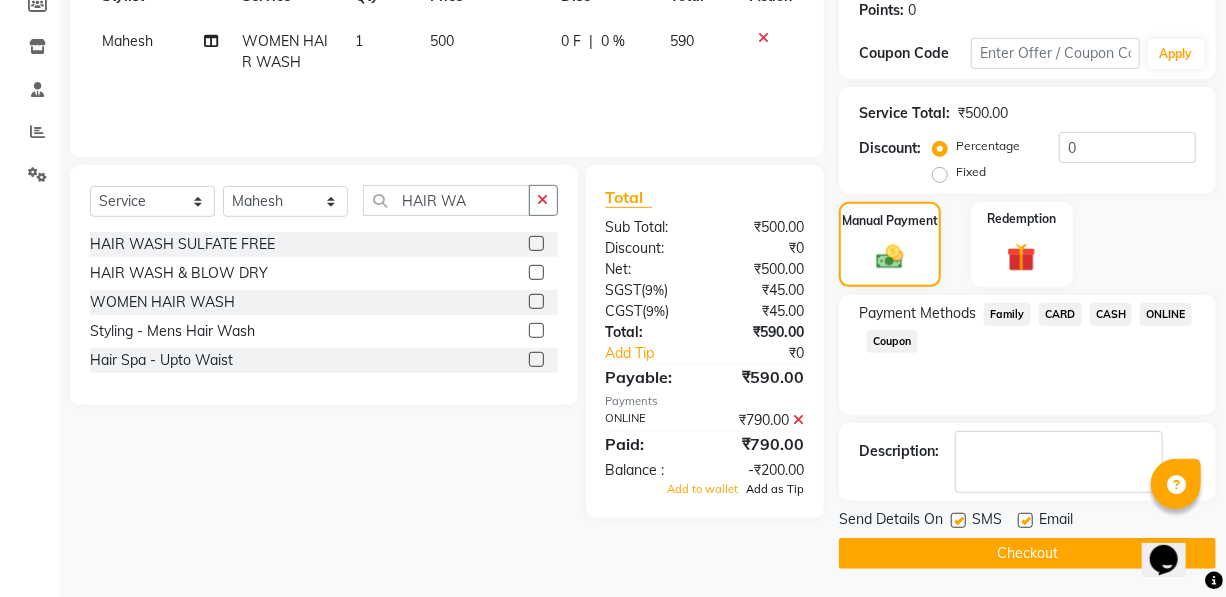 click on "Add as Tip" 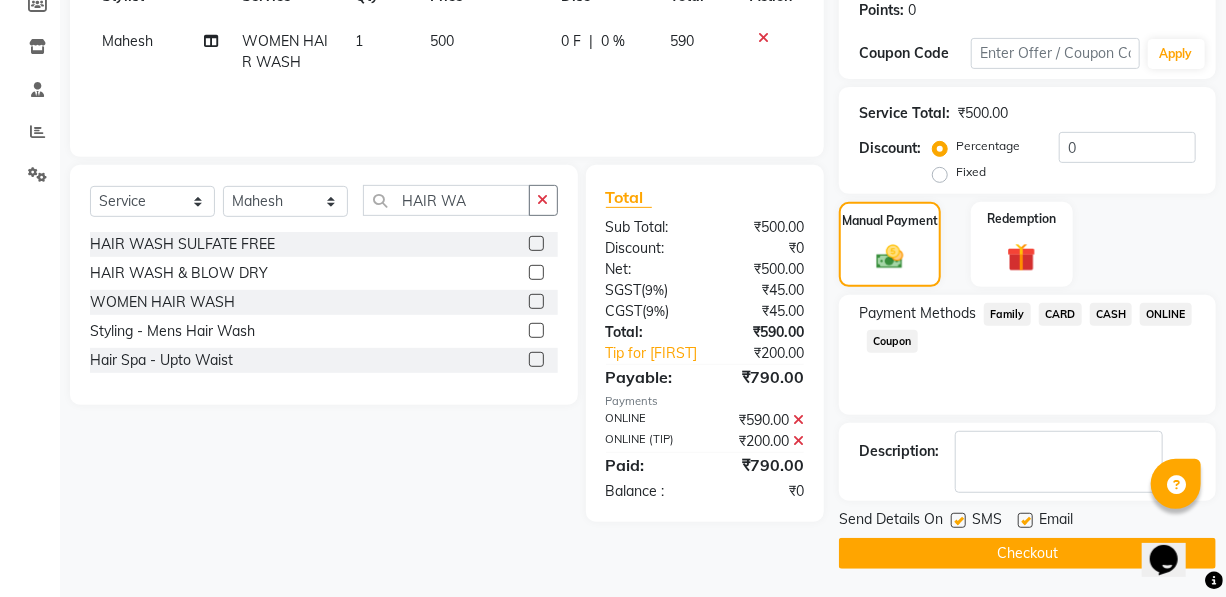 click on "Checkout" 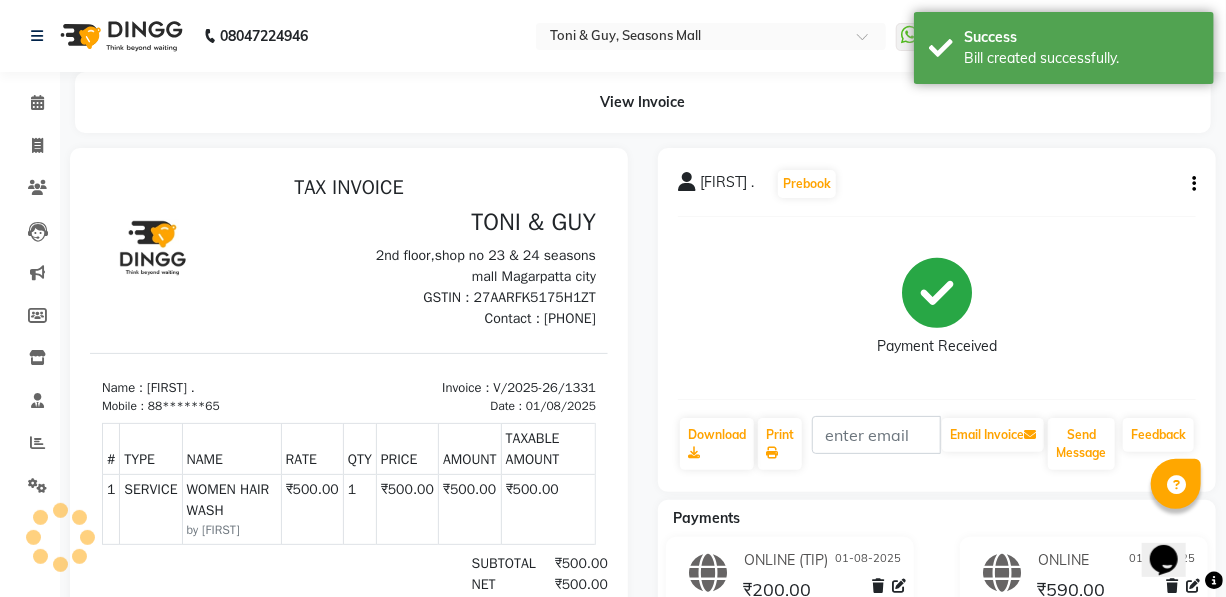 scroll, scrollTop: 0, scrollLeft: 0, axis: both 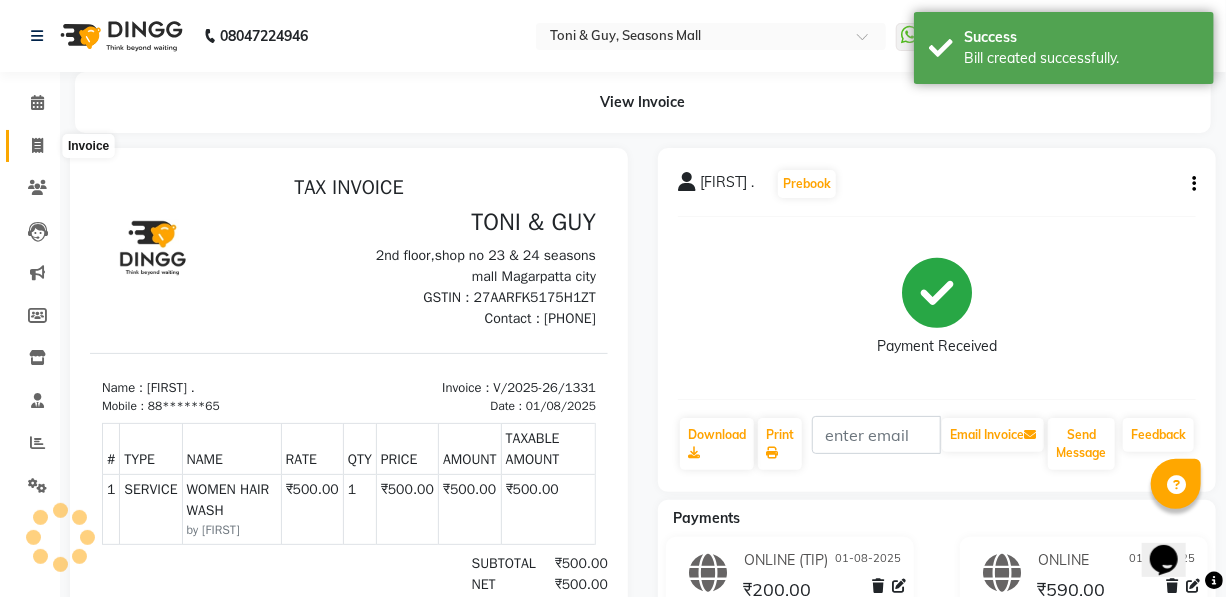 click 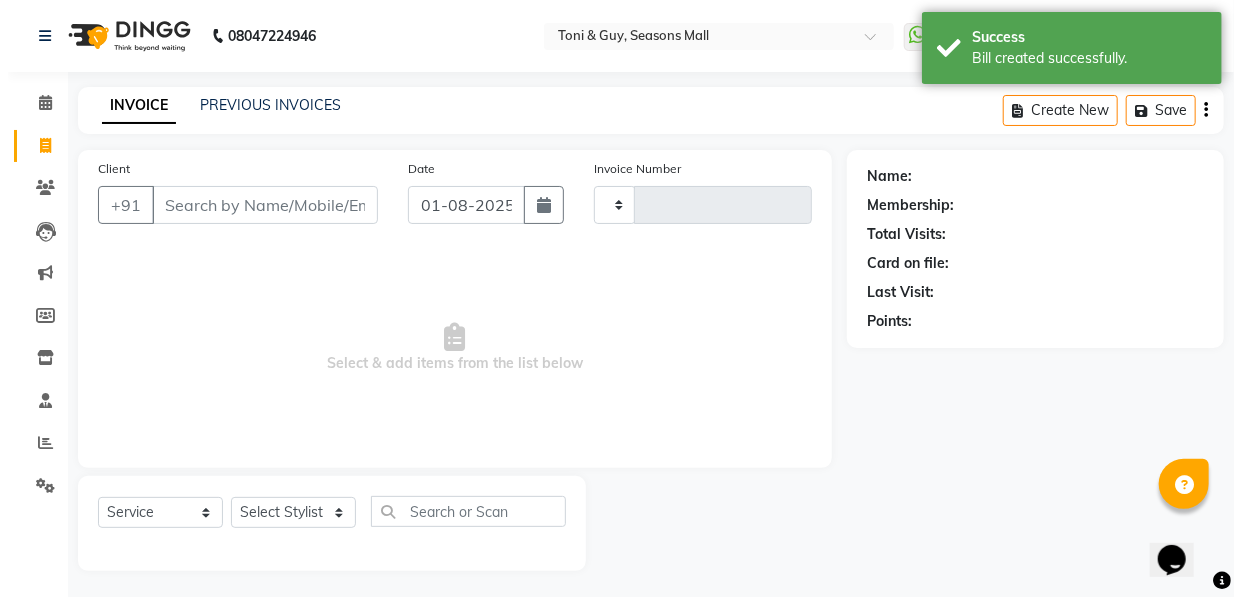 scroll, scrollTop: 4, scrollLeft: 0, axis: vertical 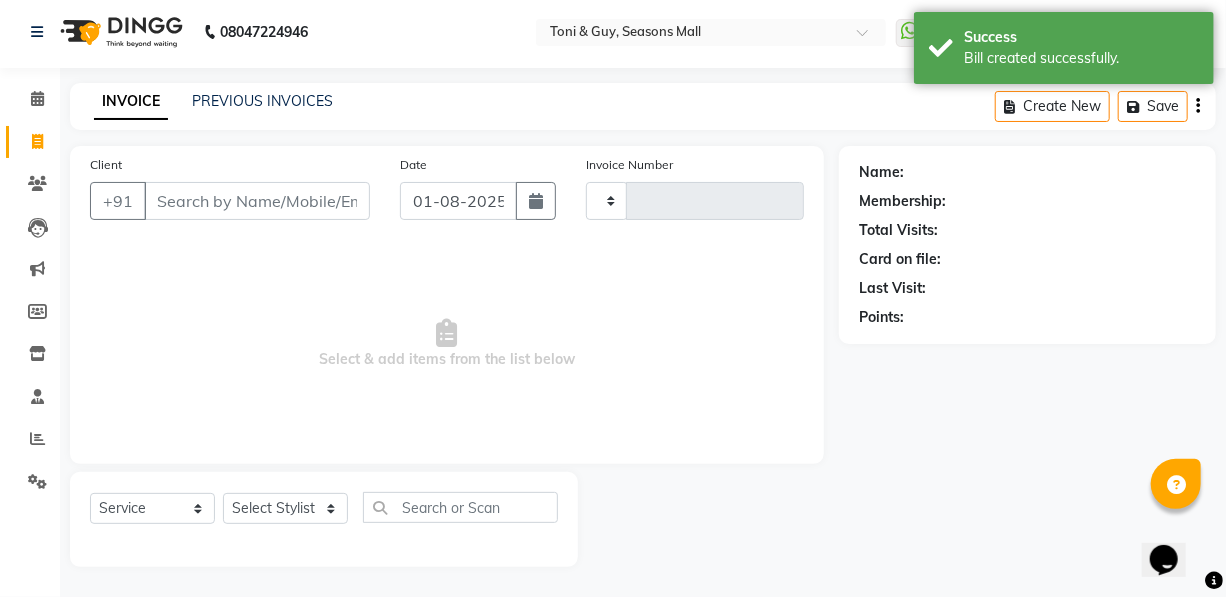 click on "Client" at bounding box center (257, 201) 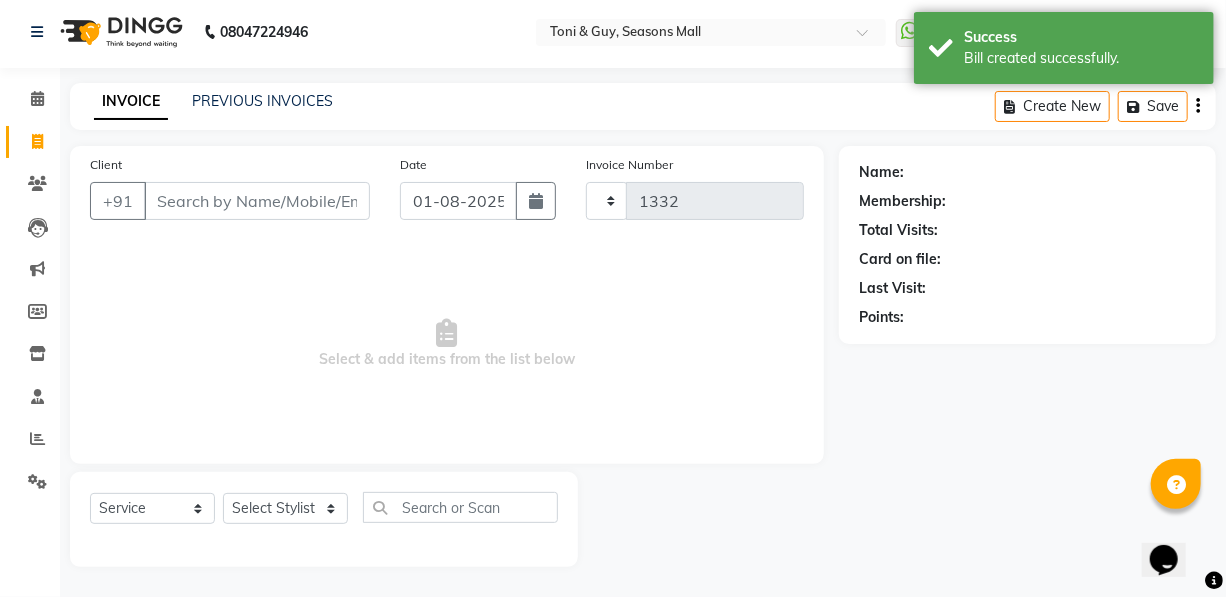 select on "3906" 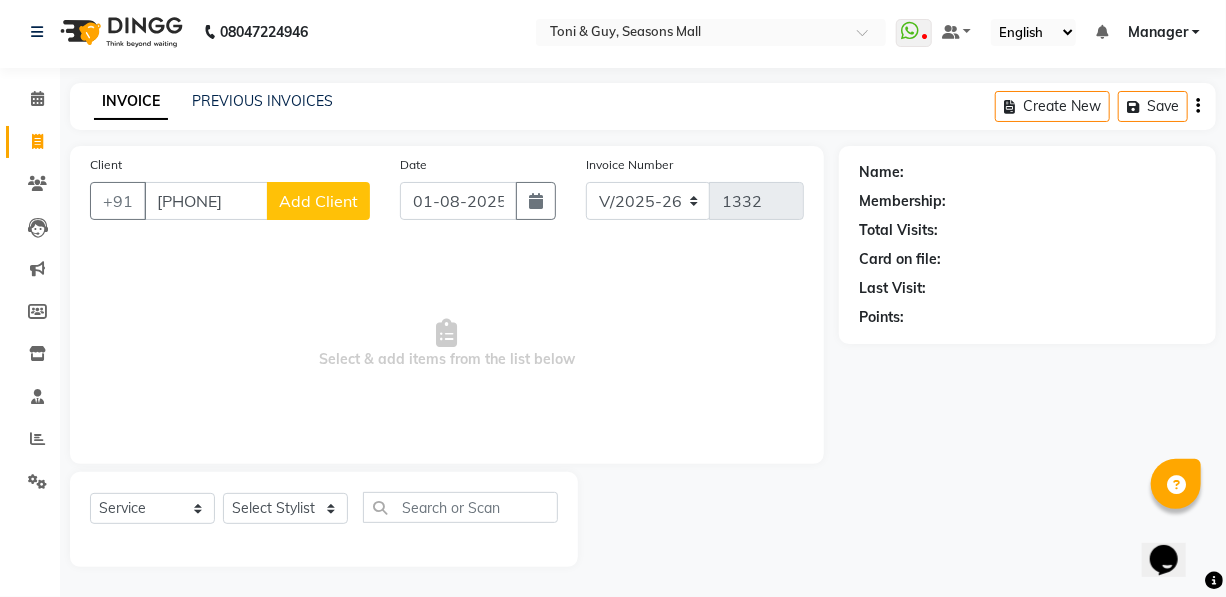 type on "[PHONE]" 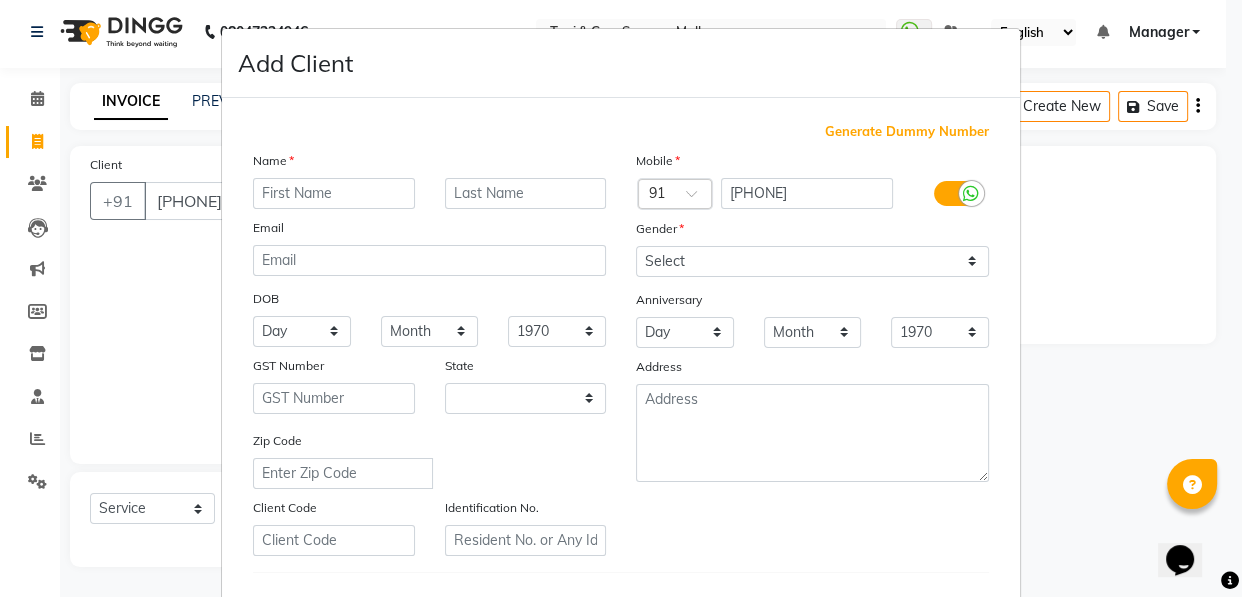 select on "22" 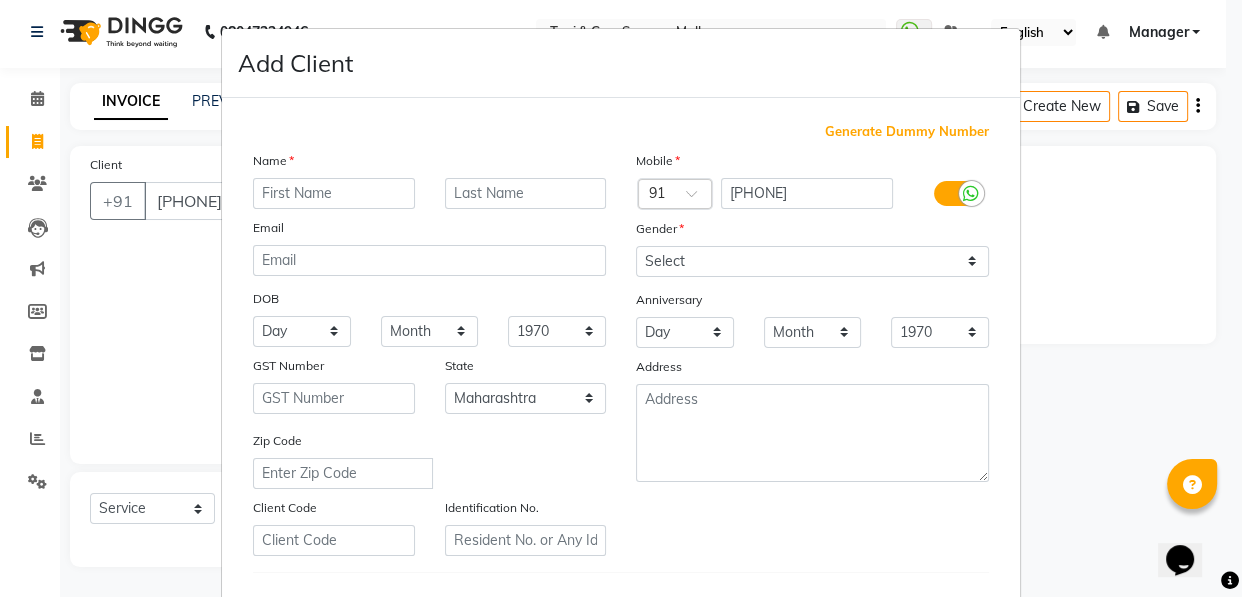 click at bounding box center (334, 193) 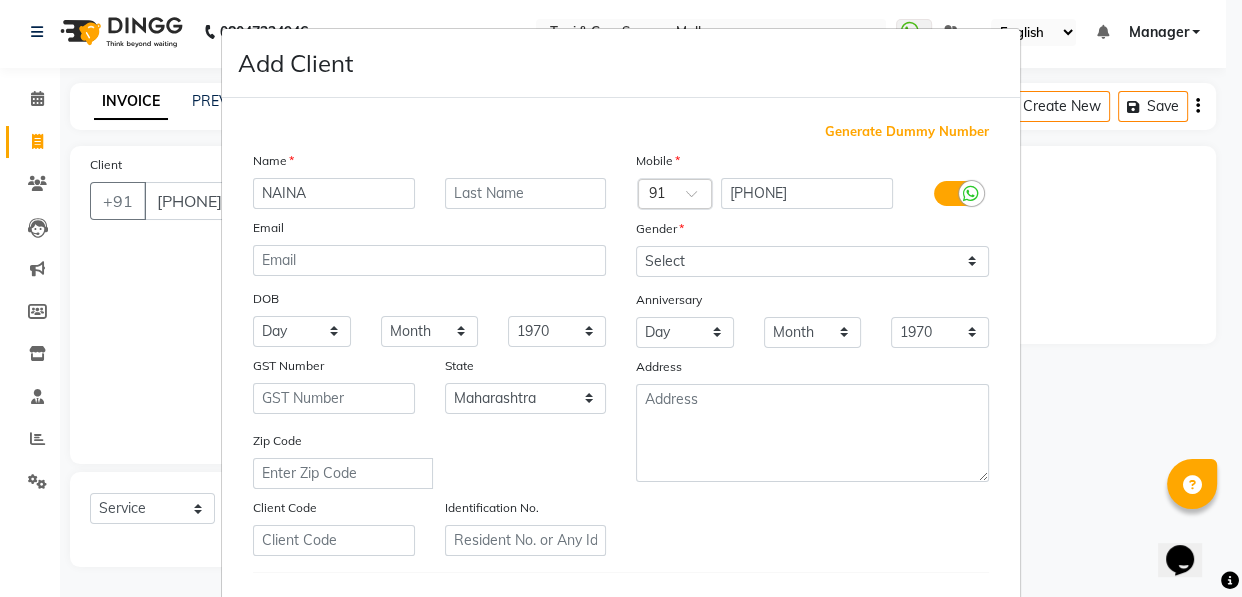 type on "NAINA" 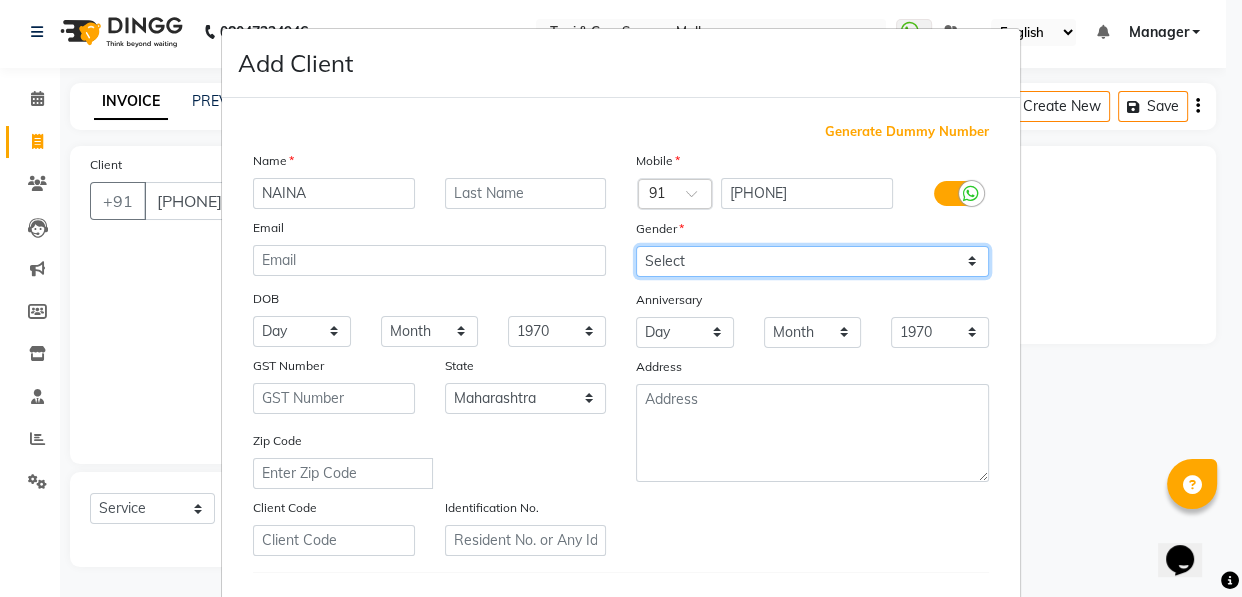 drag, startPoint x: 733, startPoint y: 260, endPoint x: 710, endPoint y: 275, distance: 27.45906 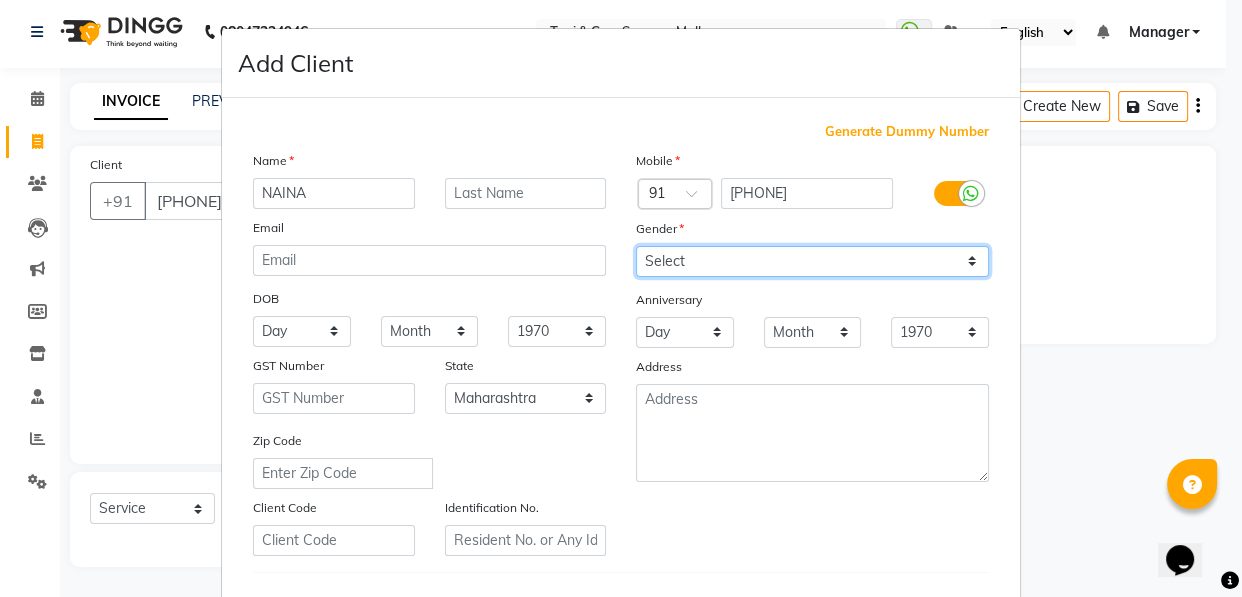 click on "Select Male Female Other Prefer Not To Say" at bounding box center (812, 261) 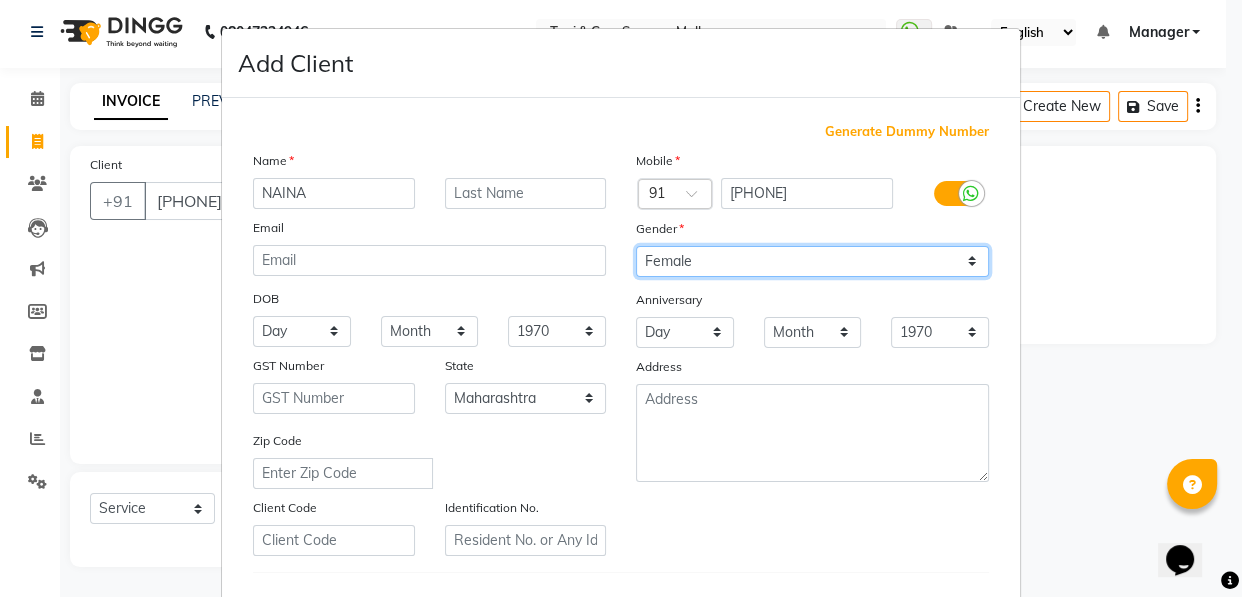 click on "Select Male Female Other Prefer Not To Say" at bounding box center (812, 261) 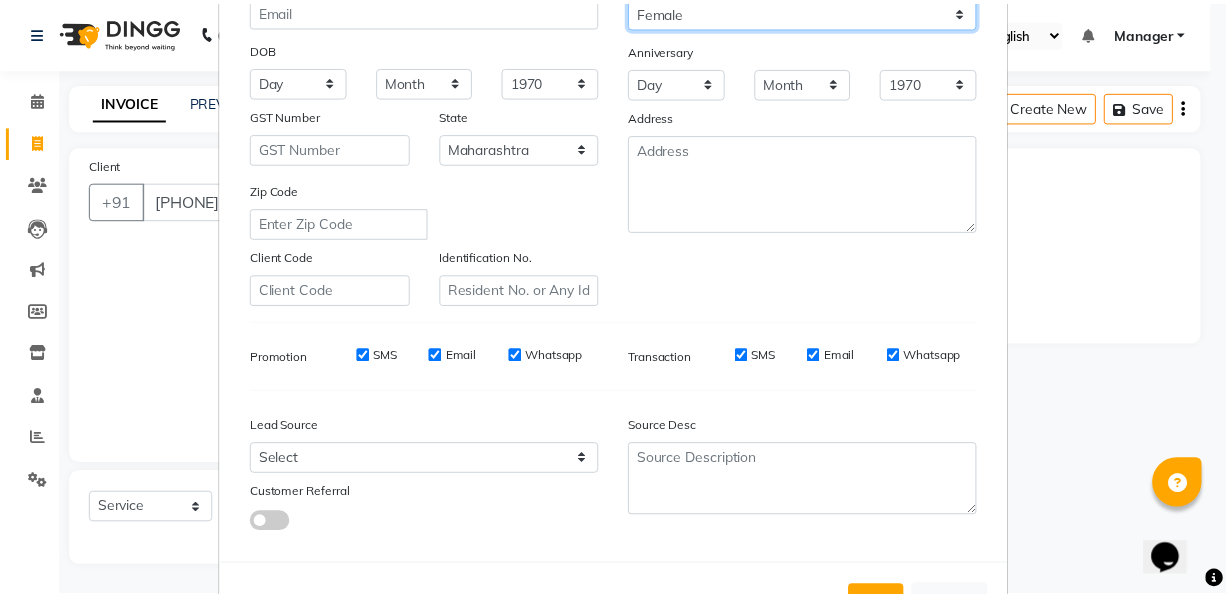 scroll, scrollTop: 331, scrollLeft: 0, axis: vertical 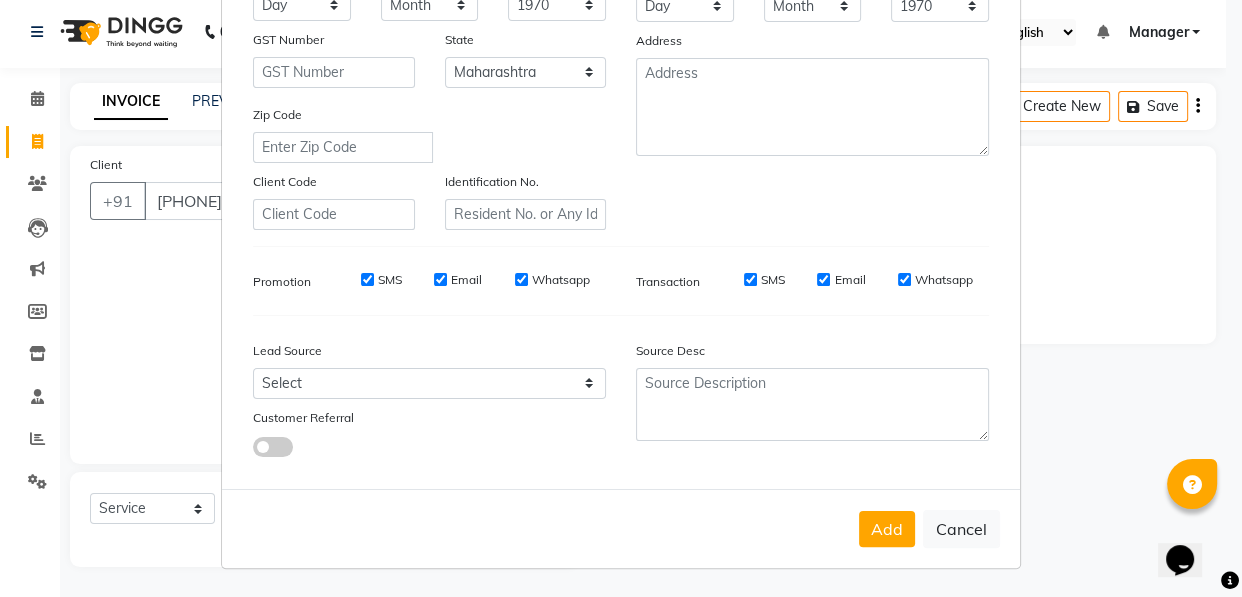 click on "Add" at bounding box center (887, 529) 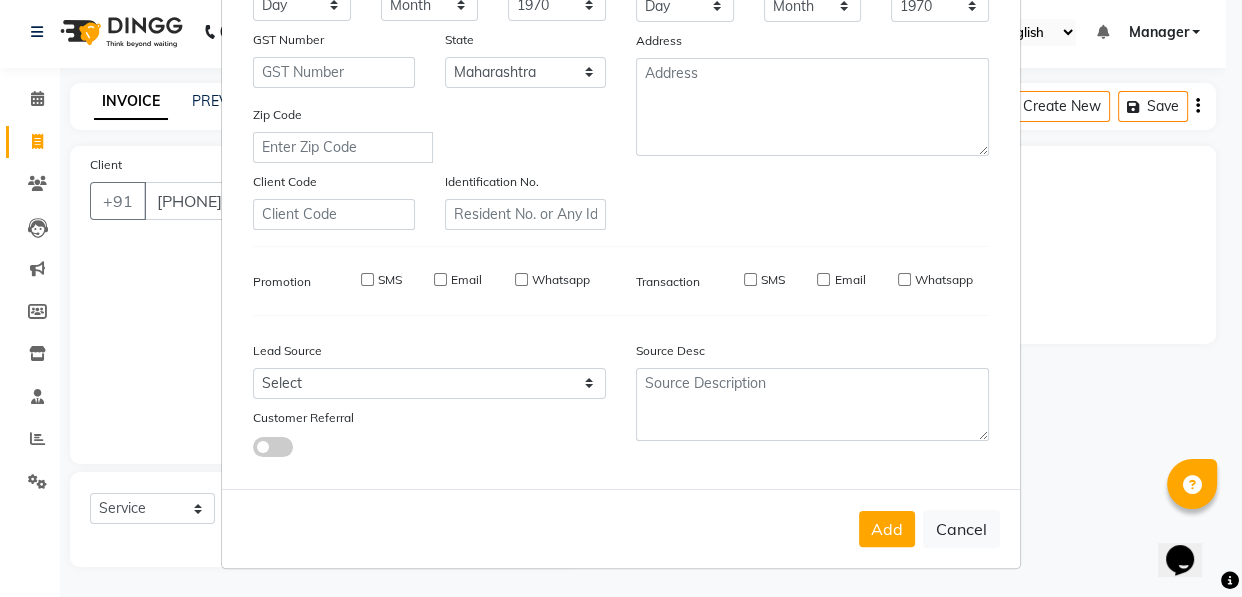 type on "70******45" 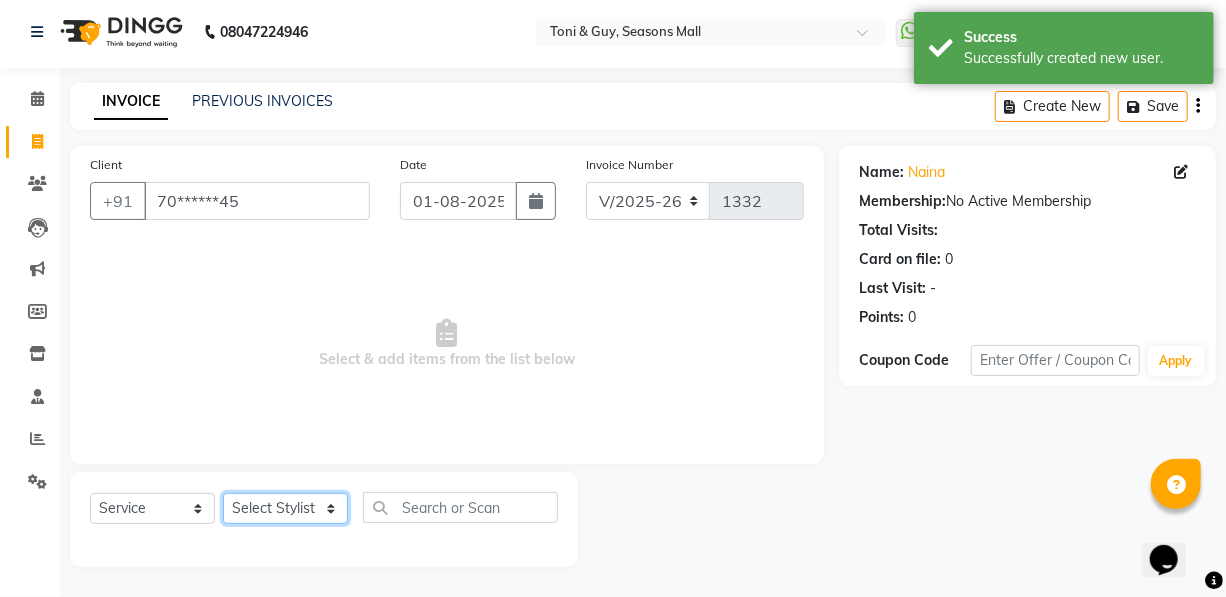 click on "Select Stylist [FIRST] [FIRST] [FIRST] [FIRST] [FIRST] Manager [FIRST] [FIRST] [FIRST] [FIRST] [FIRST] [FIRST]" 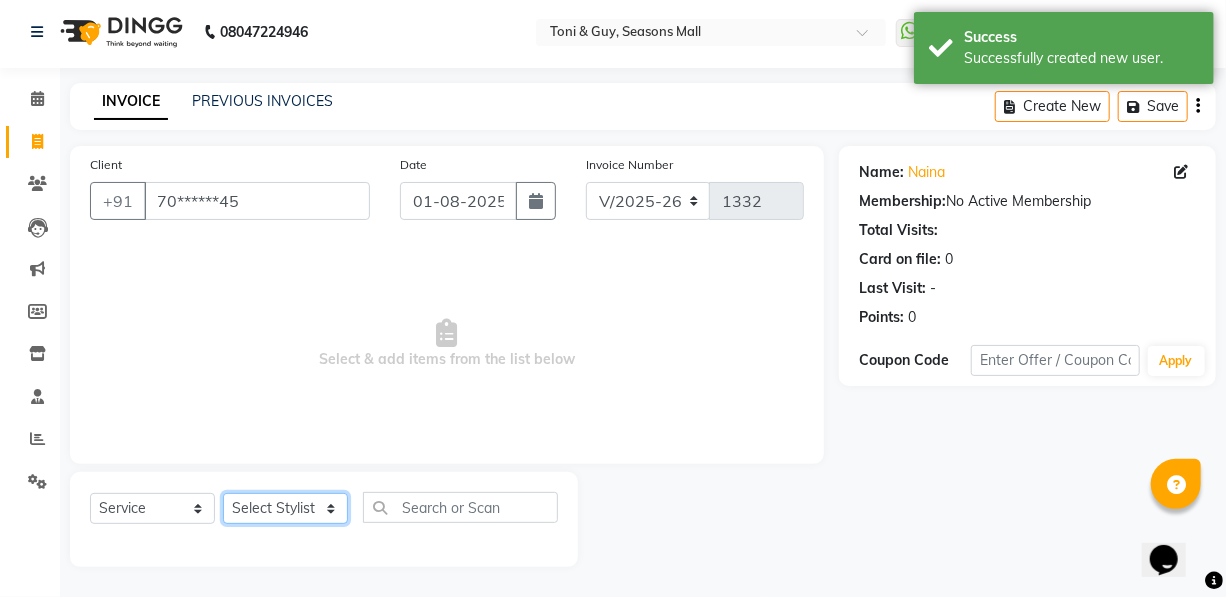 select on "19234" 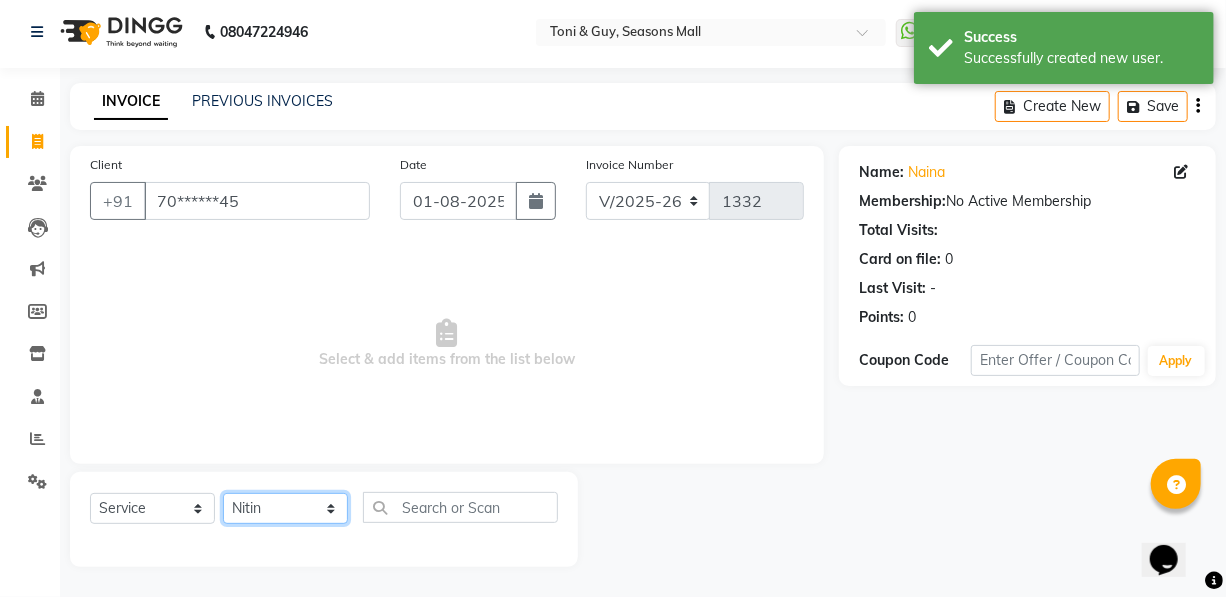 click on "Select Stylist [FIRST] [FIRST] [FIRST] [FIRST] [FIRST] Manager [FIRST] [FIRST] [FIRST] [FIRST] [FIRST] [FIRST]" 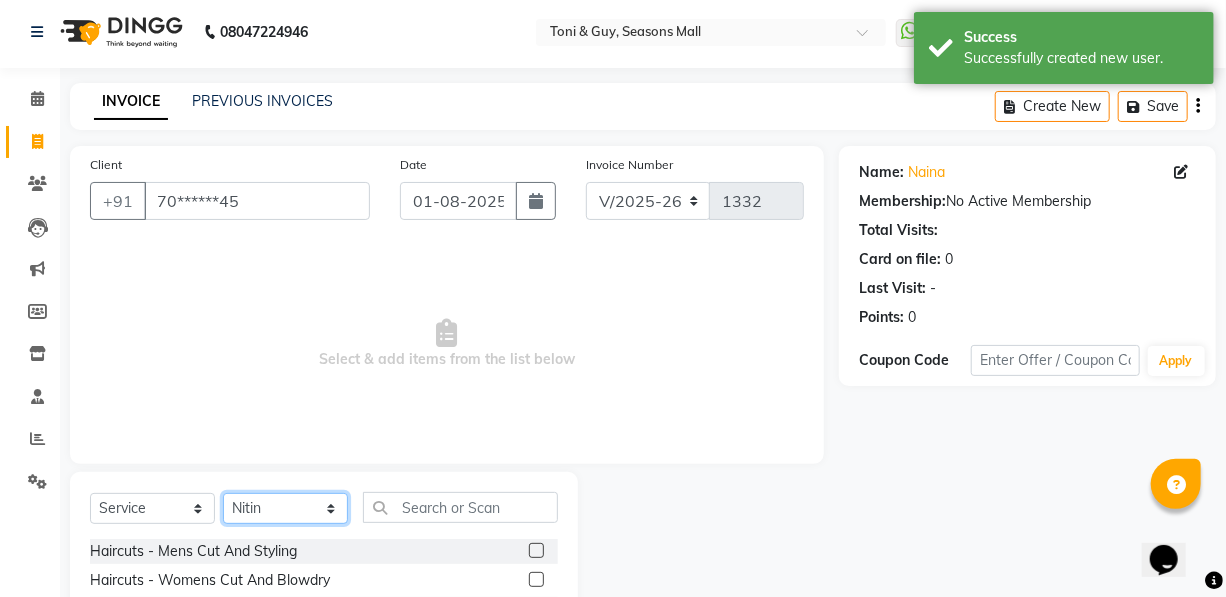 scroll, scrollTop: 204, scrollLeft: 0, axis: vertical 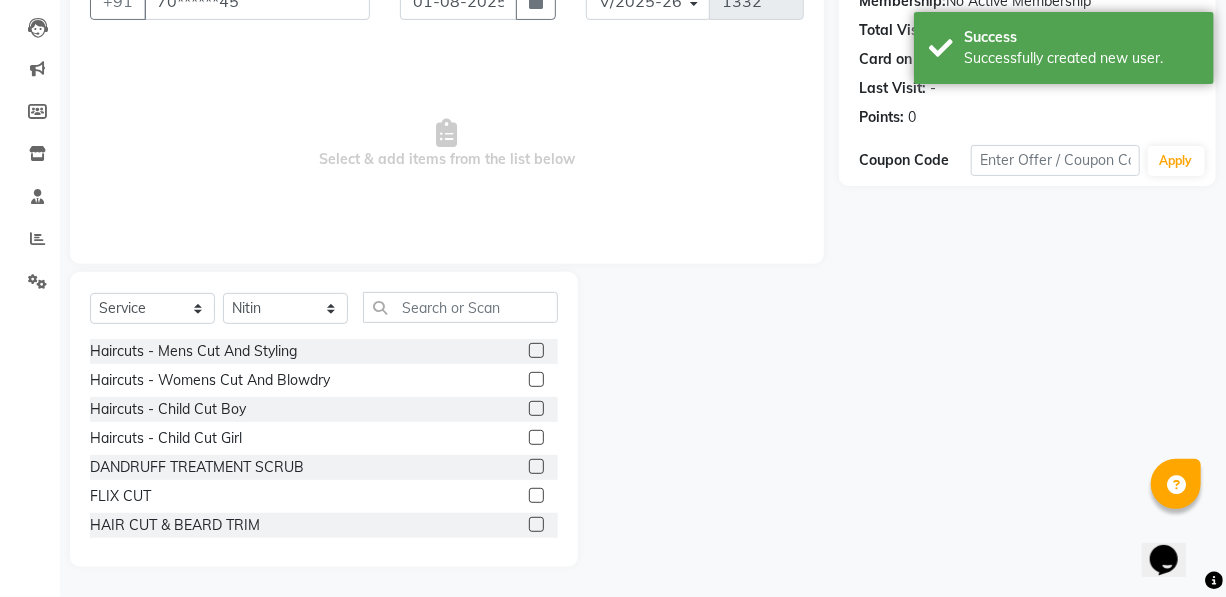 drag, startPoint x: 520, startPoint y: 379, endPoint x: 493, endPoint y: 370, distance: 28.460499 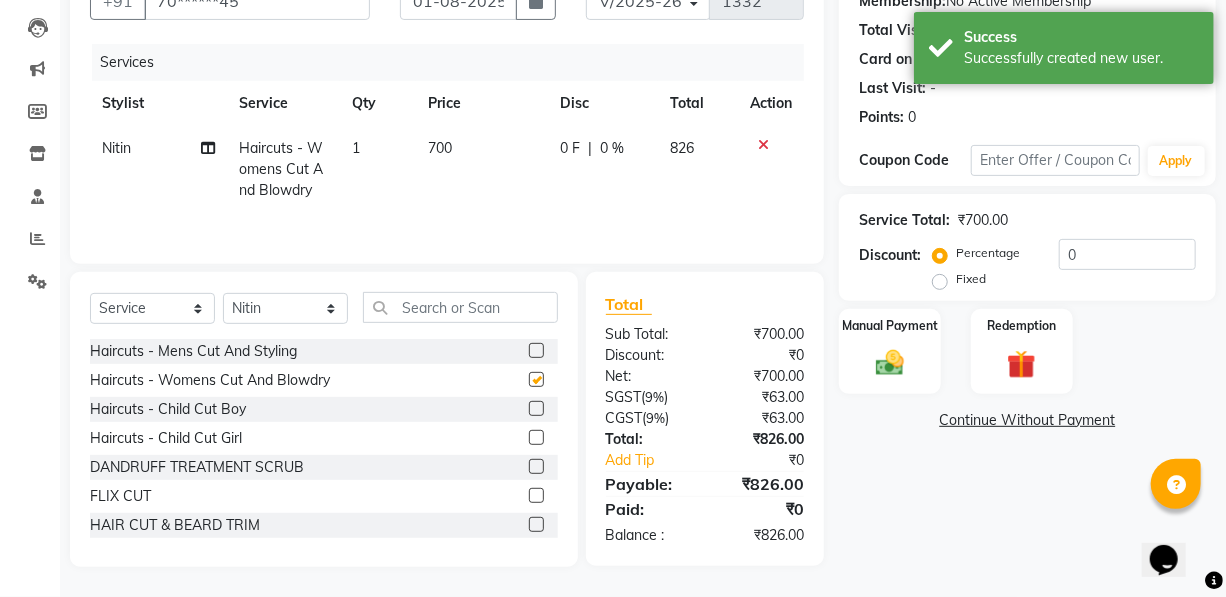 checkbox on "false" 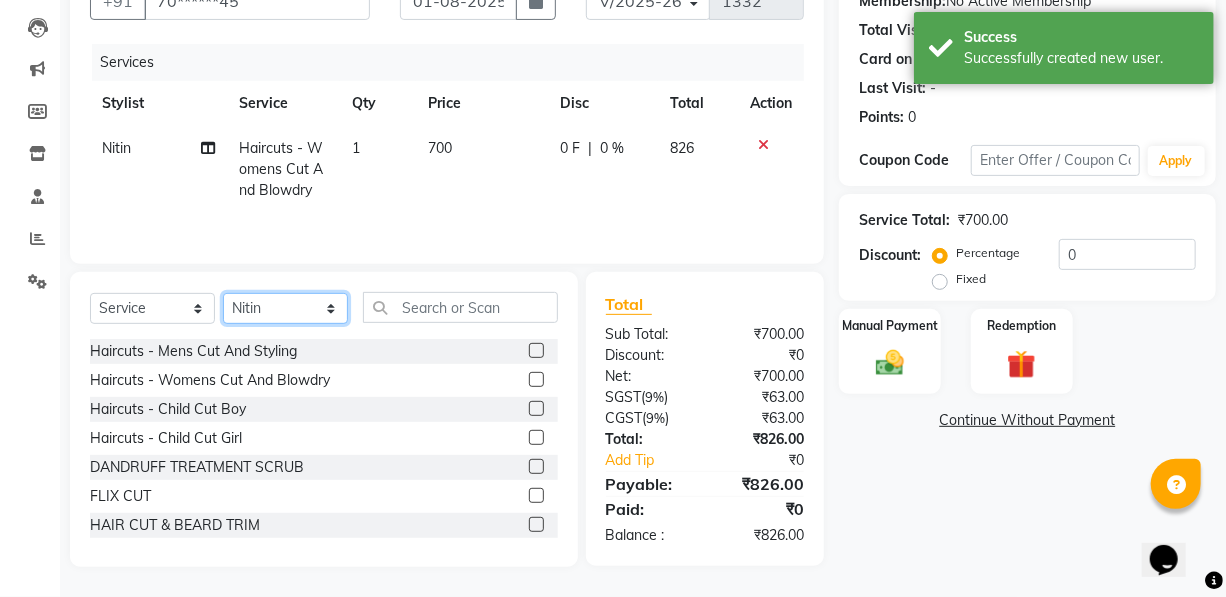 click on "Select Stylist [FIRST] [FIRST] [FIRST] [FIRST] [FIRST] Manager [FIRST] [FIRST] [FIRST] [FIRST] [FIRST] [FIRST]" 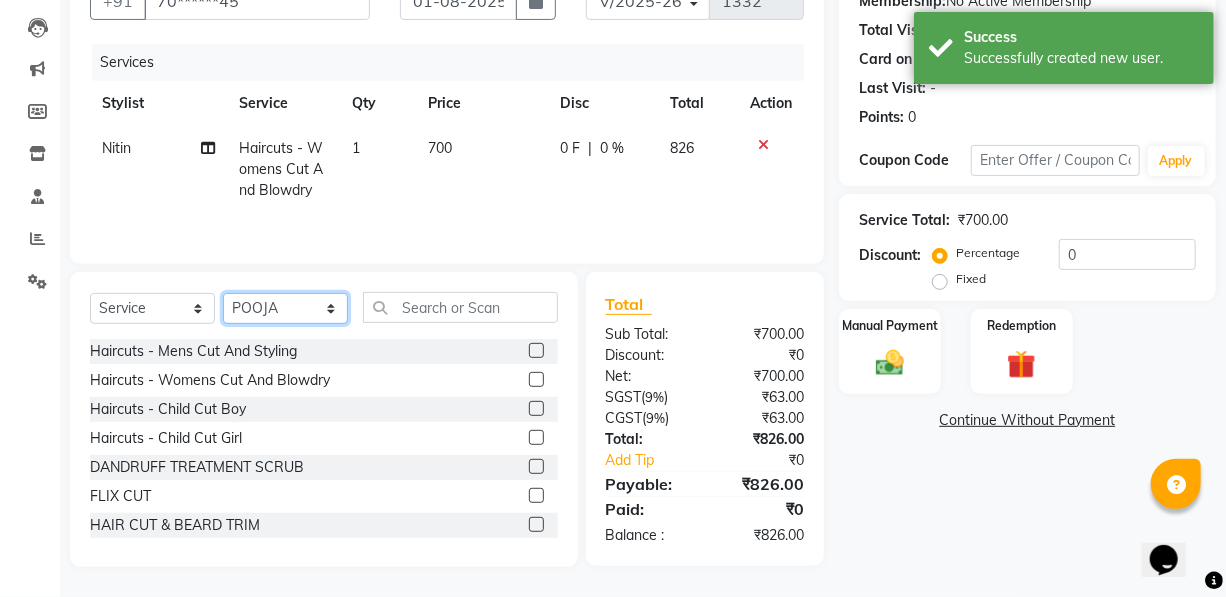 click on "Select Stylist [FIRST] [FIRST] [FIRST] [FIRST] [FIRST] Manager [FIRST] [FIRST] [FIRST] [FIRST] [FIRST] [FIRST]" 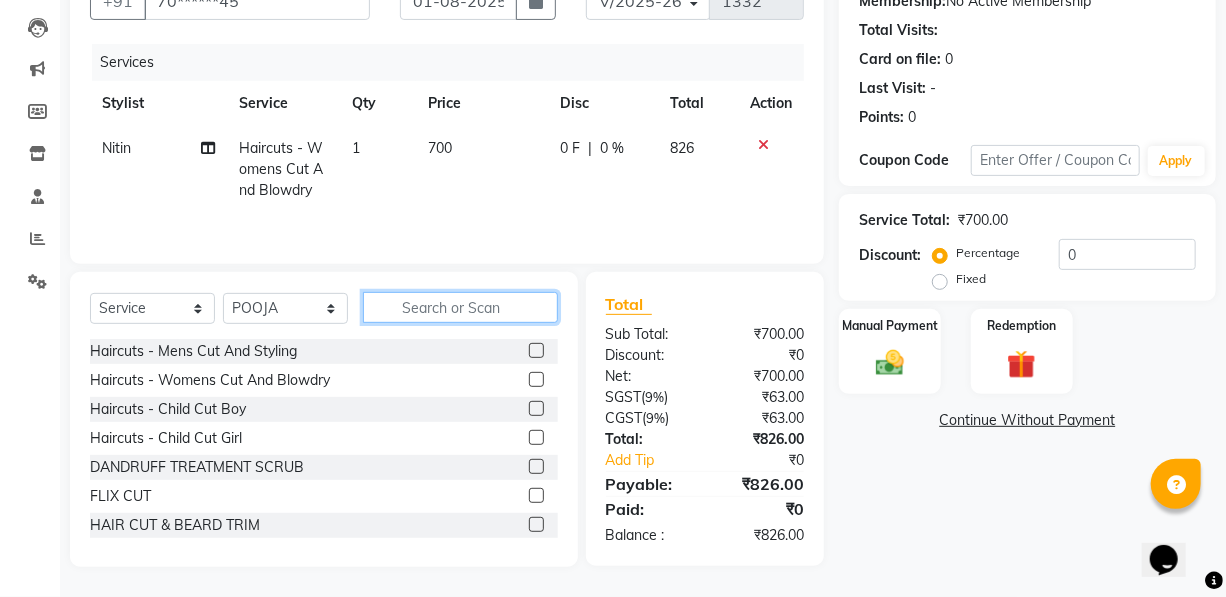 click 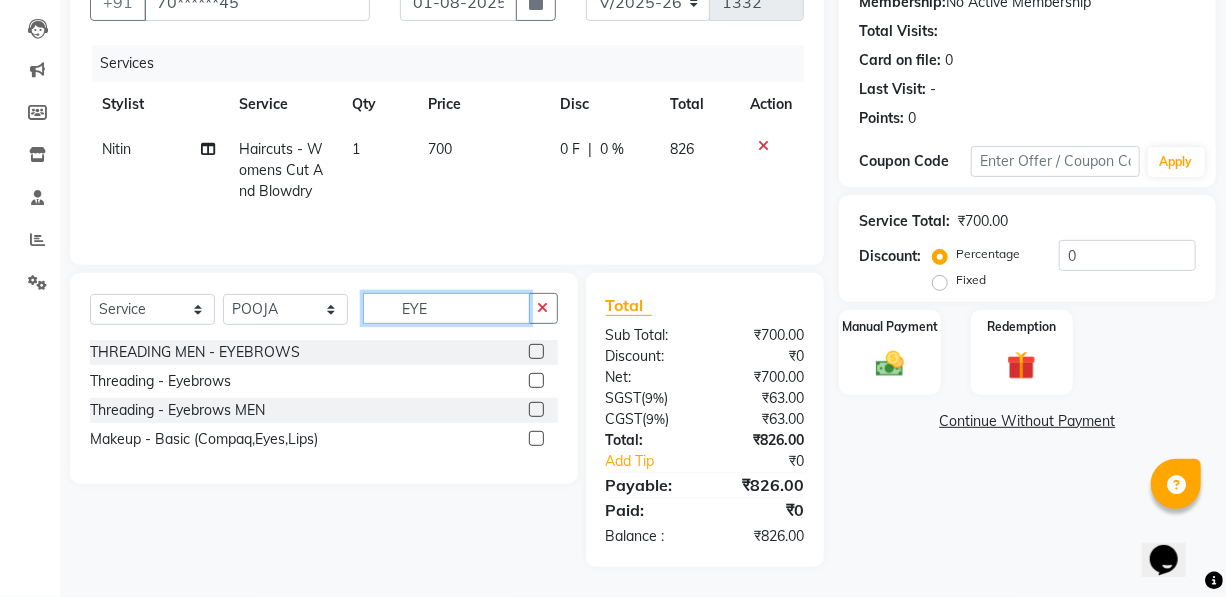 type on "EYE" 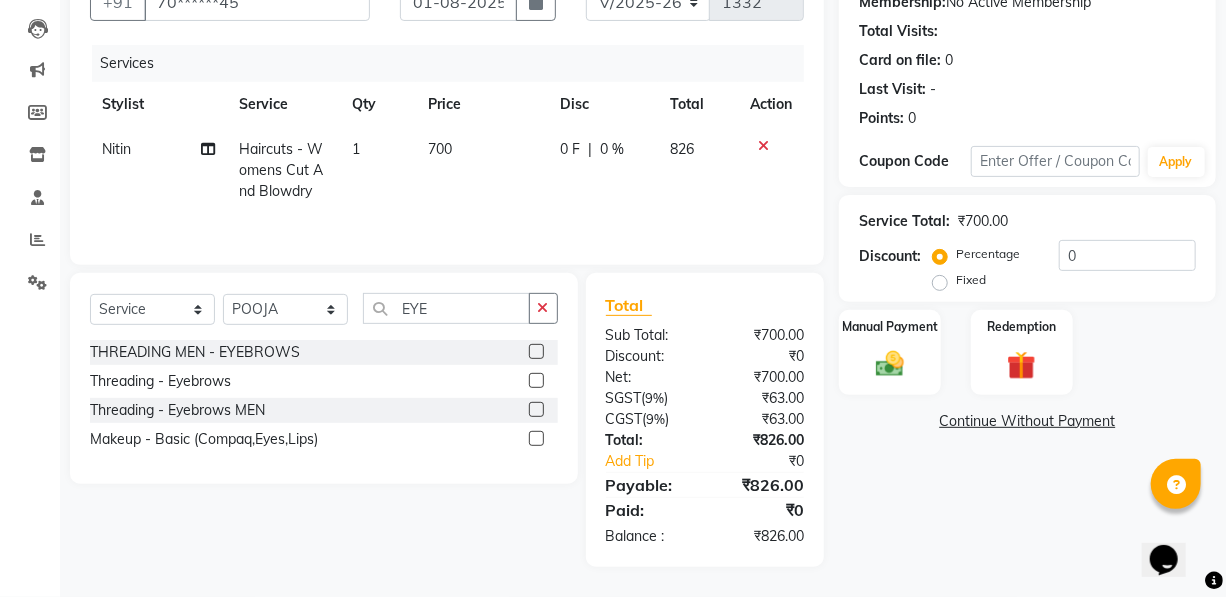 click 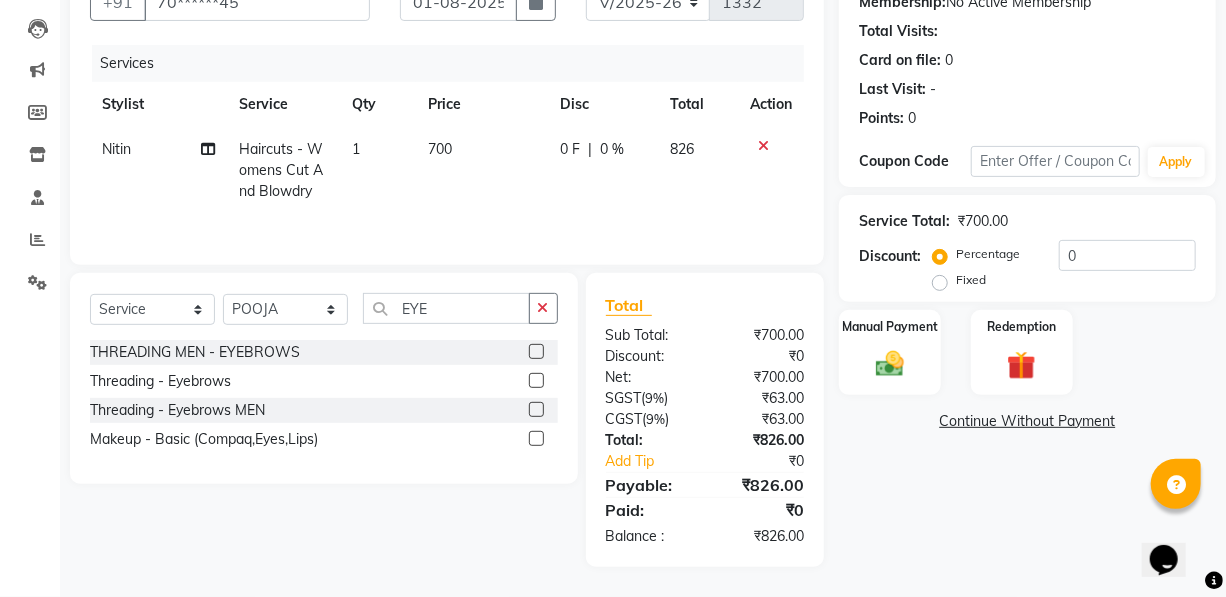 click at bounding box center [535, 381] 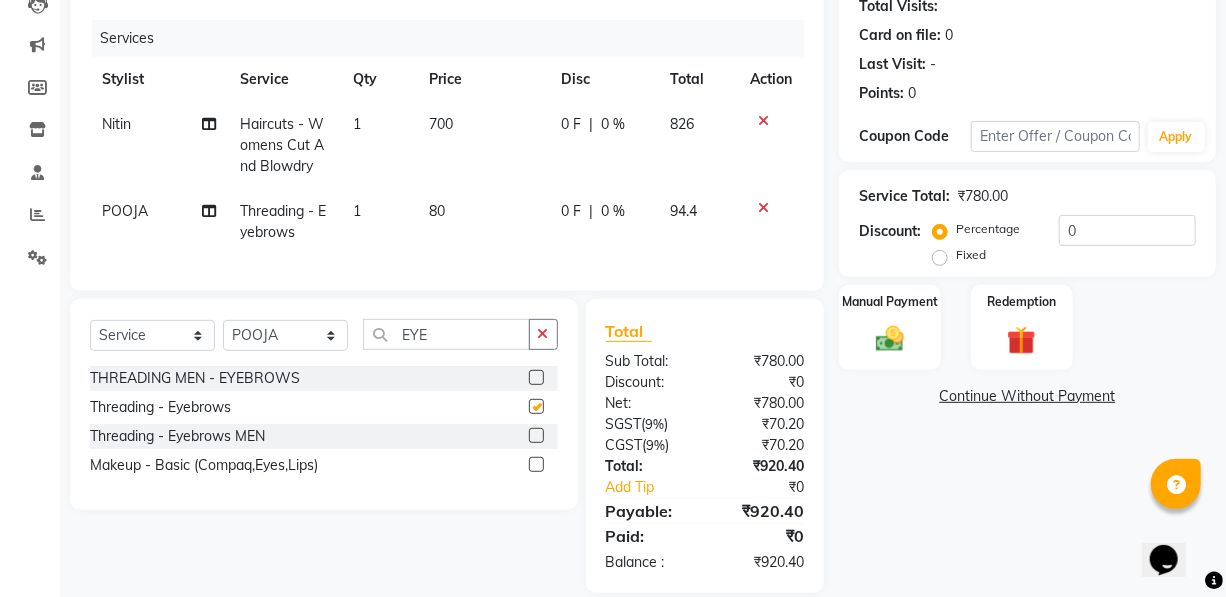 scroll, scrollTop: 270, scrollLeft: 0, axis: vertical 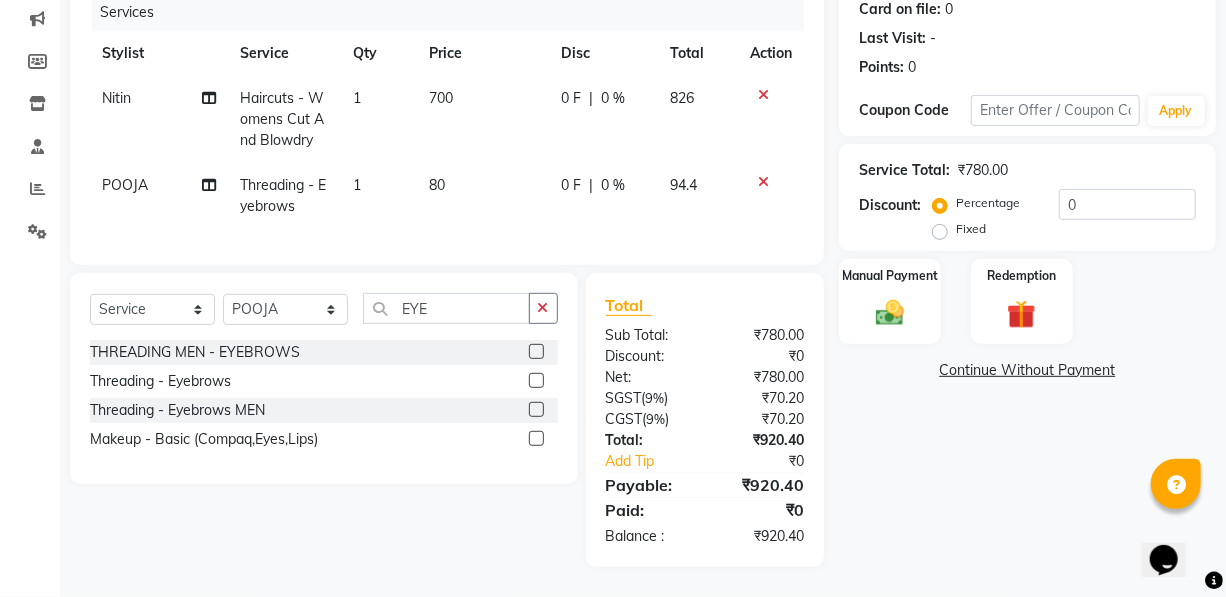 checkbox on "false" 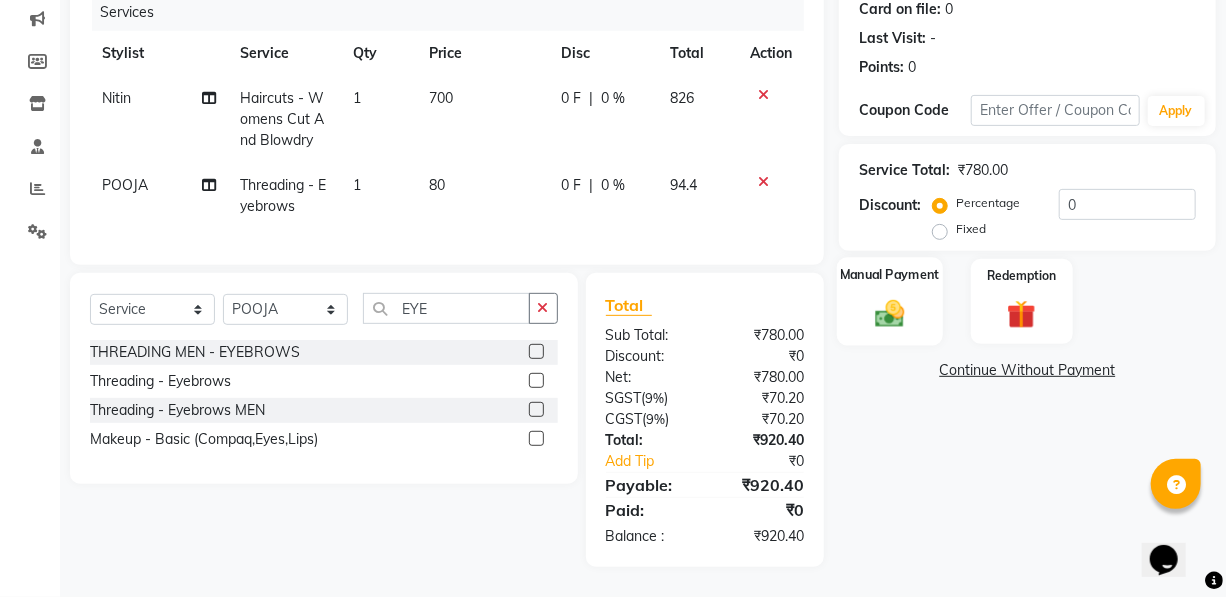 click 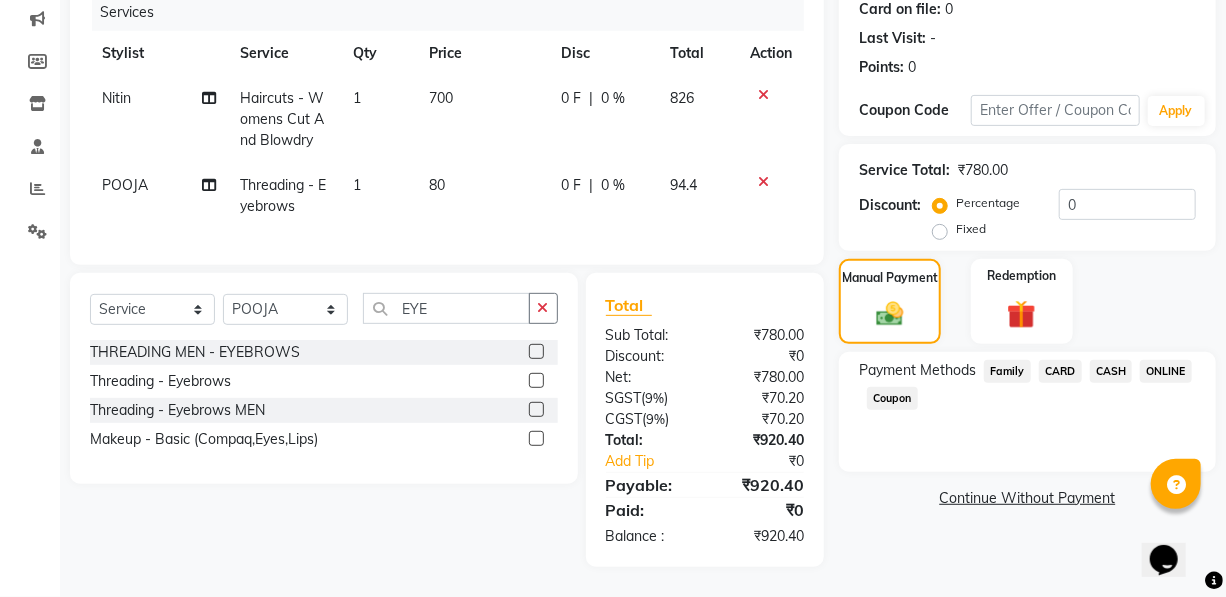 click on "ONLINE" 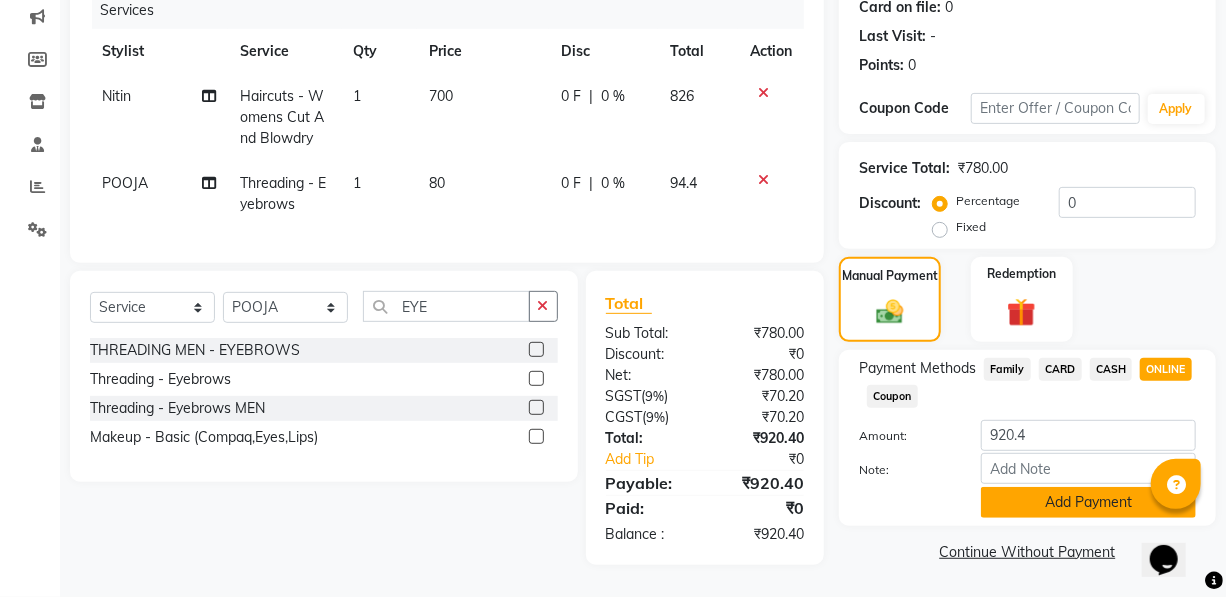 click on "Add Payment" 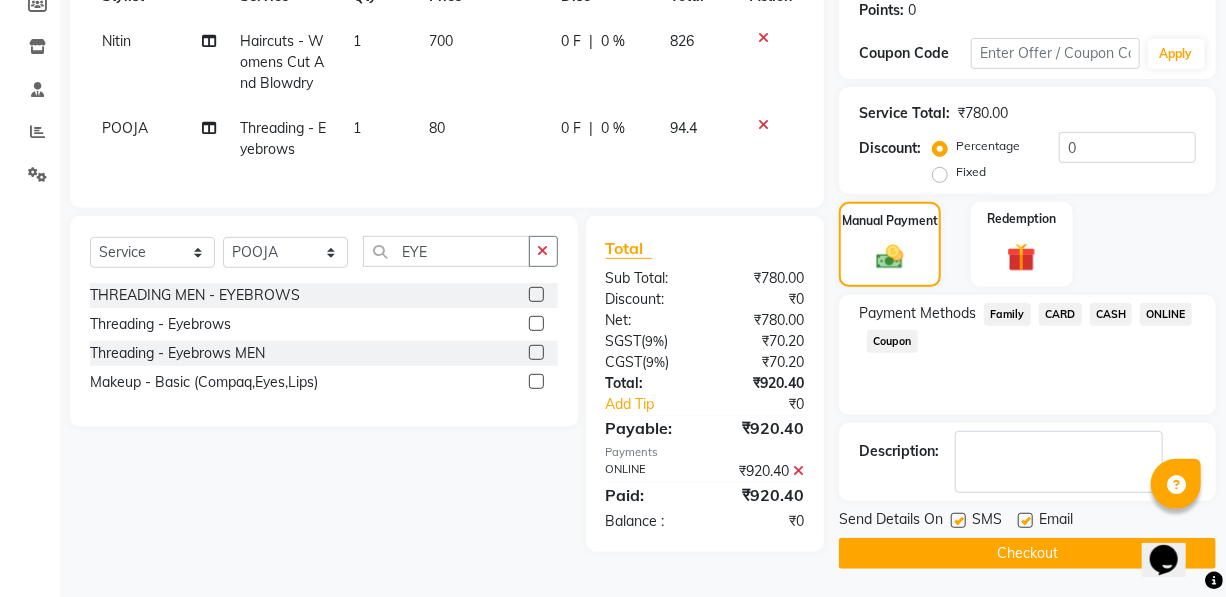 click on "Checkout" 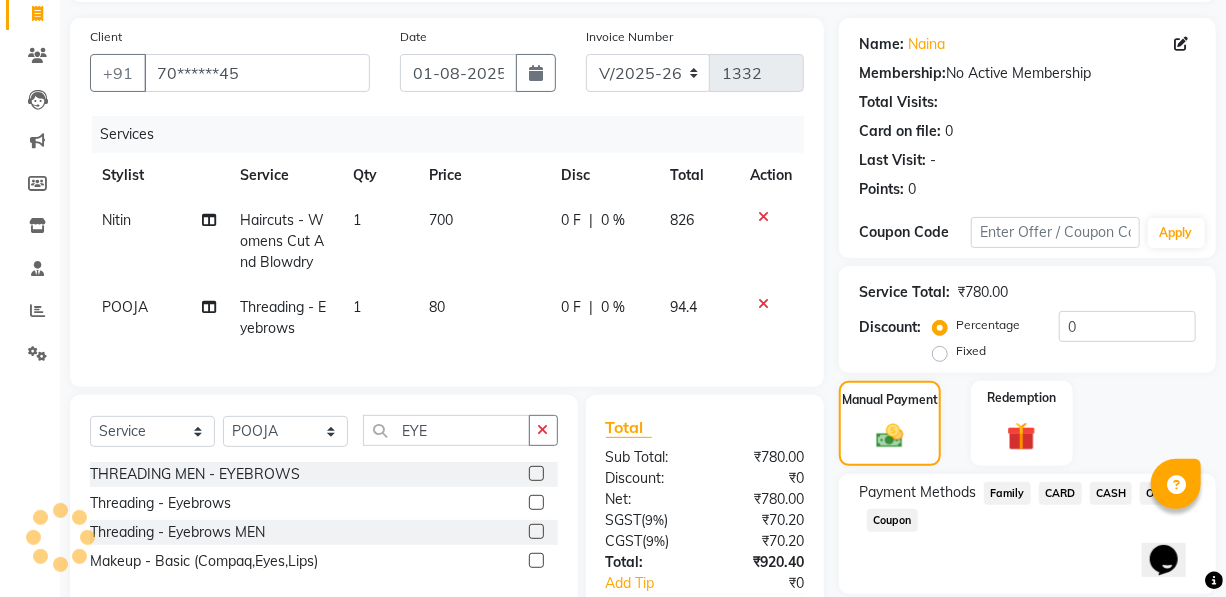 scroll, scrollTop: 0, scrollLeft: 0, axis: both 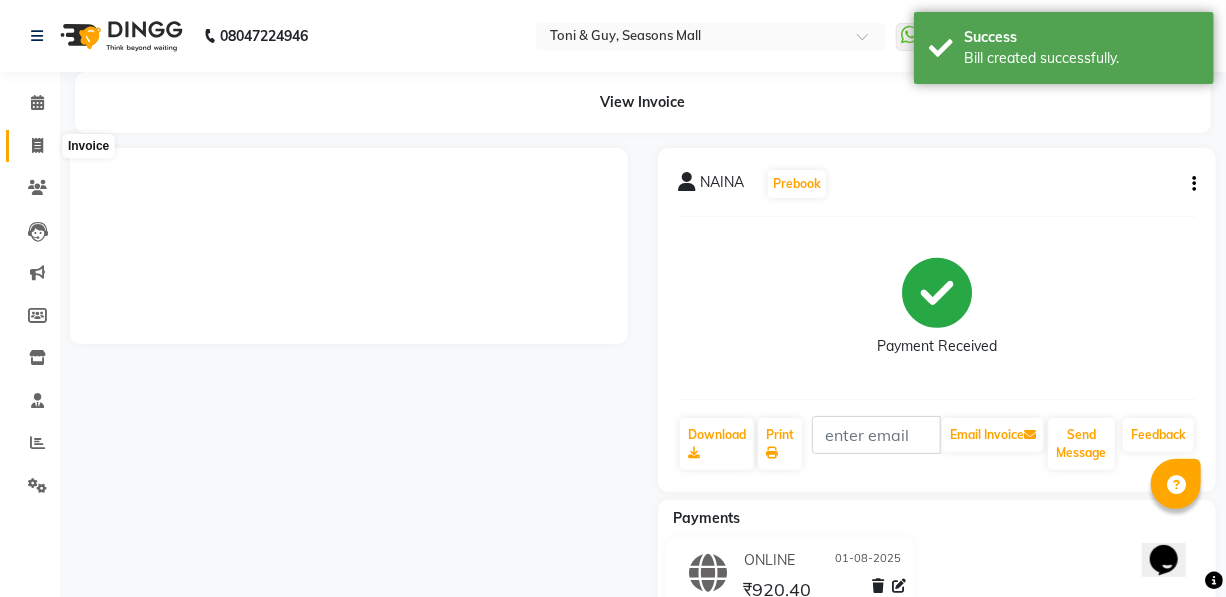 click 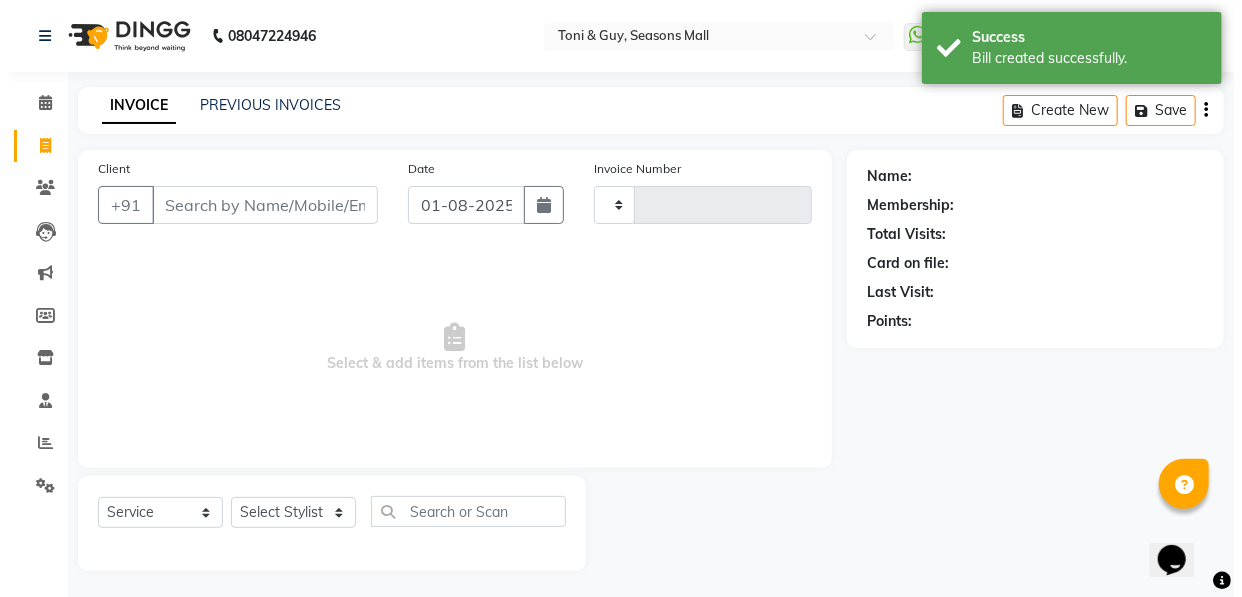 scroll, scrollTop: 4, scrollLeft: 0, axis: vertical 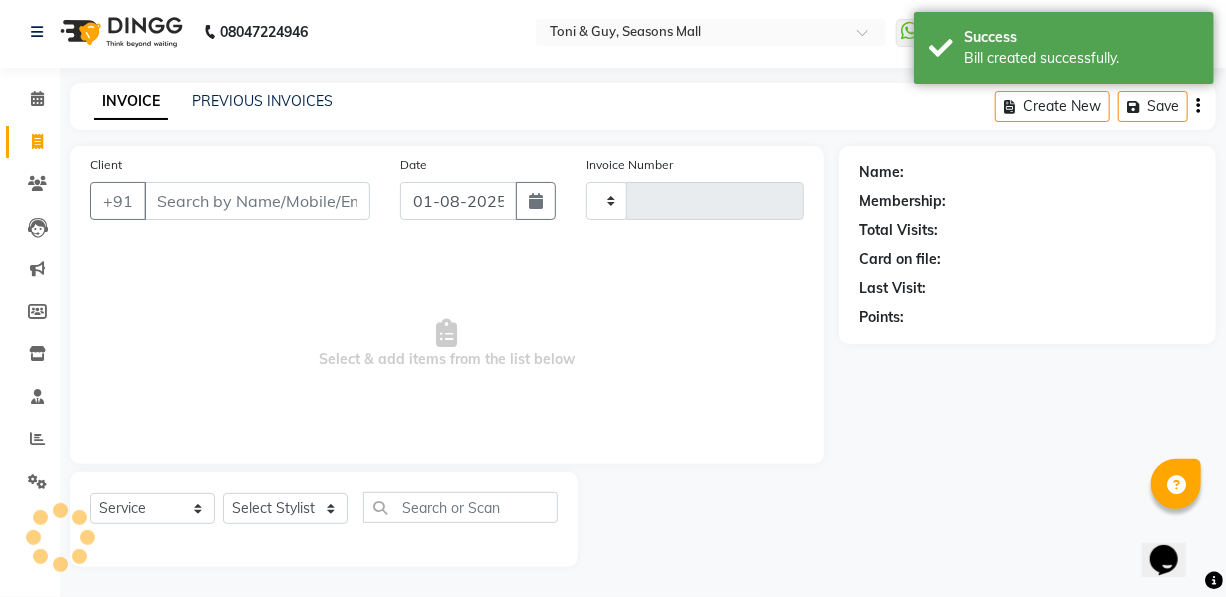 type on "1333" 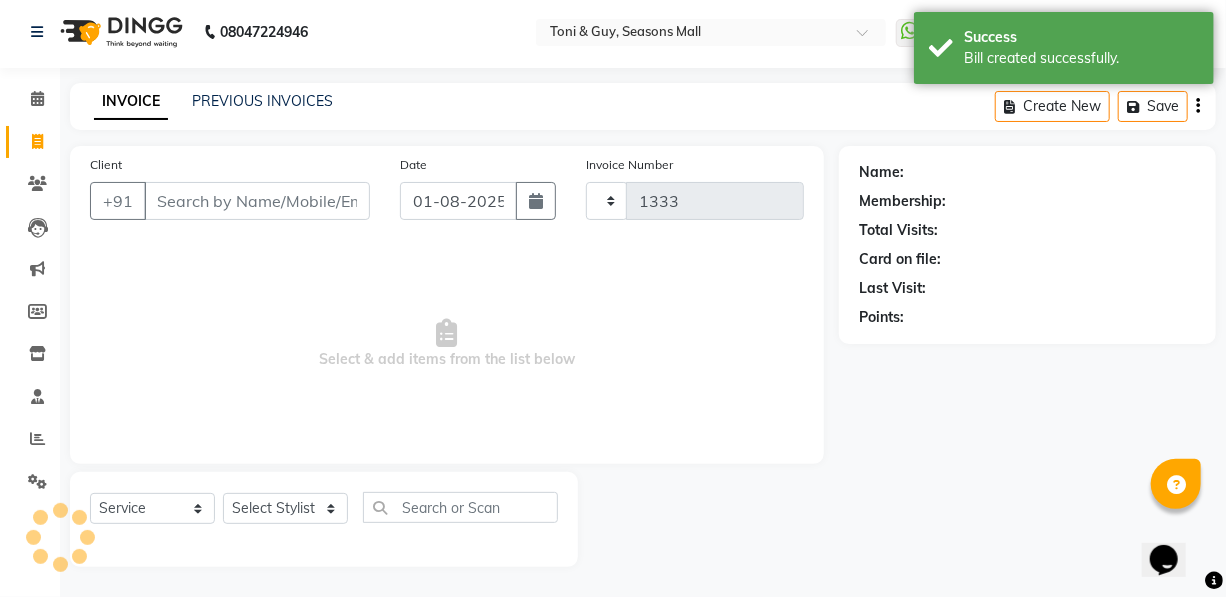 select on "3906" 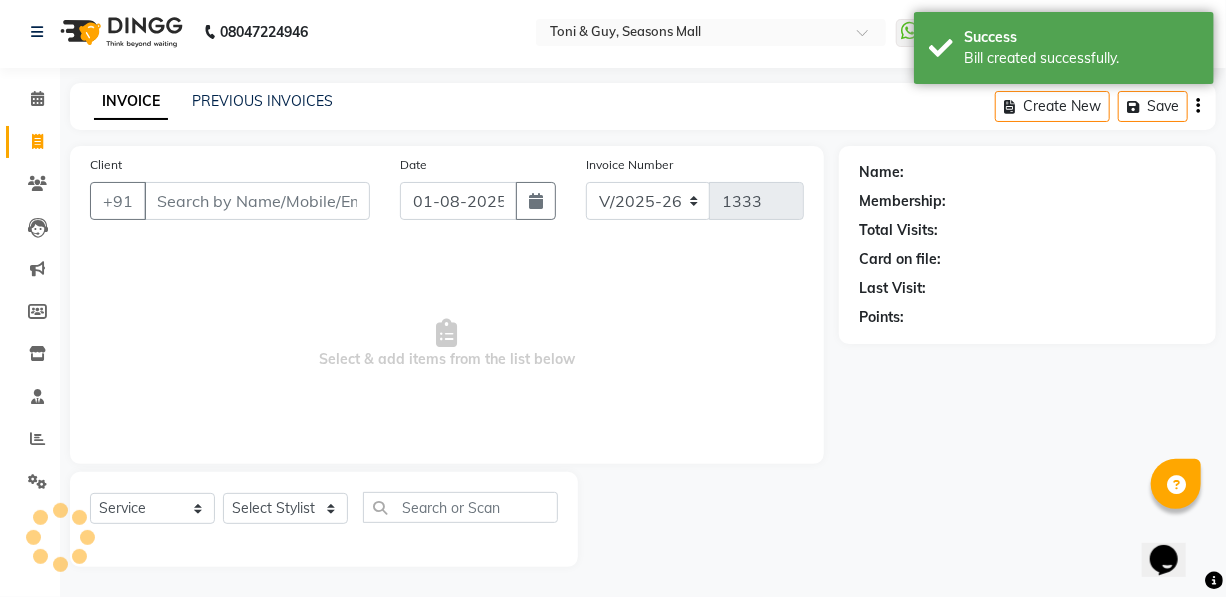 click on "Client" at bounding box center [257, 201] 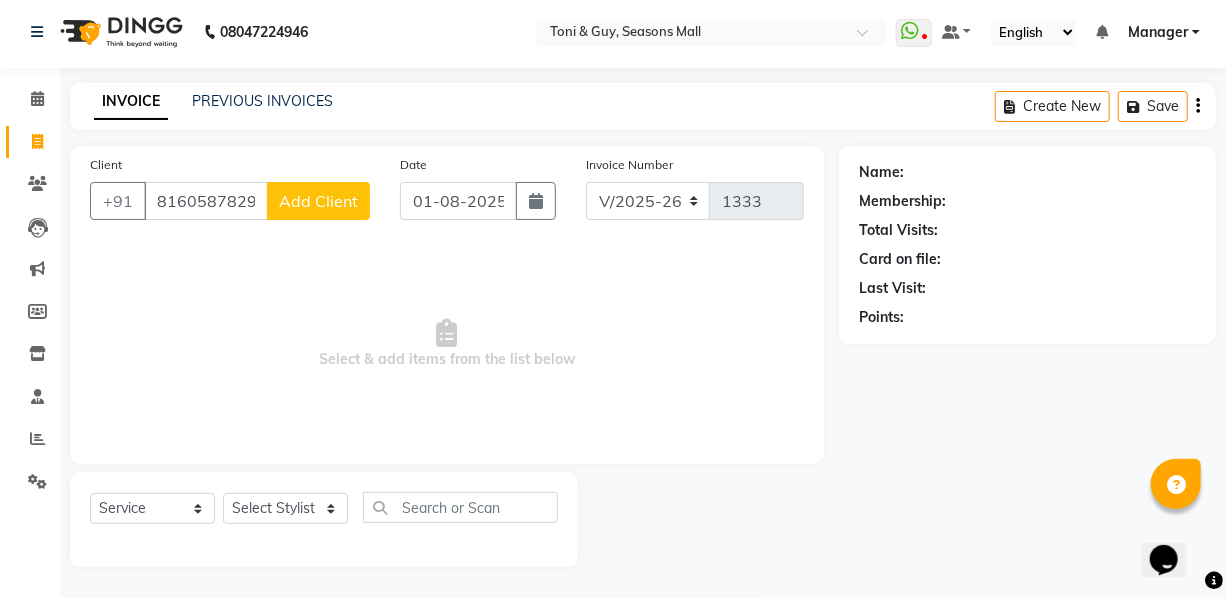 type on "8160587829" 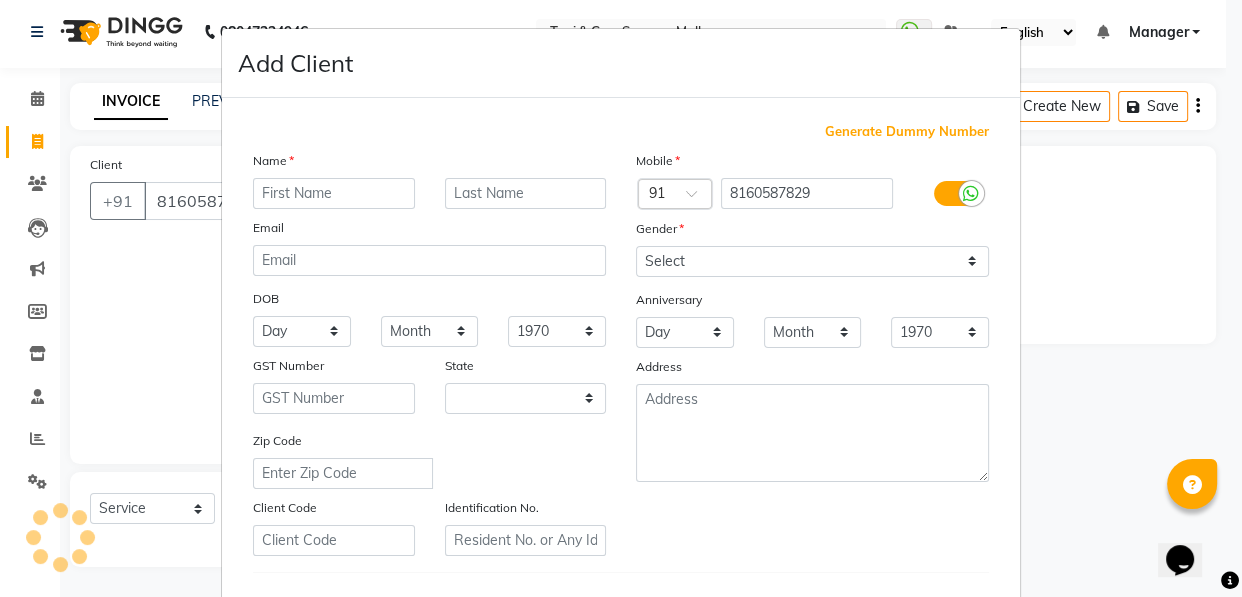 select on "22" 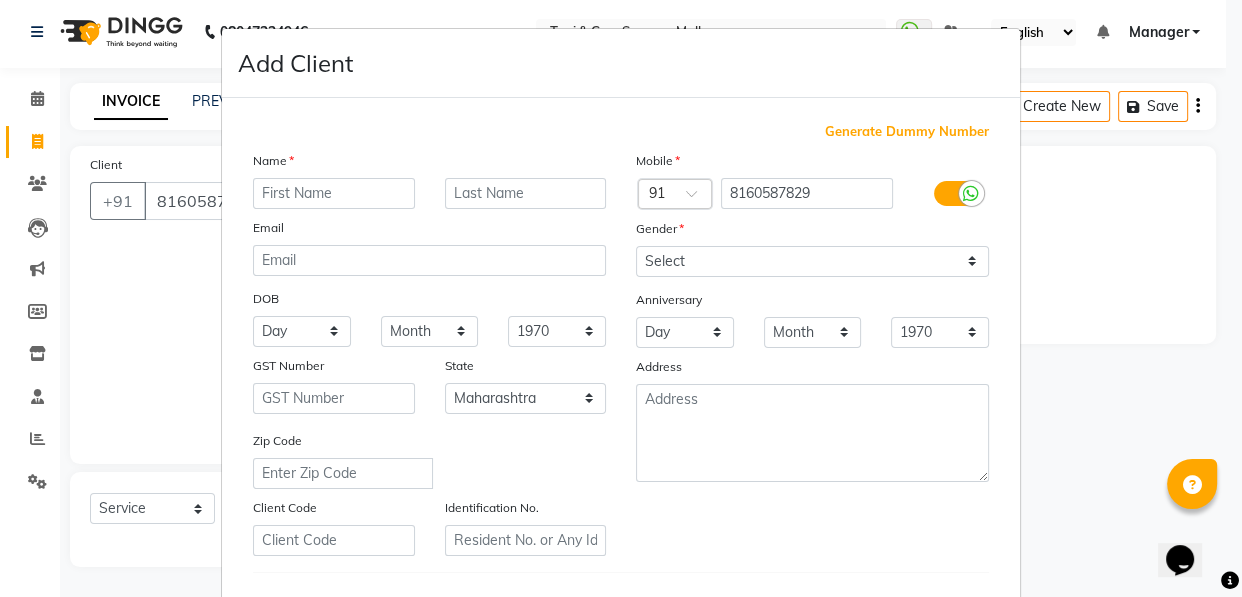 click at bounding box center [334, 193] 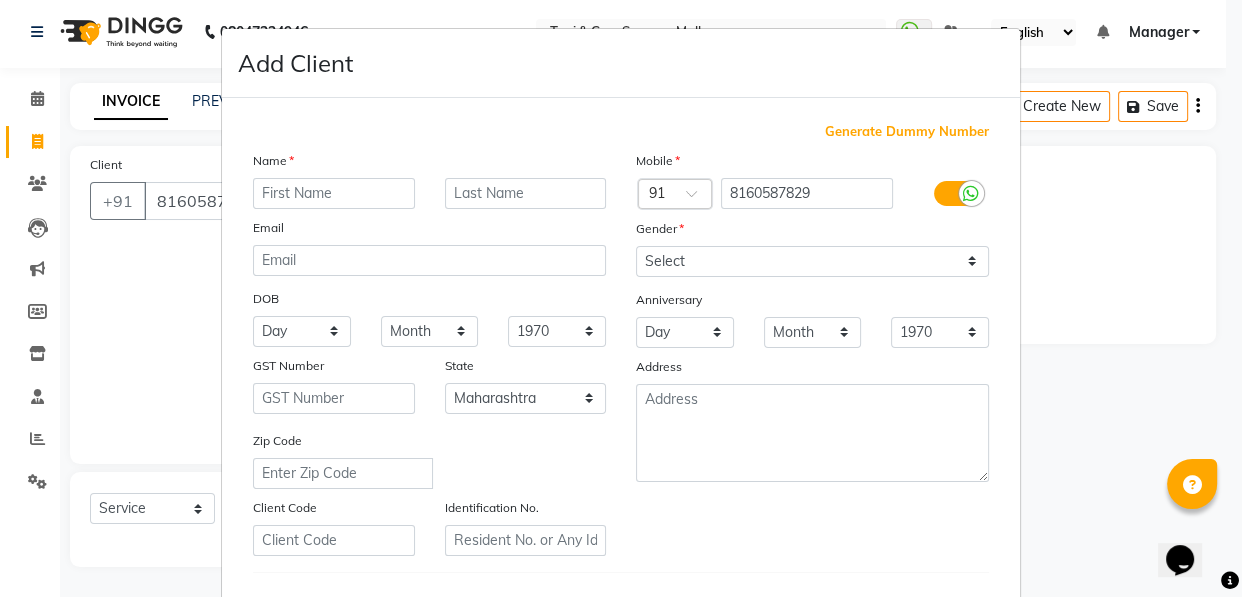 type on "T" 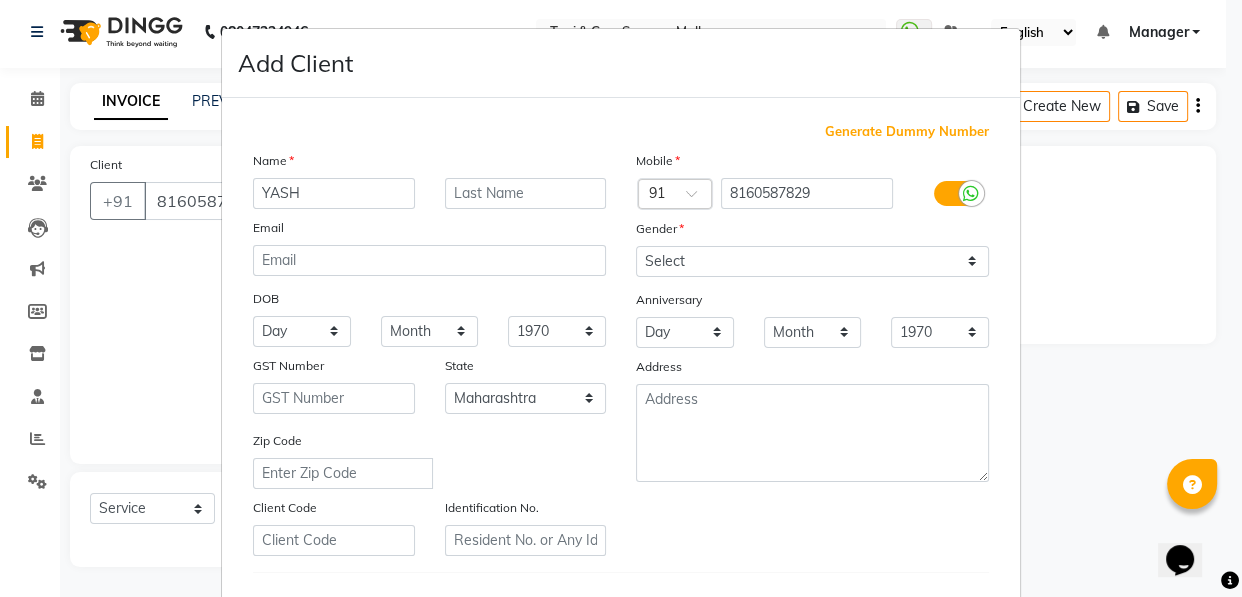 type on "YASH" 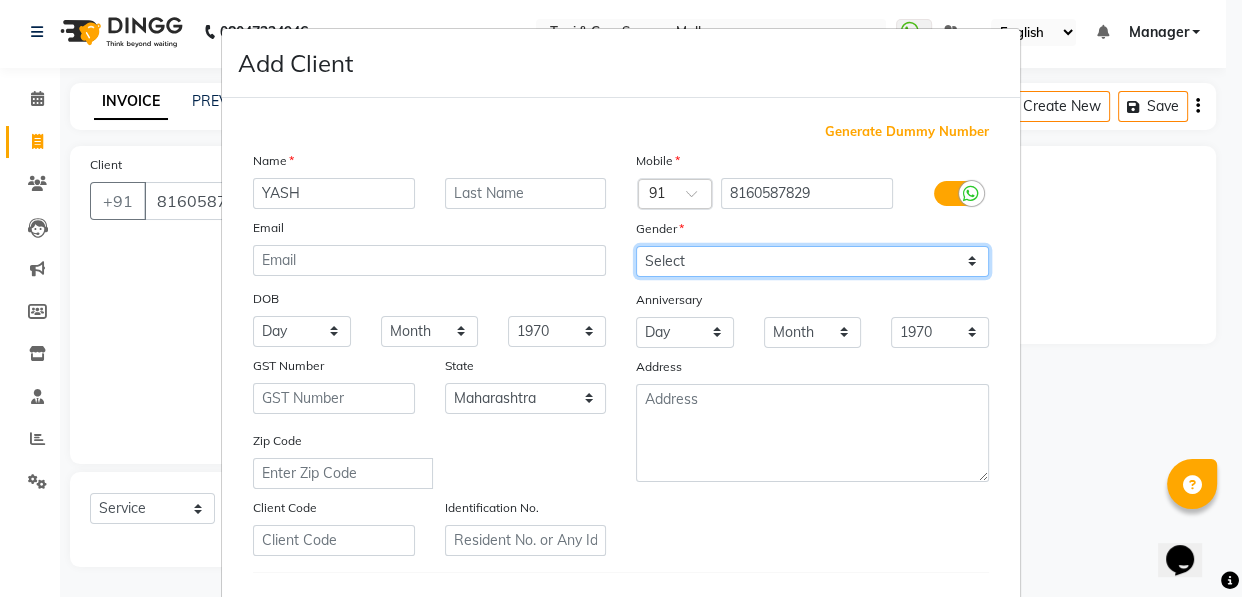 click on "Select Male Female Other Prefer Not To Say" at bounding box center (812, 261) 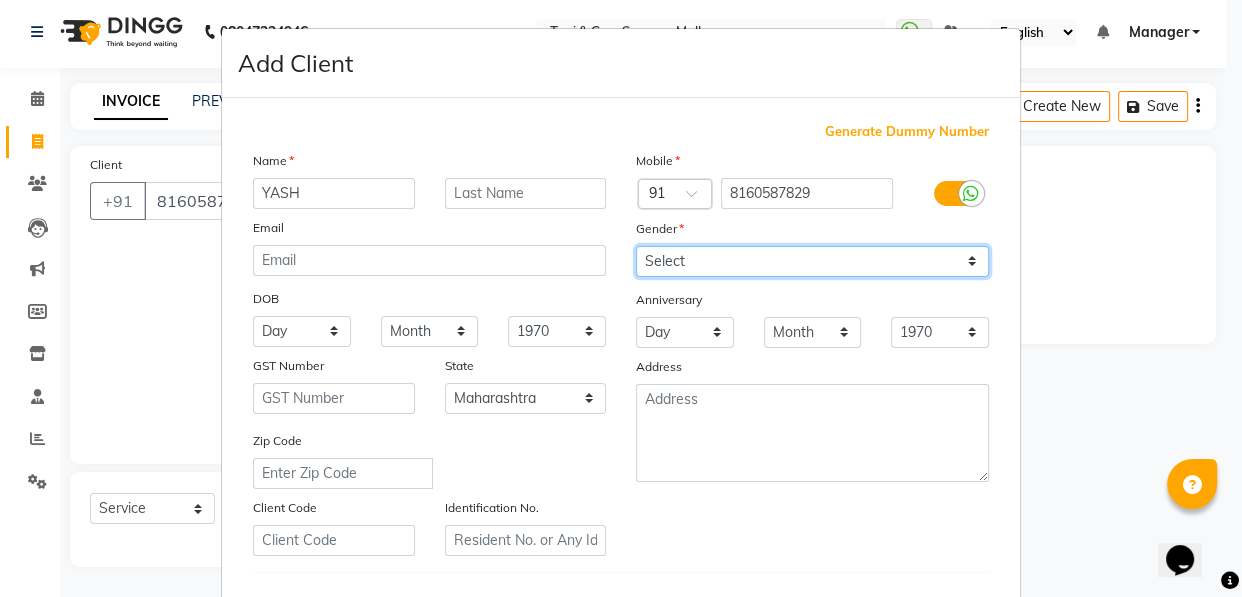 click on "Select Male Female Other Prefer Not To Say" at bounding box center [812, 261] 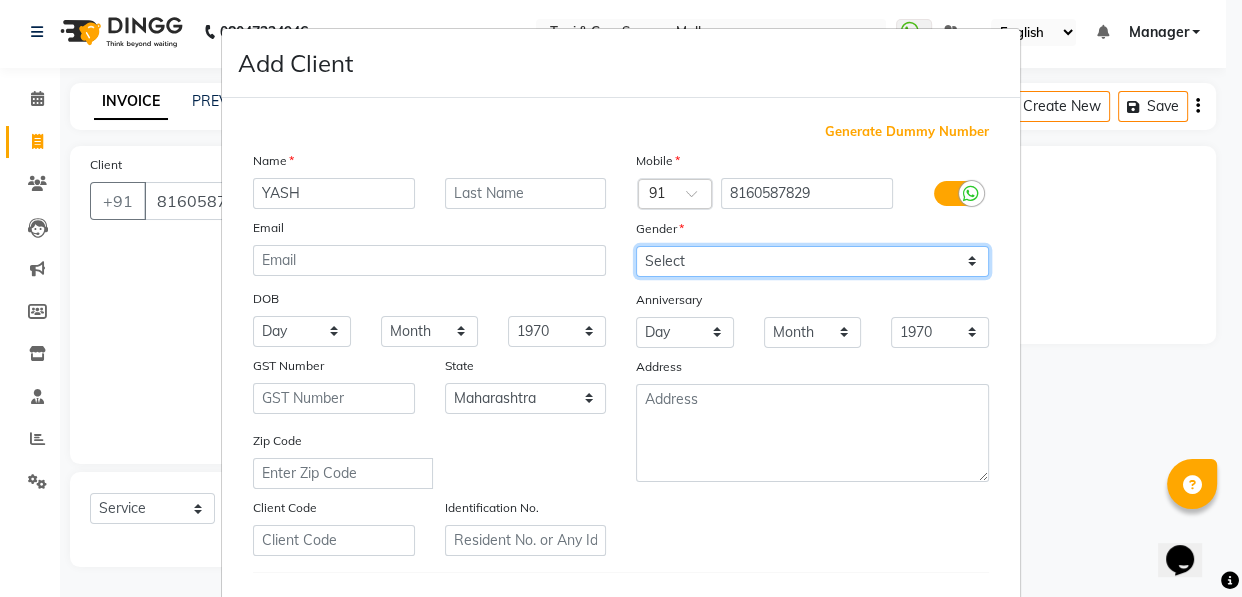select on "male" 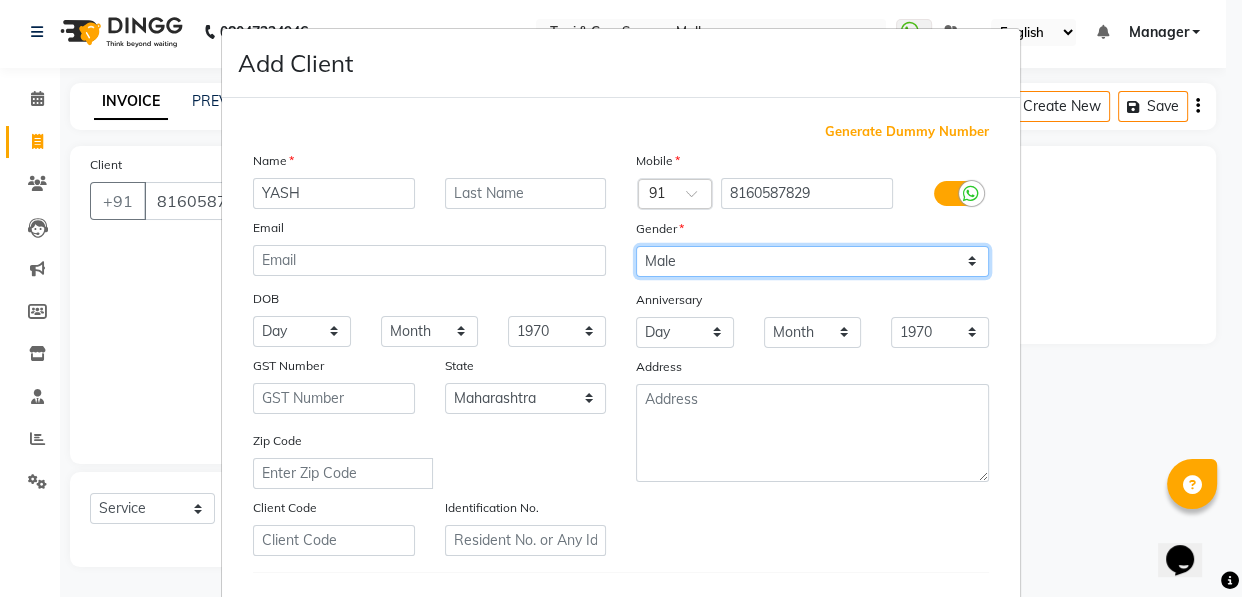 click on "Select Male Female Other Prefer Not To Say" at bounding box center (812, 261) 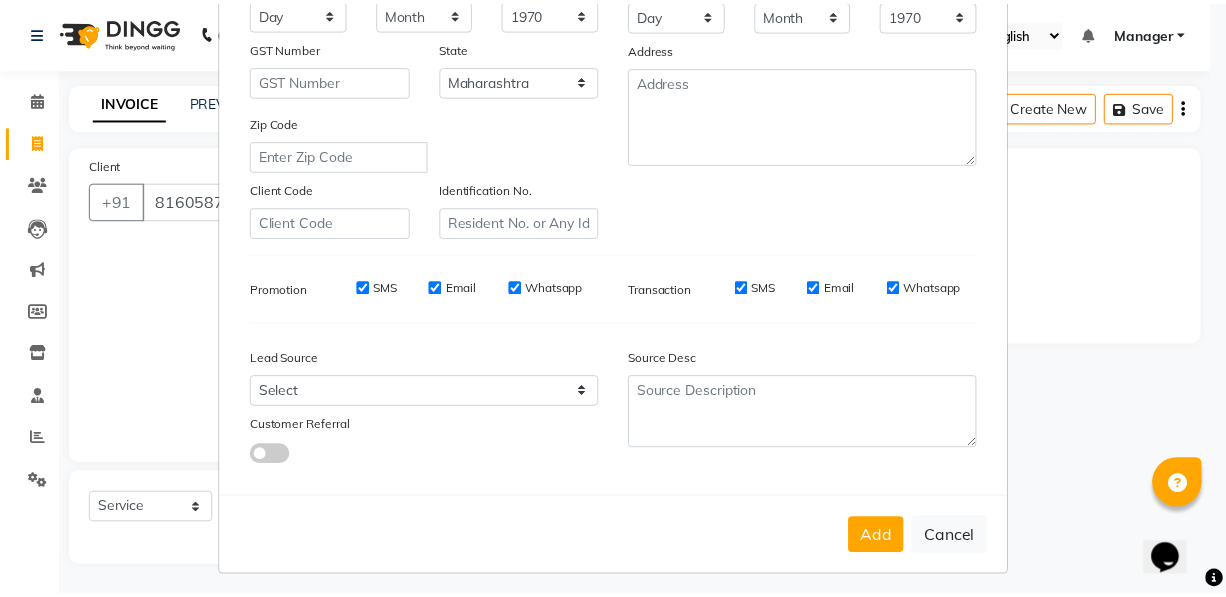 scroll, scrollTop: 331, scrollLeft: 0, axis: vertical 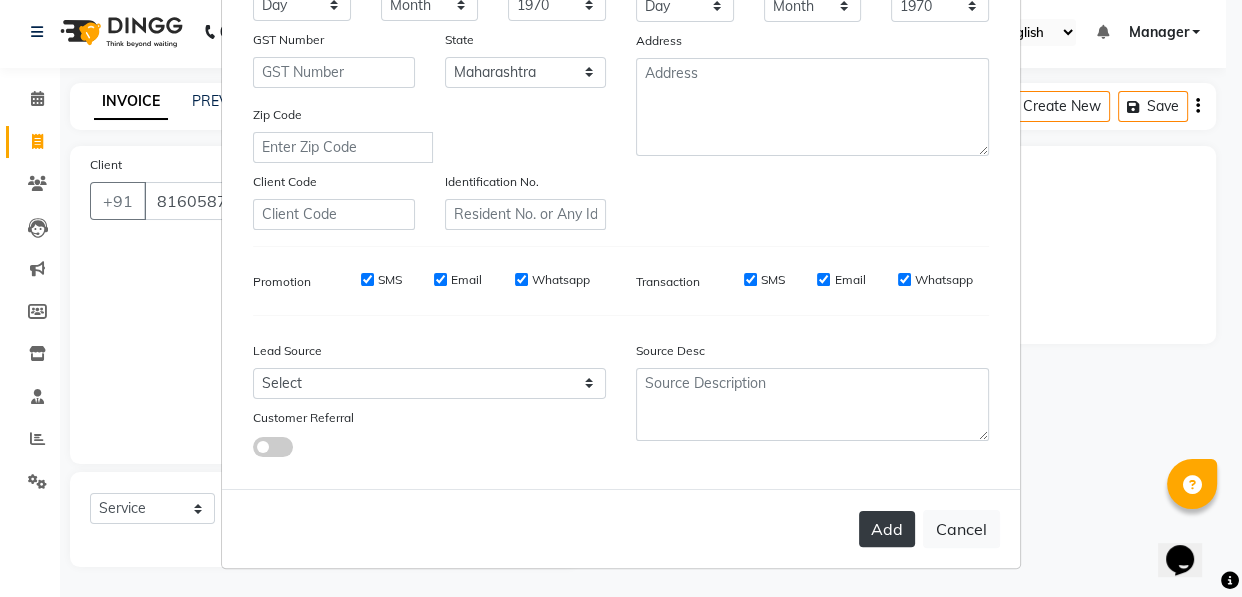 click on "Add" at bounding box center [887, 529] 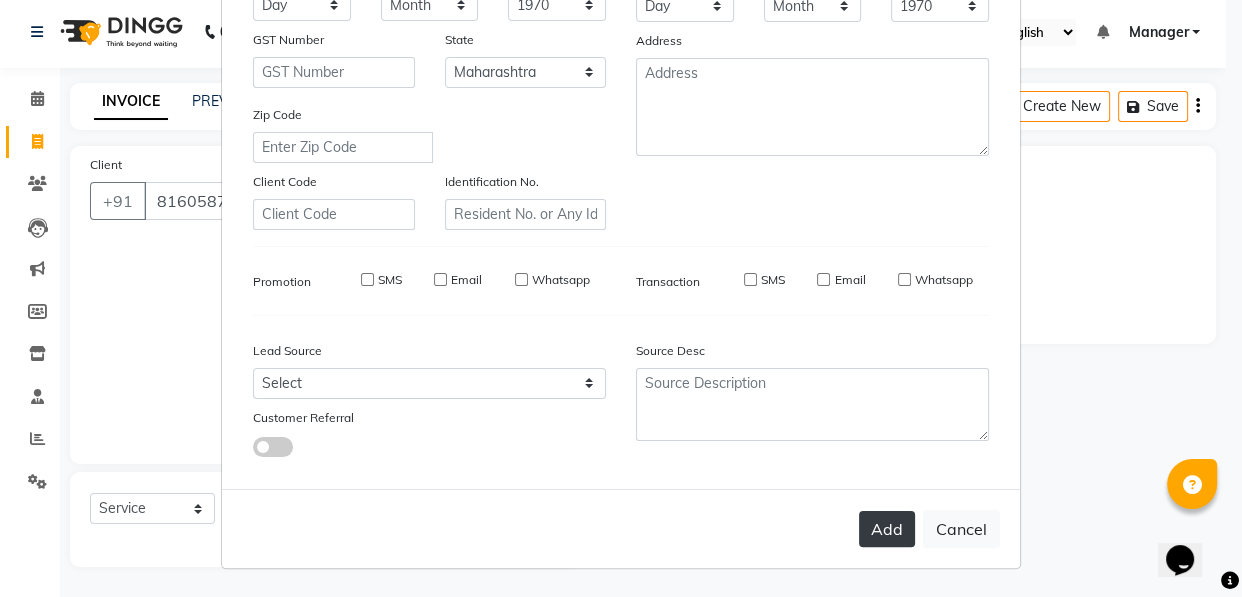 type on "81******29" 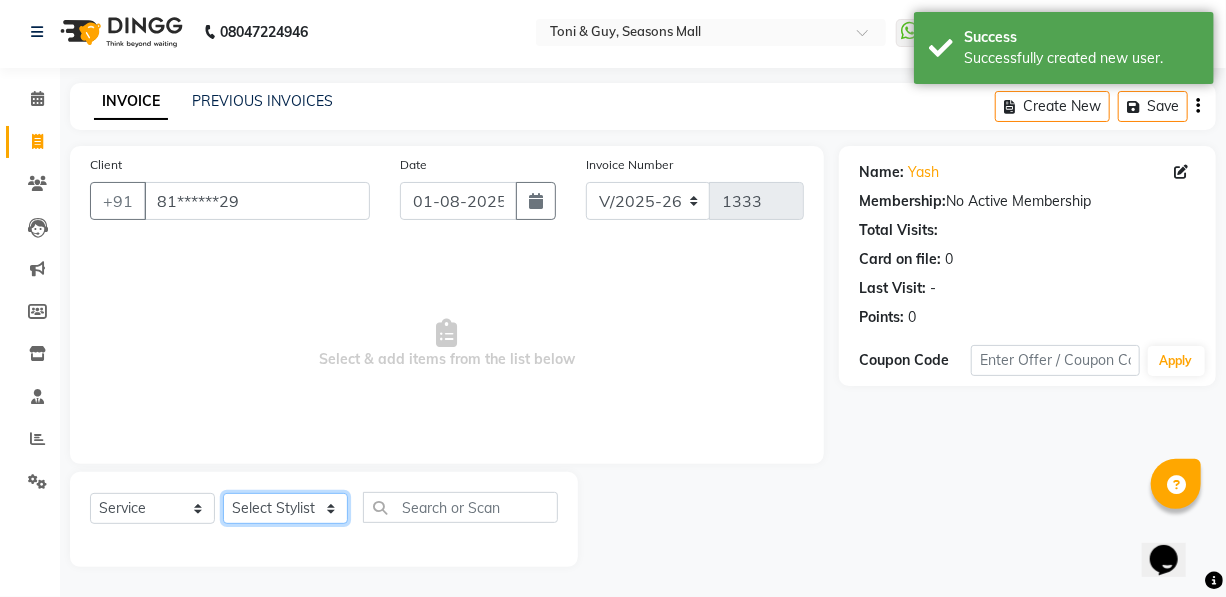click on "Select Stylist [FIRST] [FIRST] [FIRST] [FIRST] [FIRST] Manager [FIRST] [FIRST] [FIRST] [FIRST] [FIRST] [FIRST]" 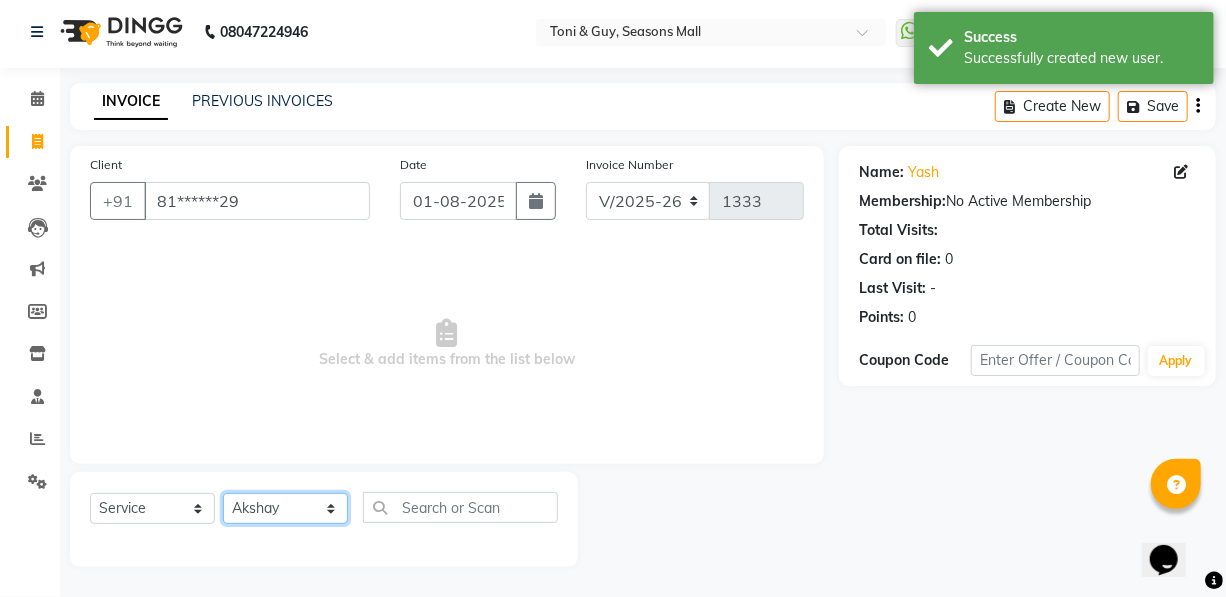click on "Select Stylist [FIRST] [FIRST] [FIRST] [FIRST] [FIRST] Manager [FIRST] [FIRST] [FIRST] [FIRST] [FIRST] [FIRST]" 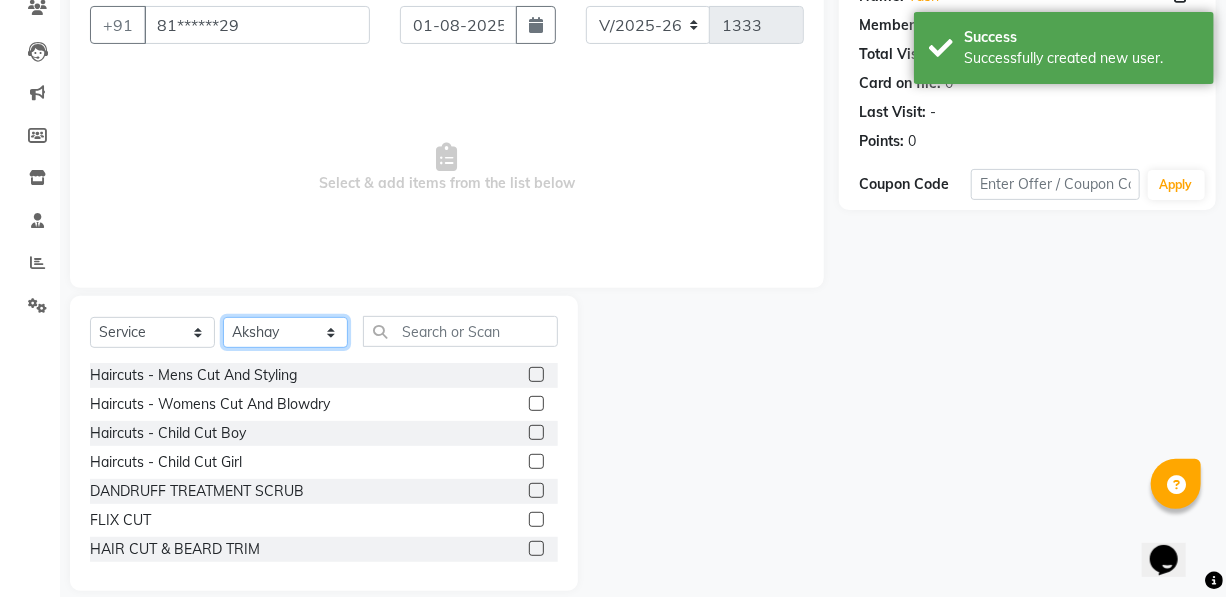 scroll, scrollTop: 204, scrollLeft: 0, axis: vertical 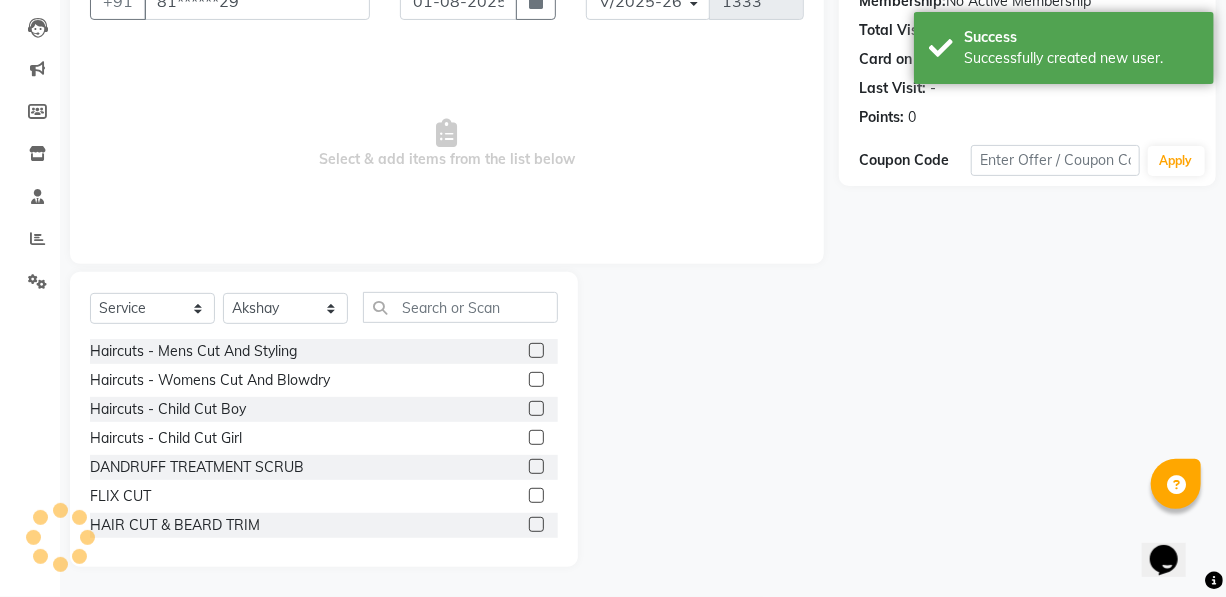 click 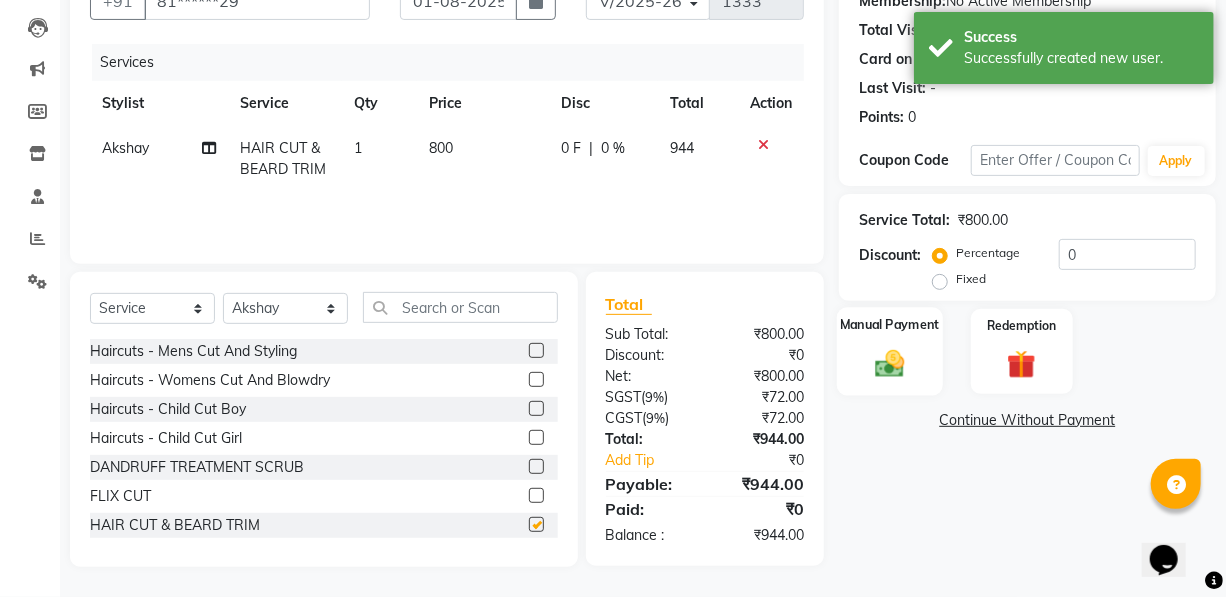 checkbox on "false" 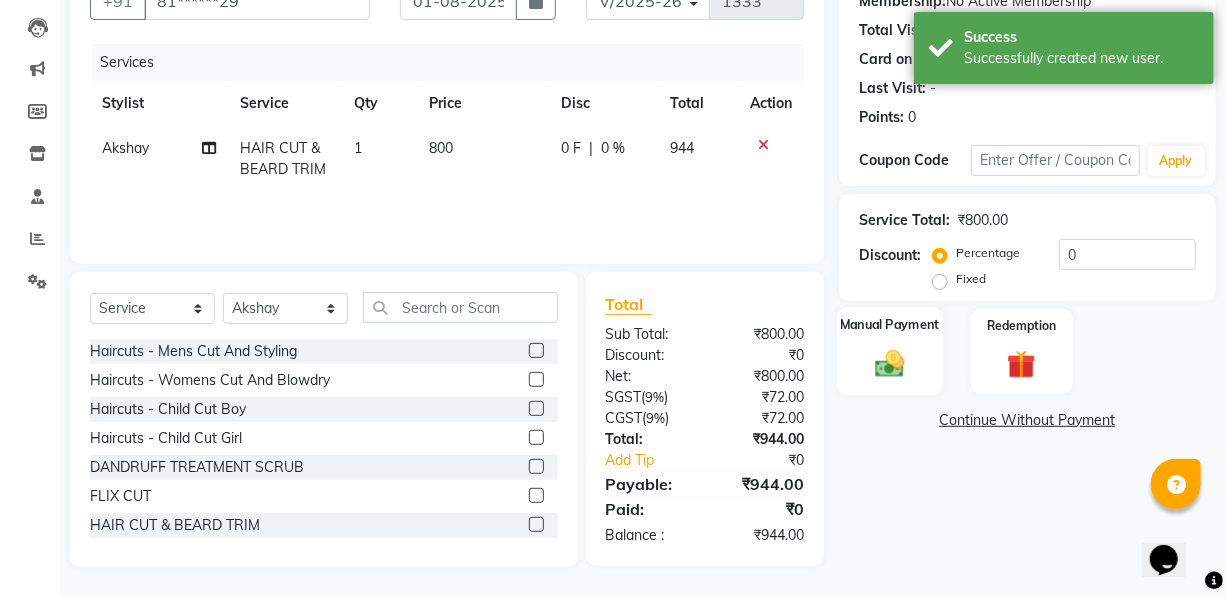 click 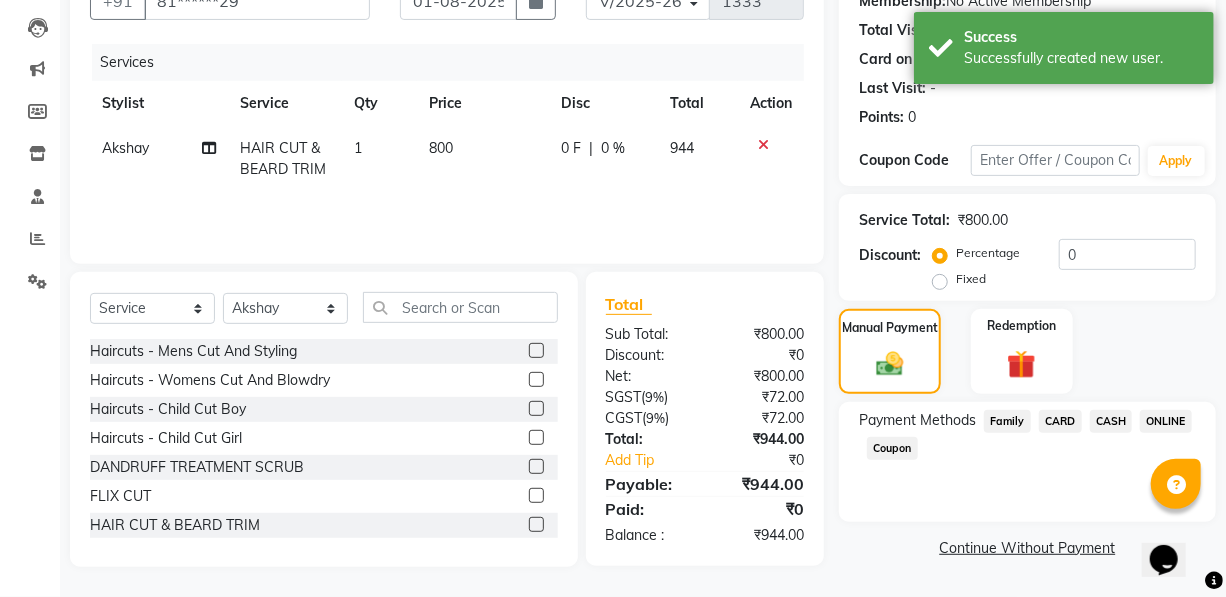 click on "CARD" 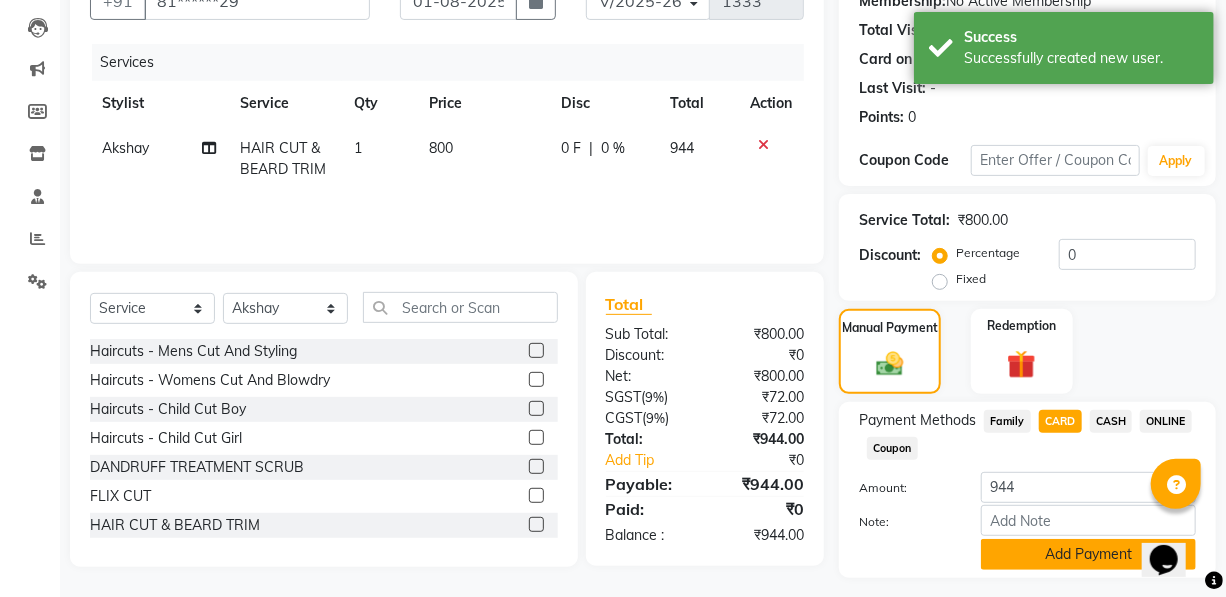 click on "Add Payment" 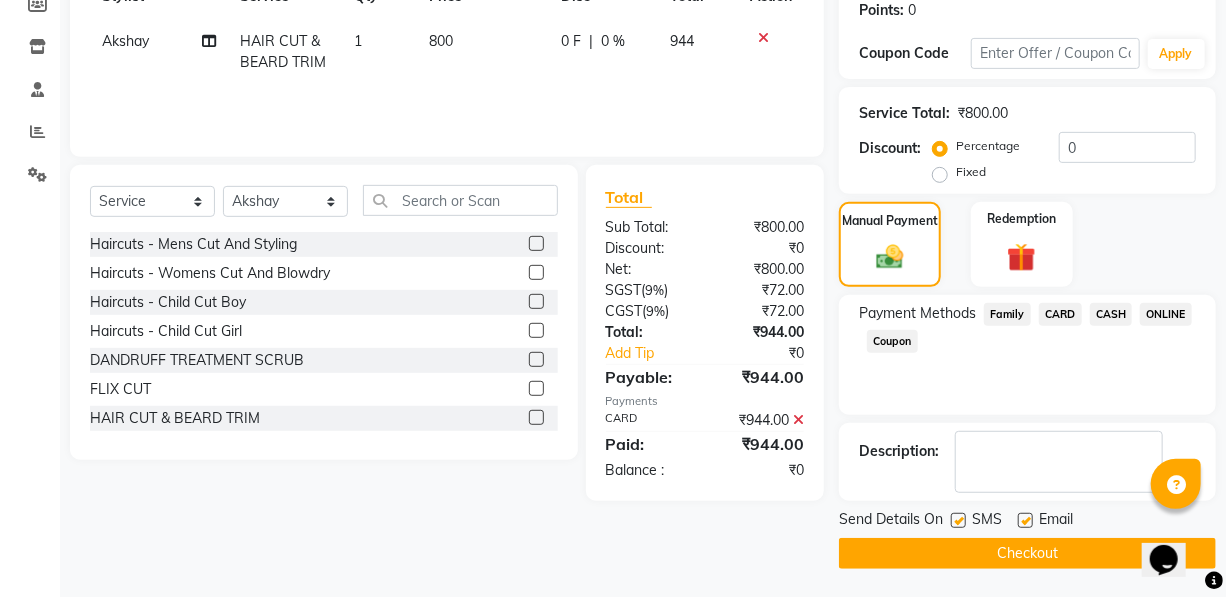 click on "Checkout" 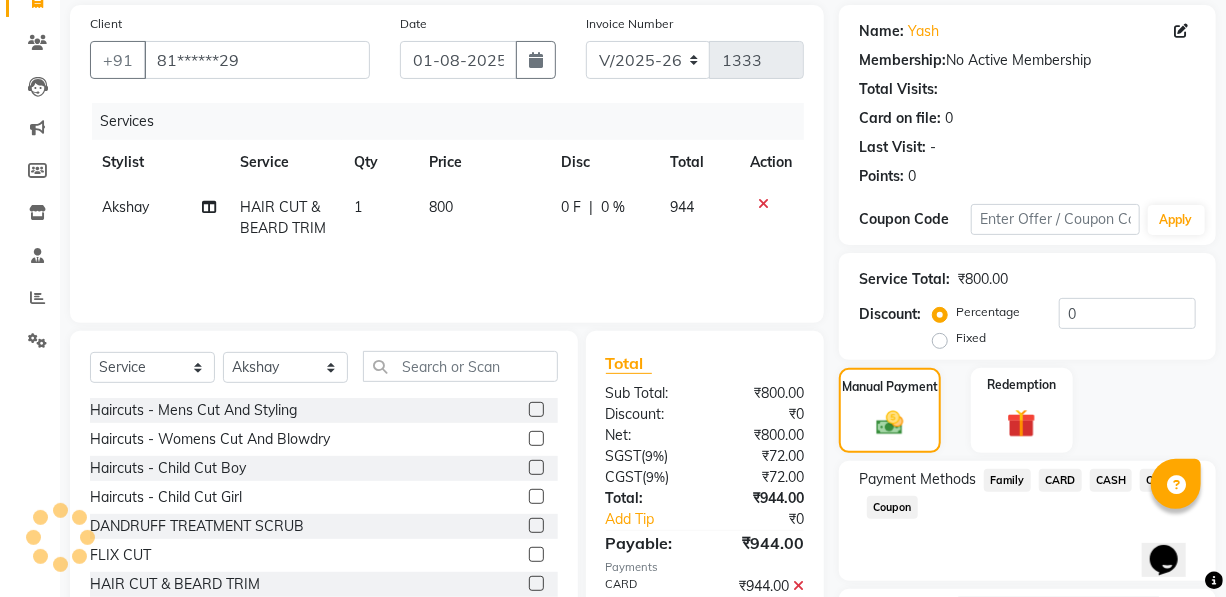 scroll, scrollTop: 0, scrollLeft: 0, axis: both 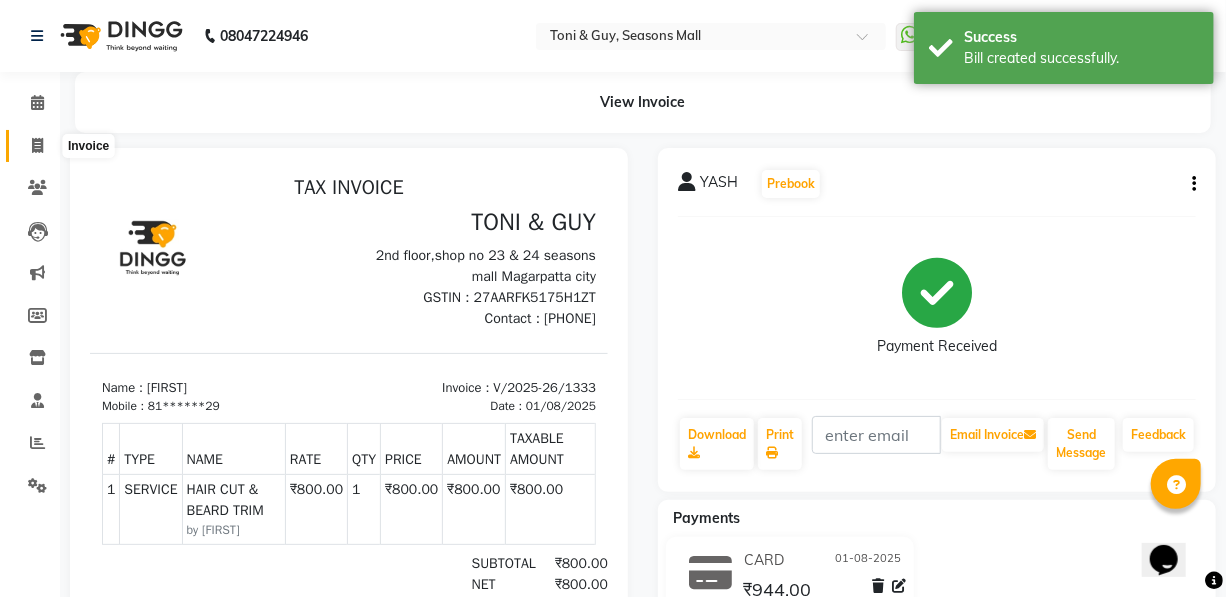 drag, startPoint x: 36, startPoint y: 139, endPoint x: 101, endPoint y: 160, distance: 68.30813 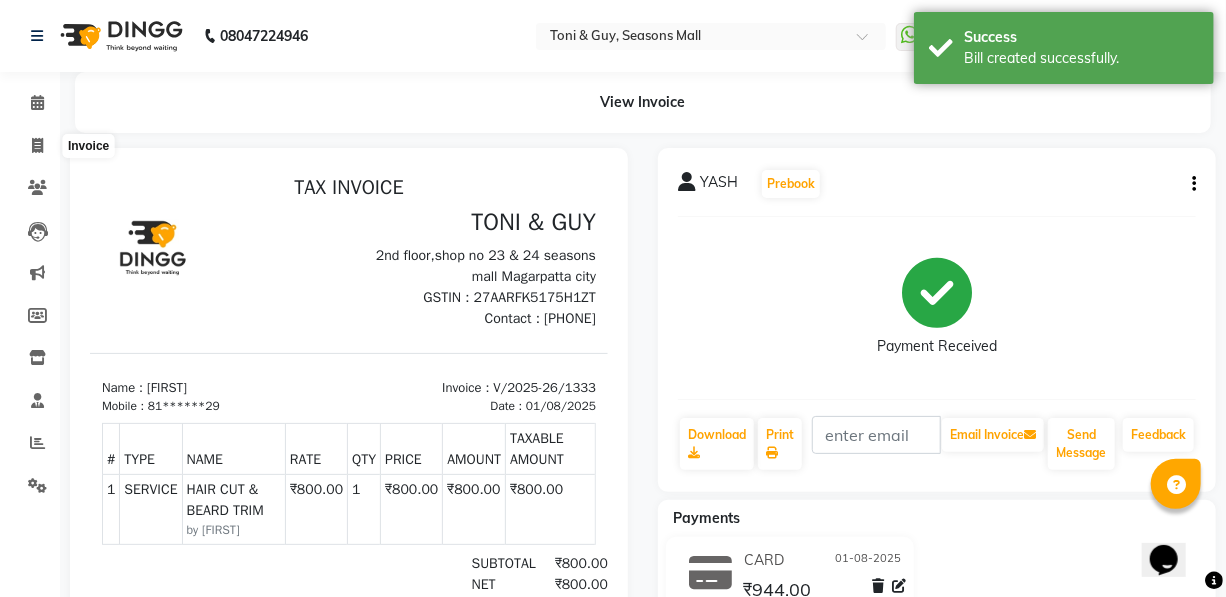select on "service" 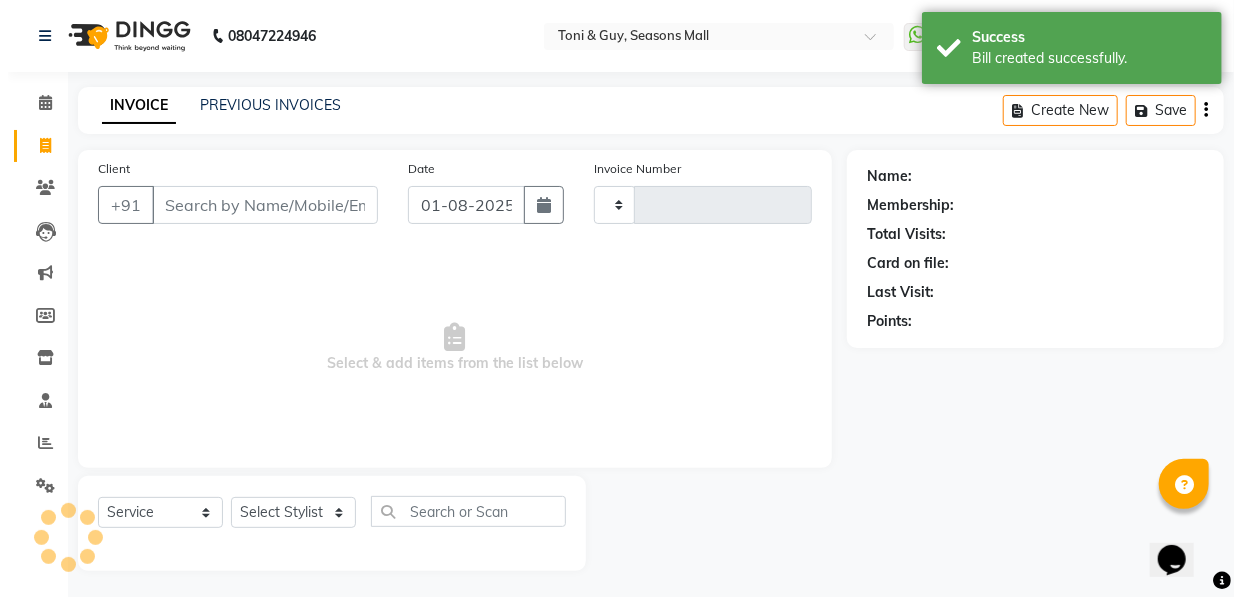 scroll, scrollTop: 4, scrollLeft: 0, axis: vertical 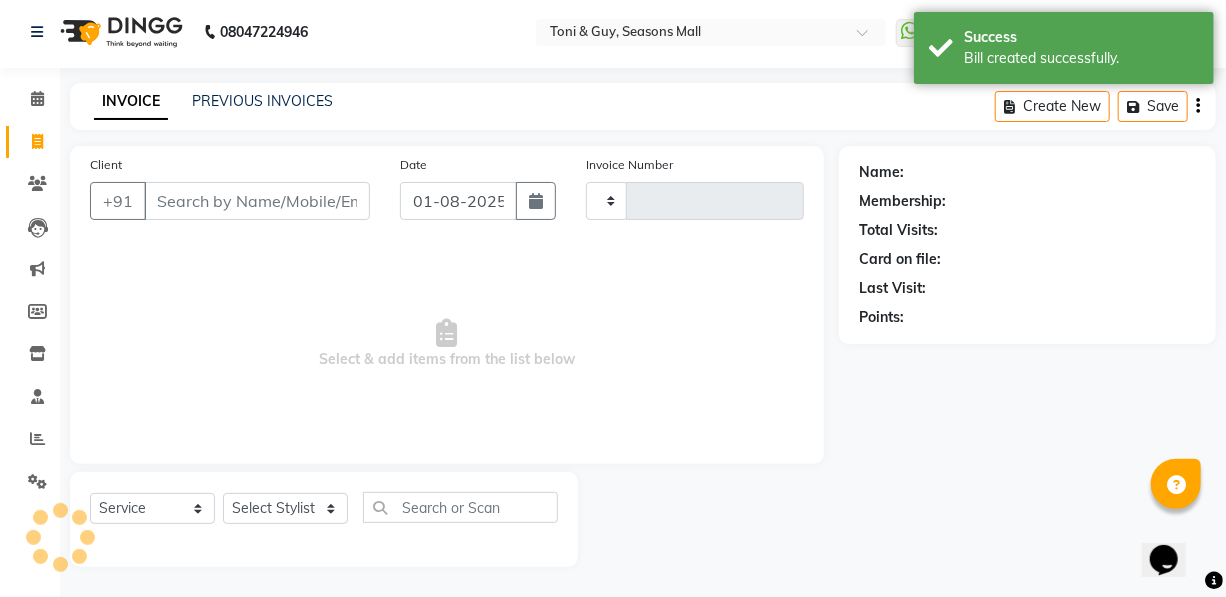 type on "1334" 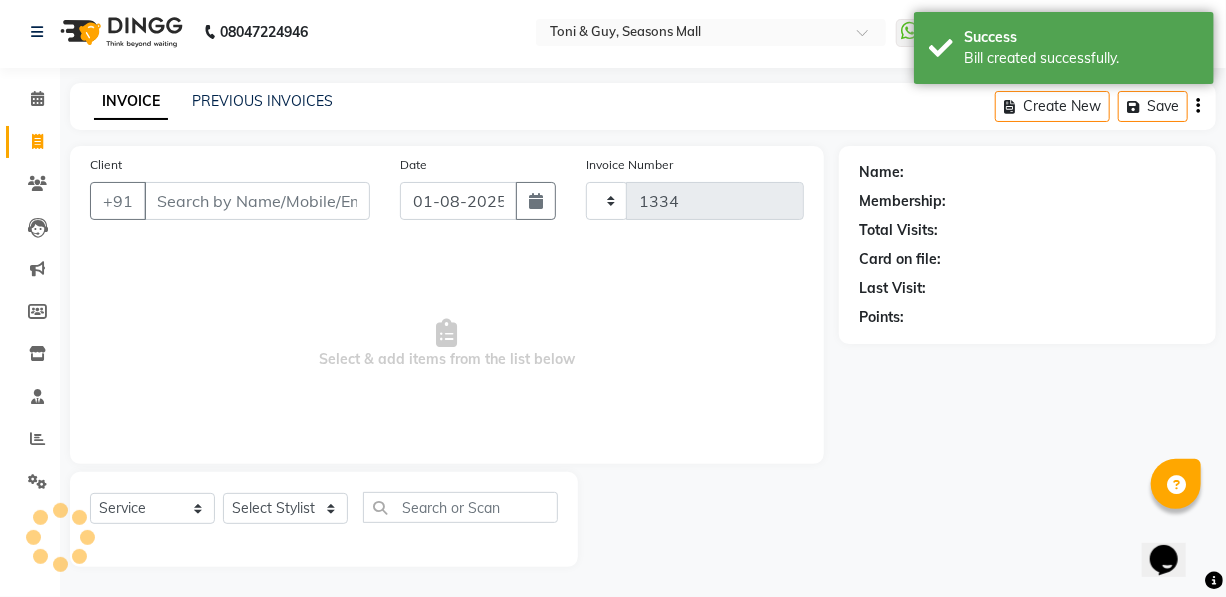 select on "3906" 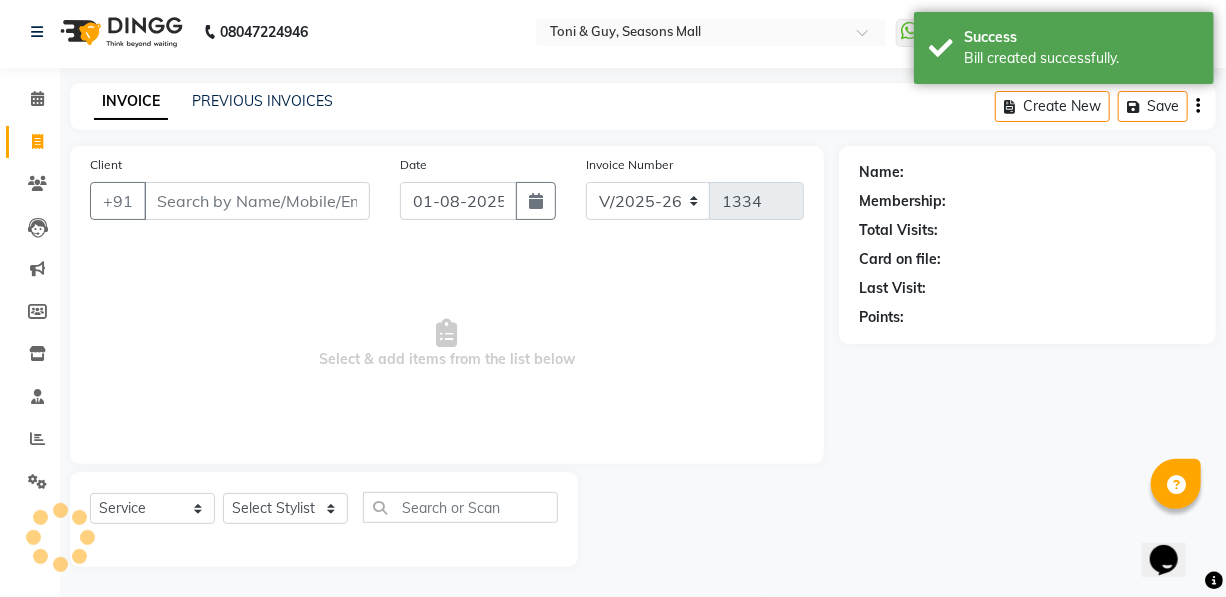 click on "Client" at bounding box center [257, 201] 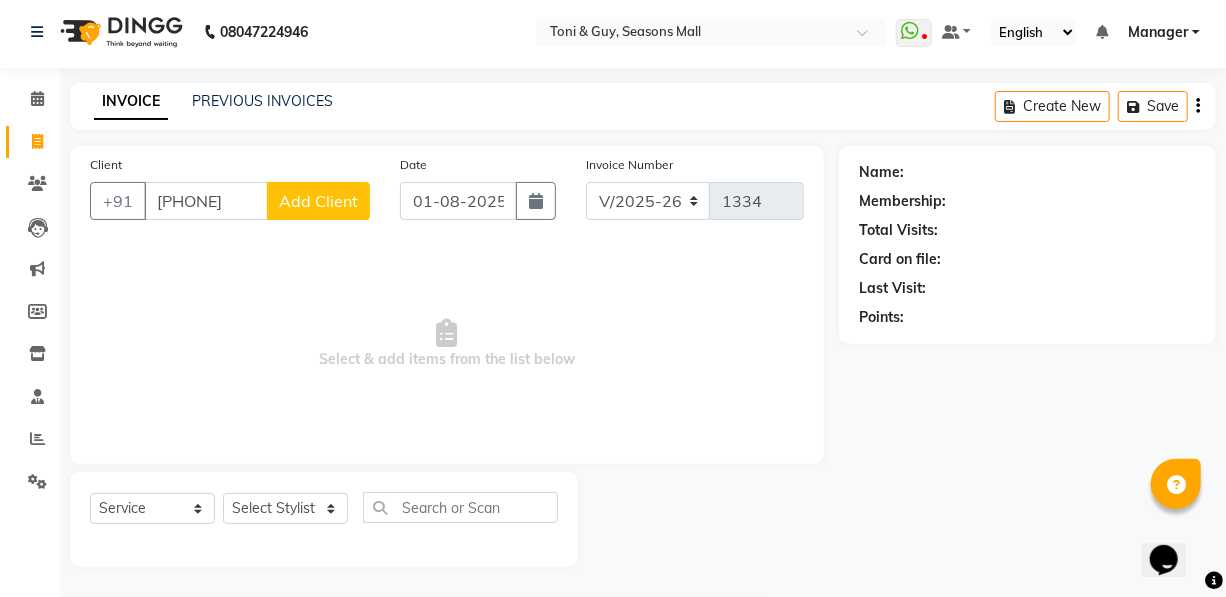type on "[PHONE]" 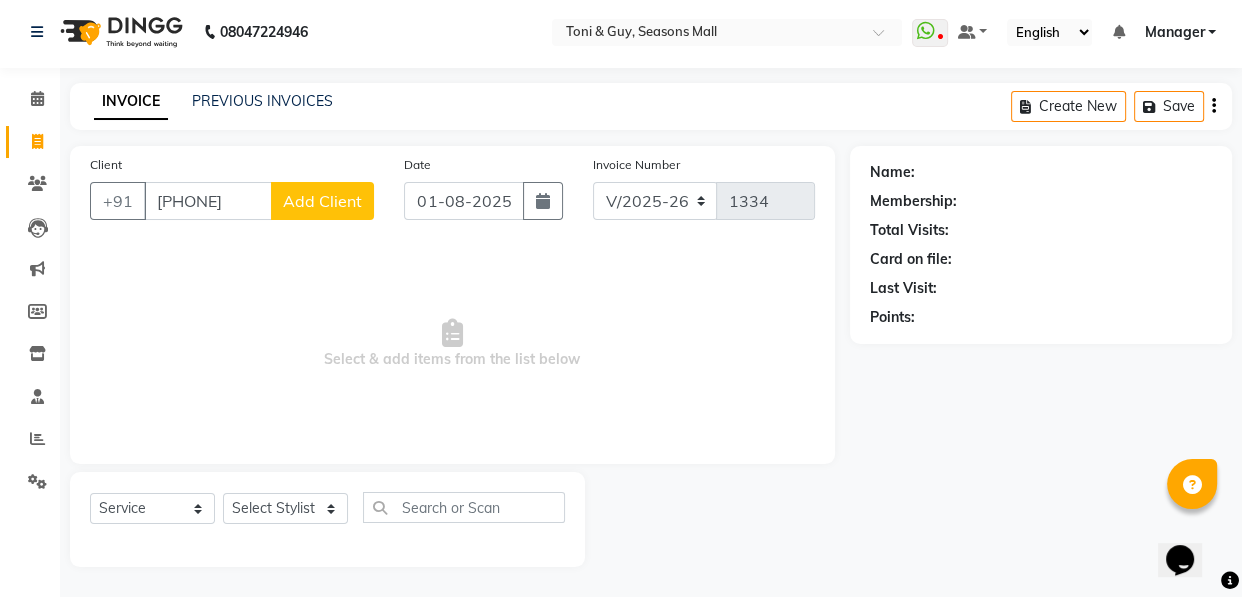 select on "22" 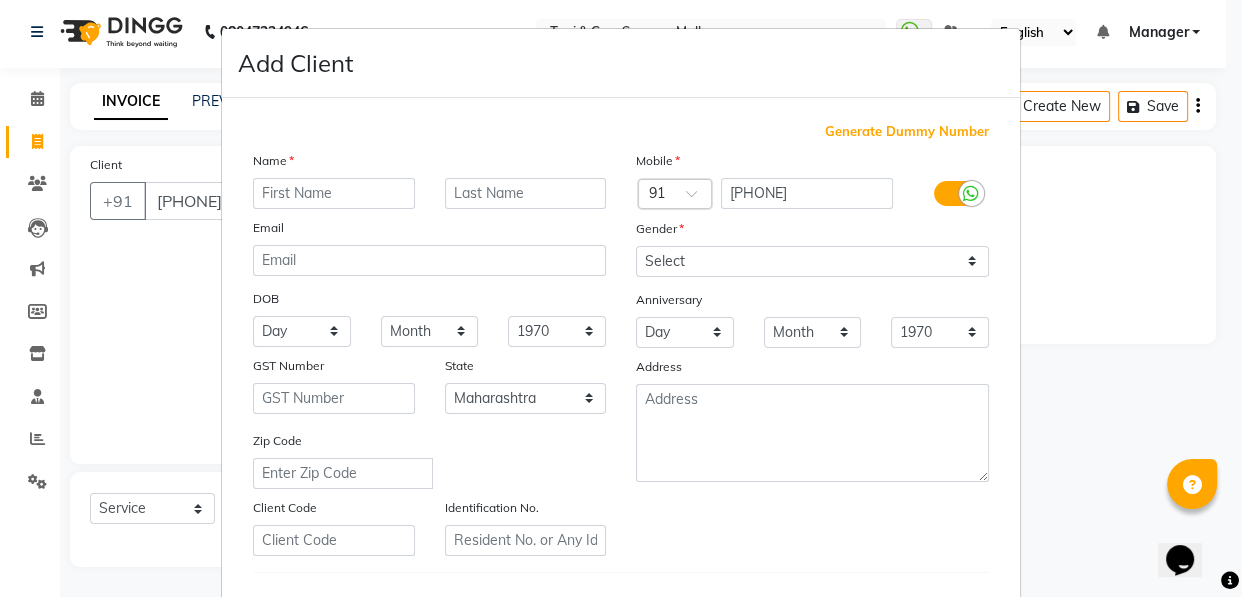 click at bounding box center (334, 193) 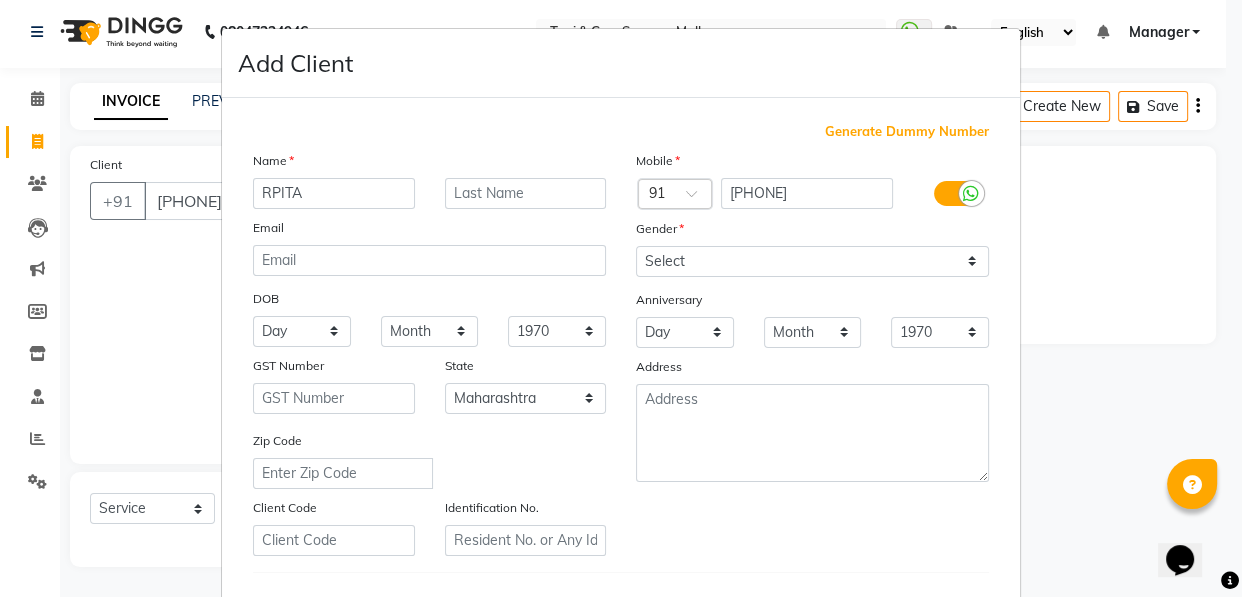 click on "RPITA" at bounding box center (334, 193) 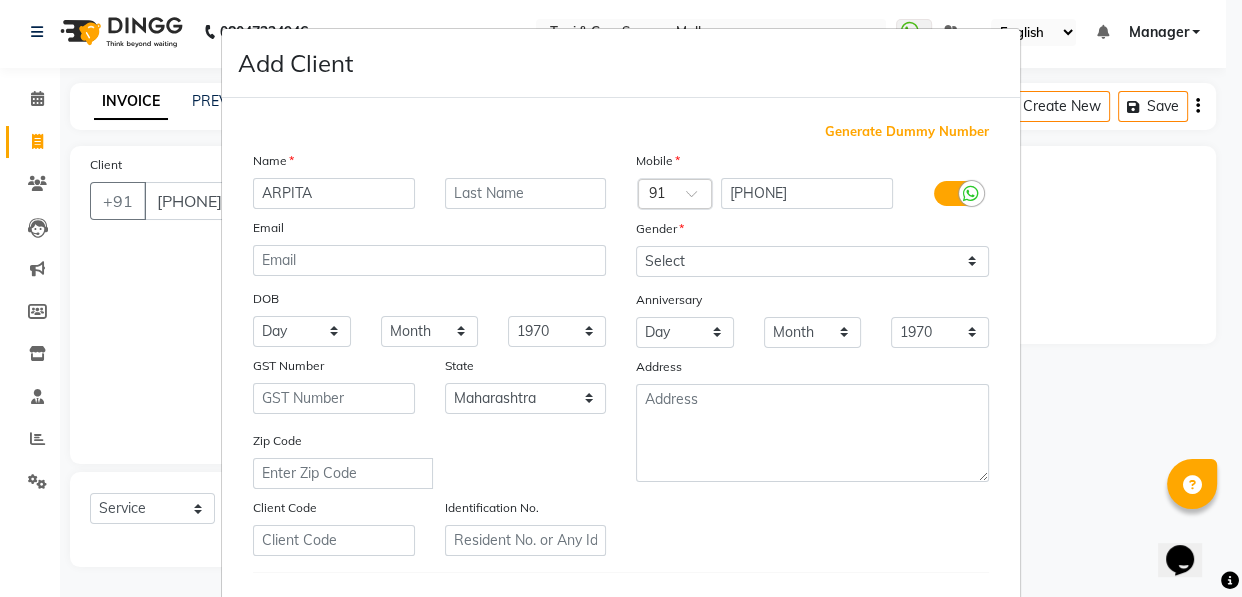 type on "ARPITA" 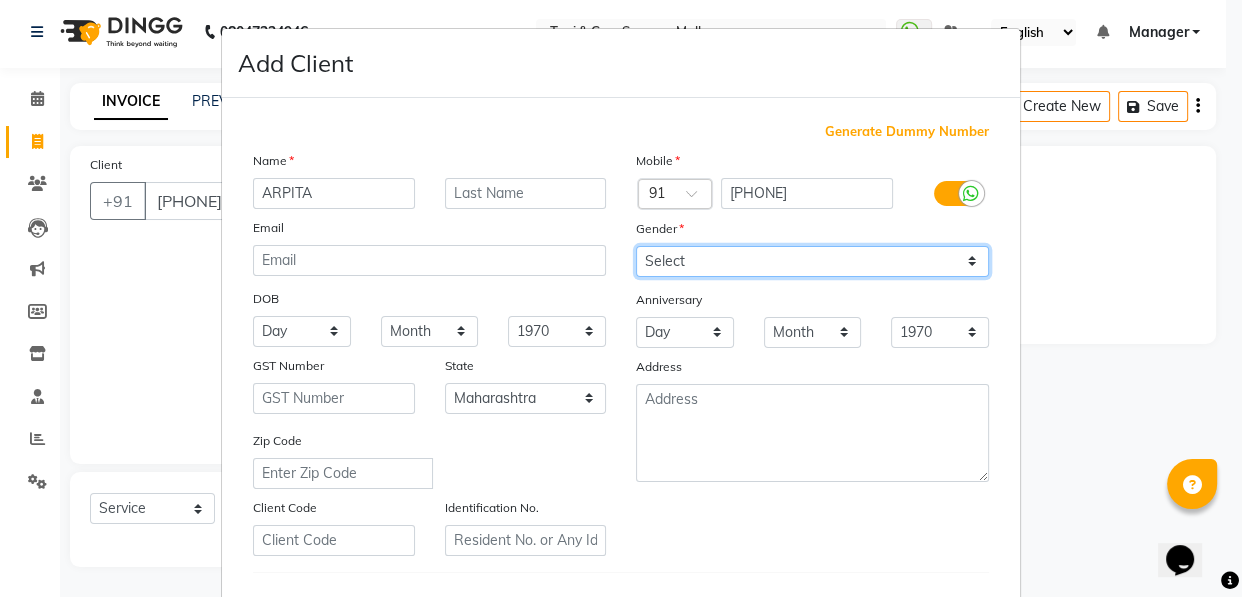 click on "Select Male Female Other Prefer Not To Say" at bounding box center [812, 261] 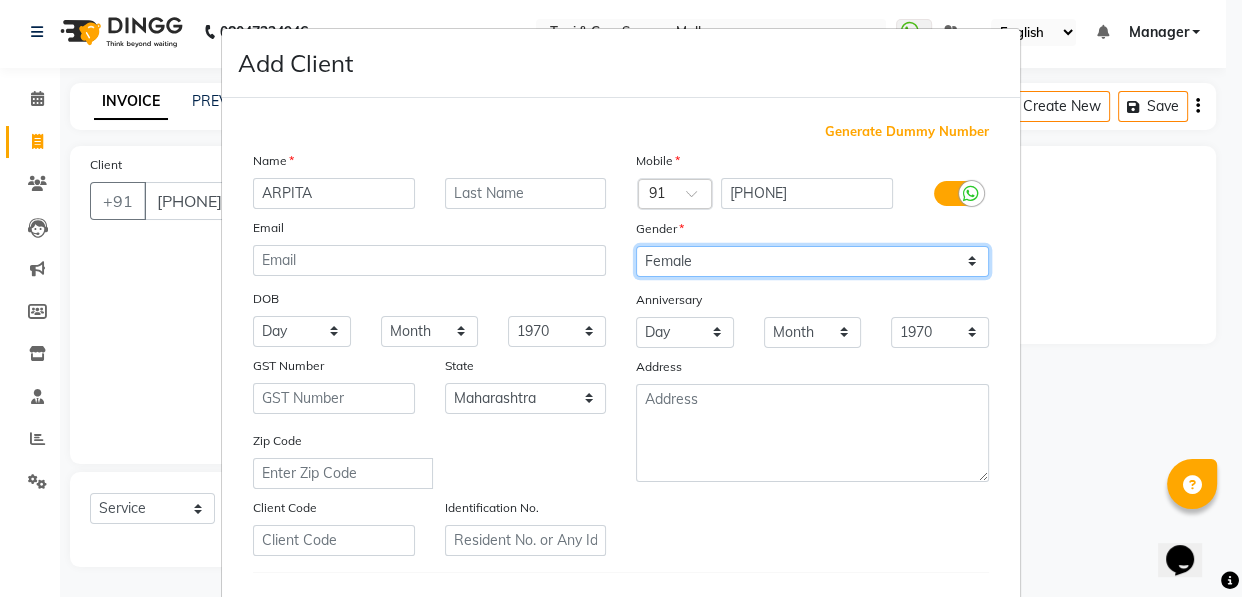 click on "Select Male Female Other Prefer Not To Say" at bounding box center [812, 261] 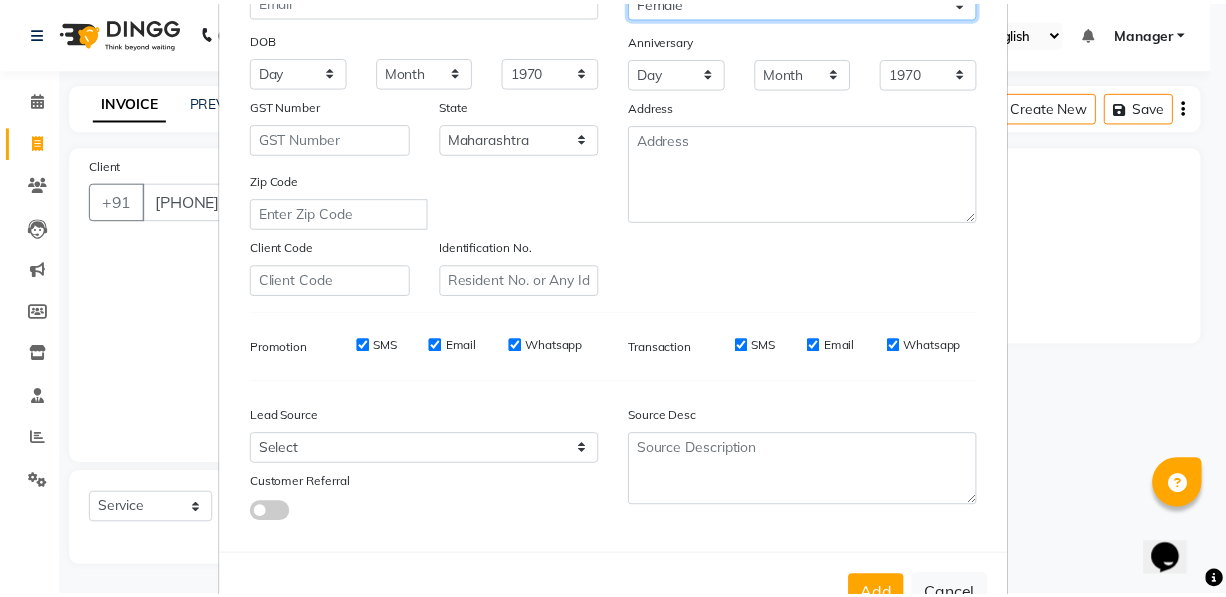 scroll, scrollTop: 331, scrollLeft: 0, axis: vertical 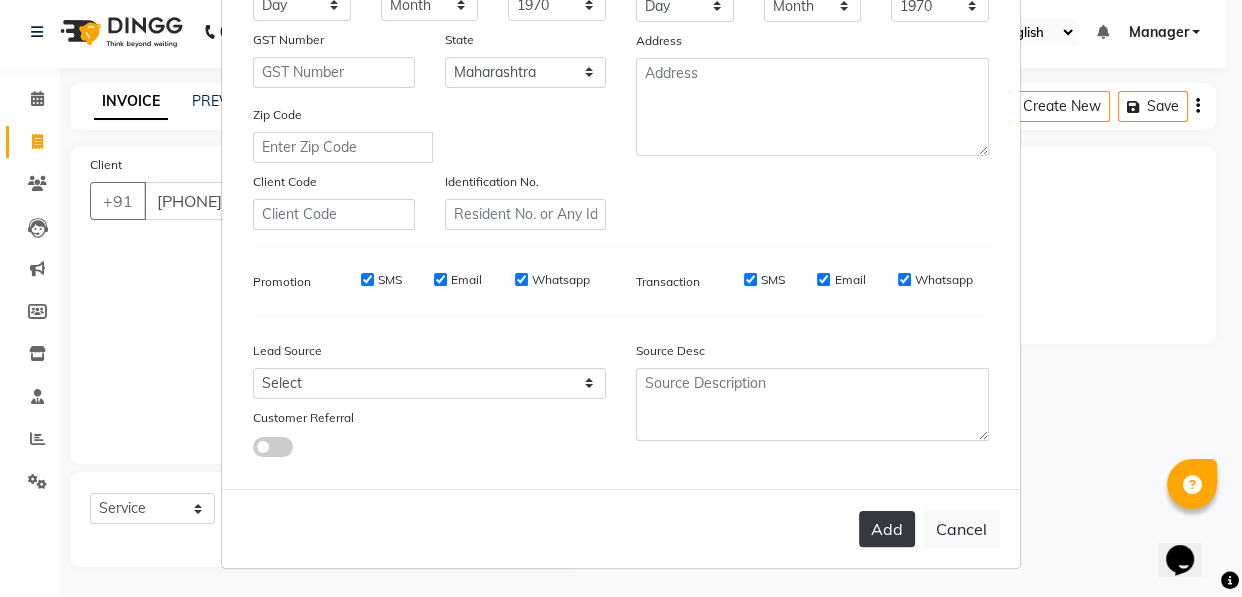 click on "Add" at bounding box center [887, 529] 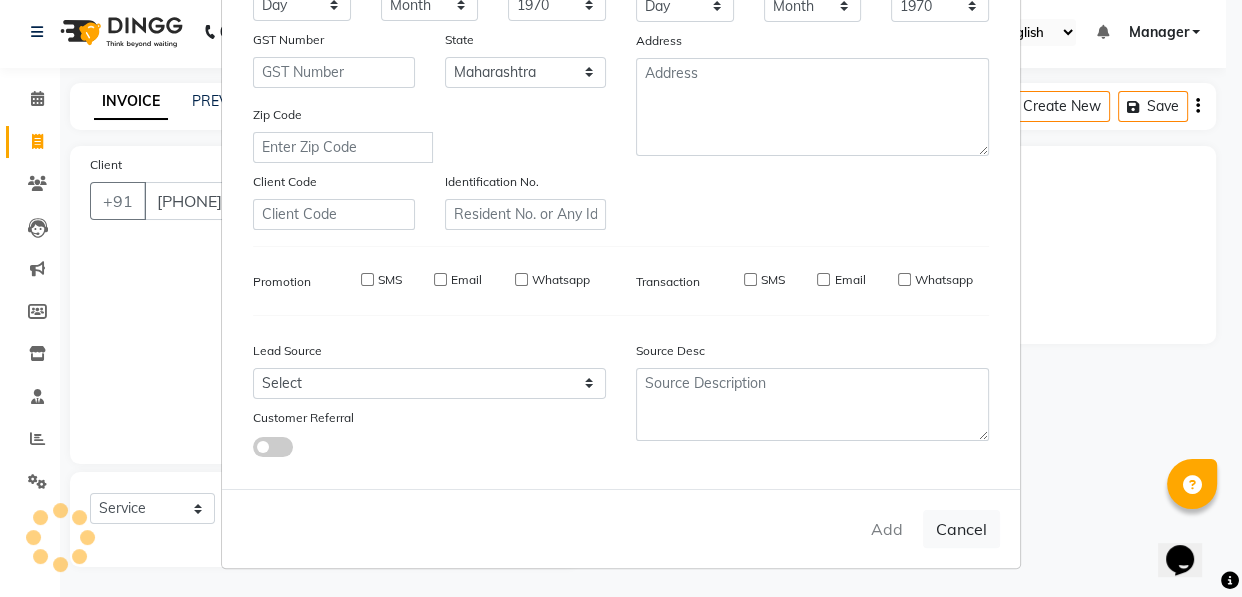 type on "83******50" 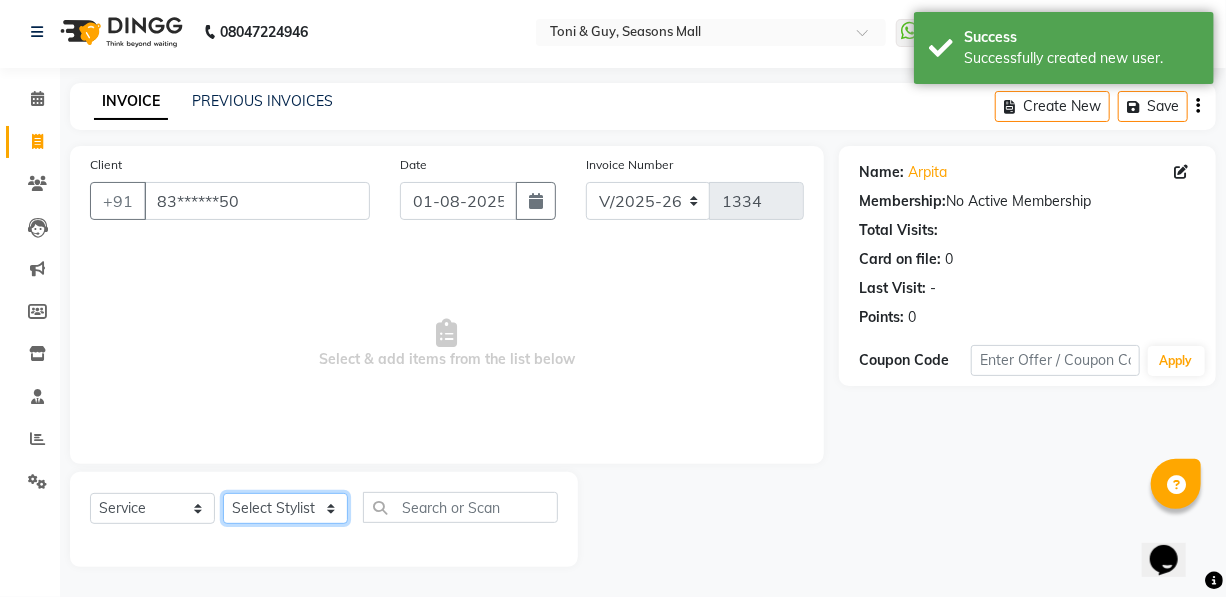 click on "Select Stylist [FIRST] [FIRST] [FIRST] [FIRST] [FIRST] Manager [FIRST] [FIRST] [FIRST] [FIRST] [FIRST] [FIRST]" 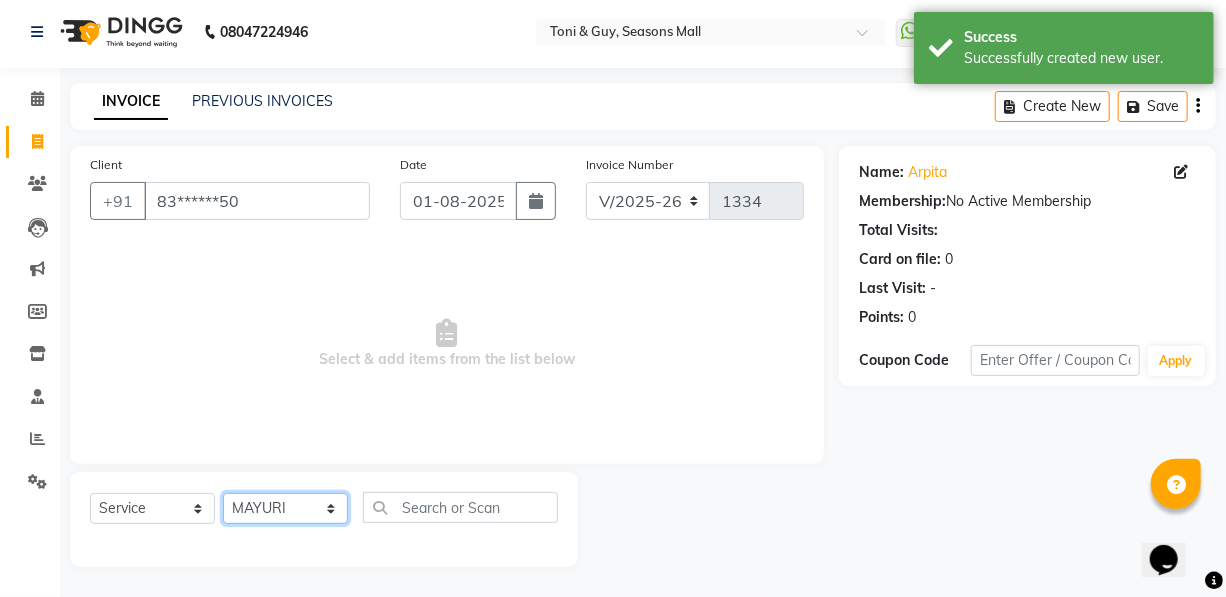 click on "Select Stylist [FIRST] [FIRST] [FIRST] [FIRST] [FIRST] Manager [FIRST] [FIRST] [FIRST] [FIRST] [FIRST] [FIRST]" 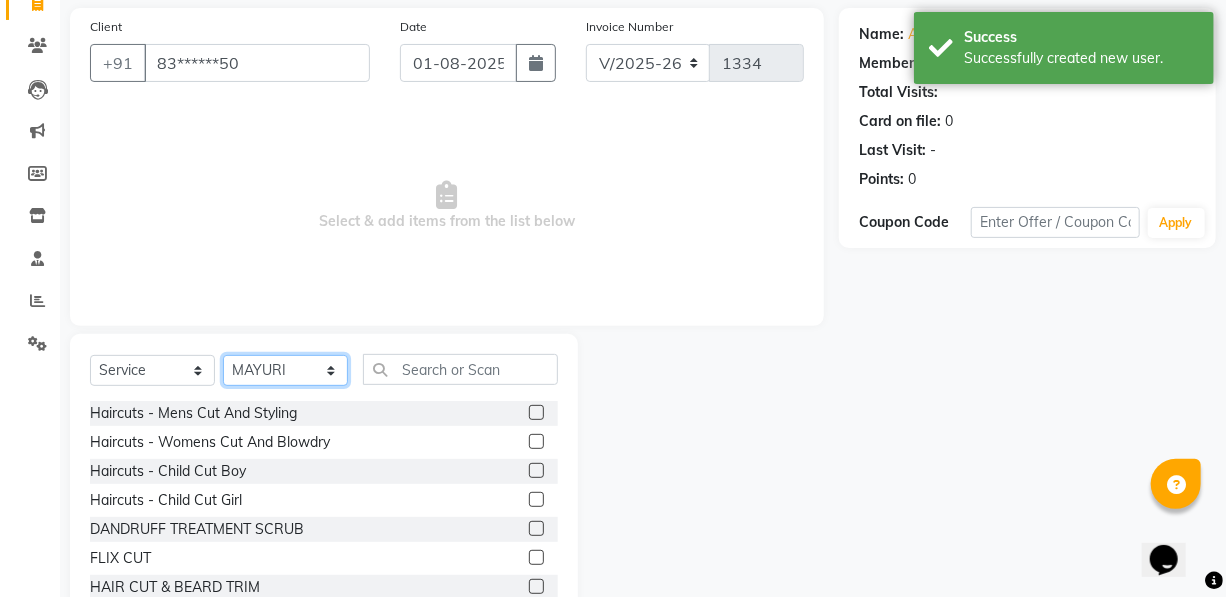 scroll, scrollTop: 204, scrollLeft: 0, axis: vertical 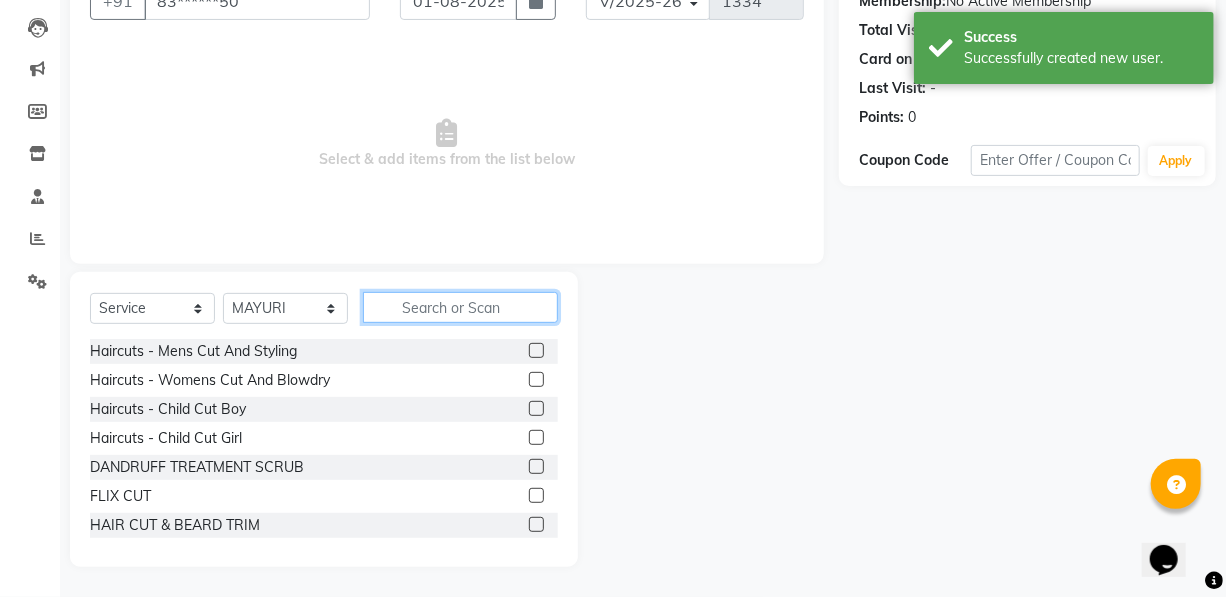 click 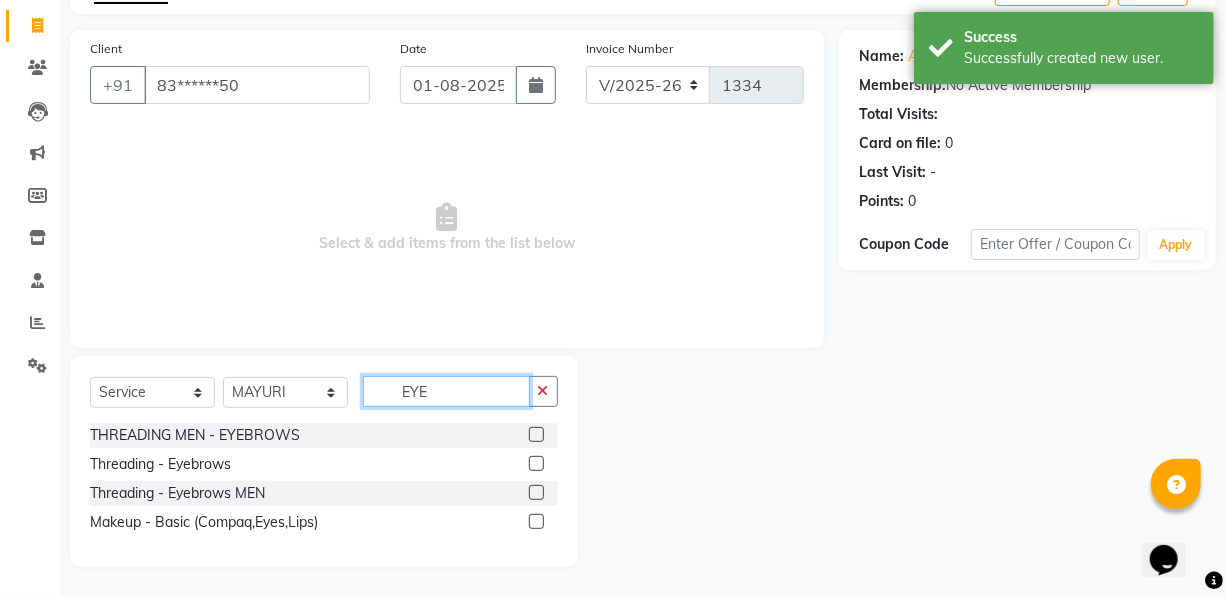 scroll, scrollTop: 120, scrollLeft: 0, axis: vertical 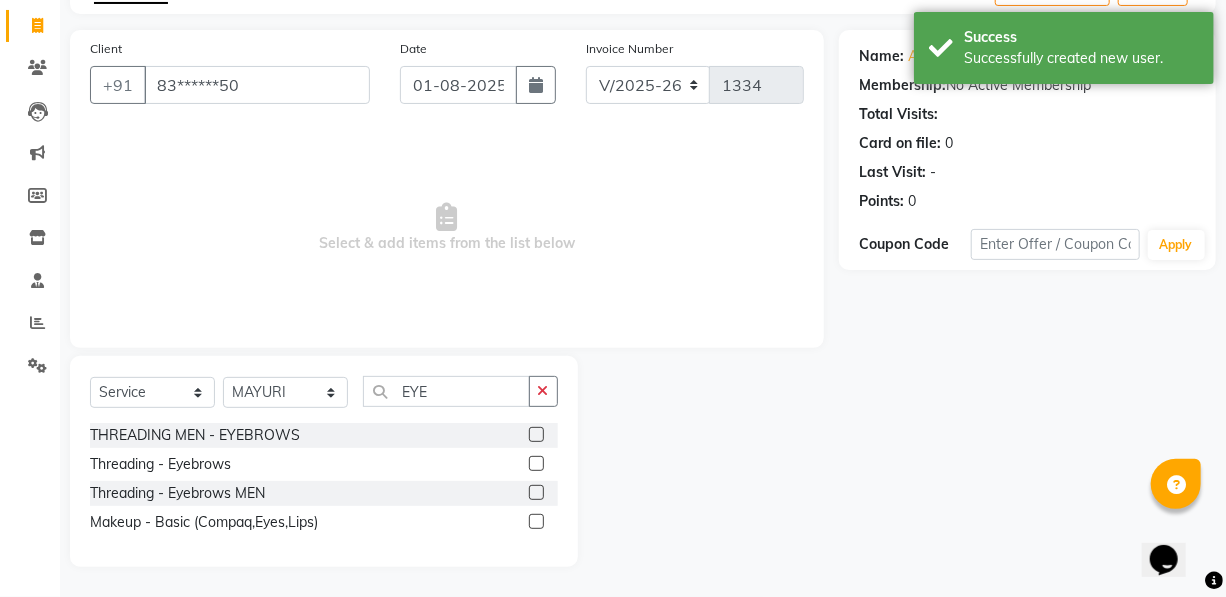 click 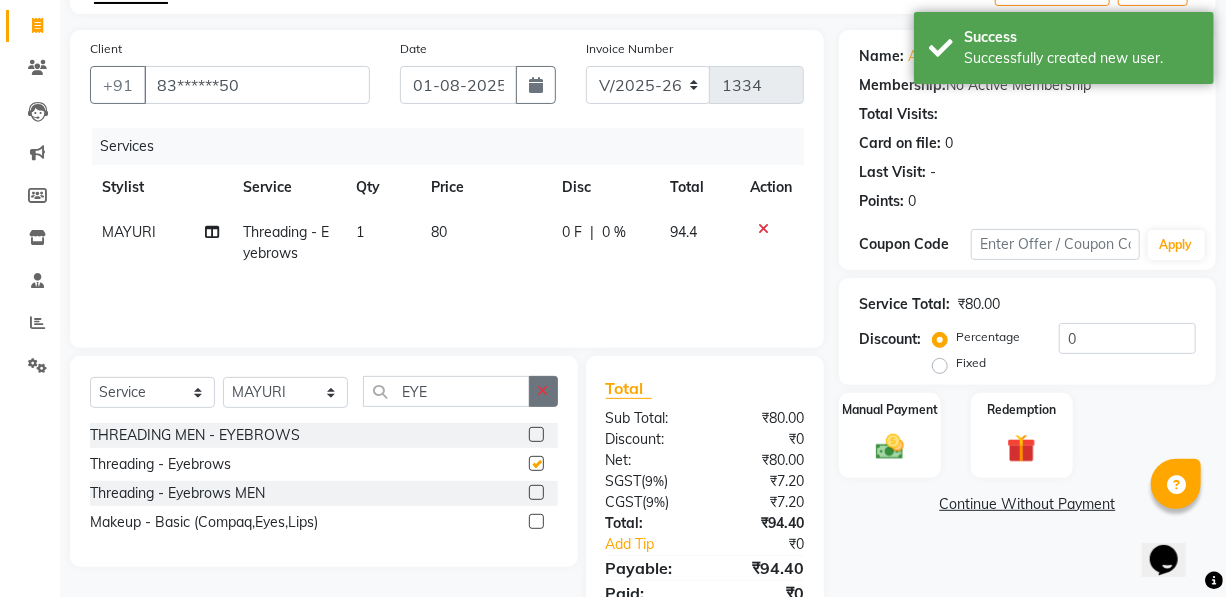 checkbox on "false" 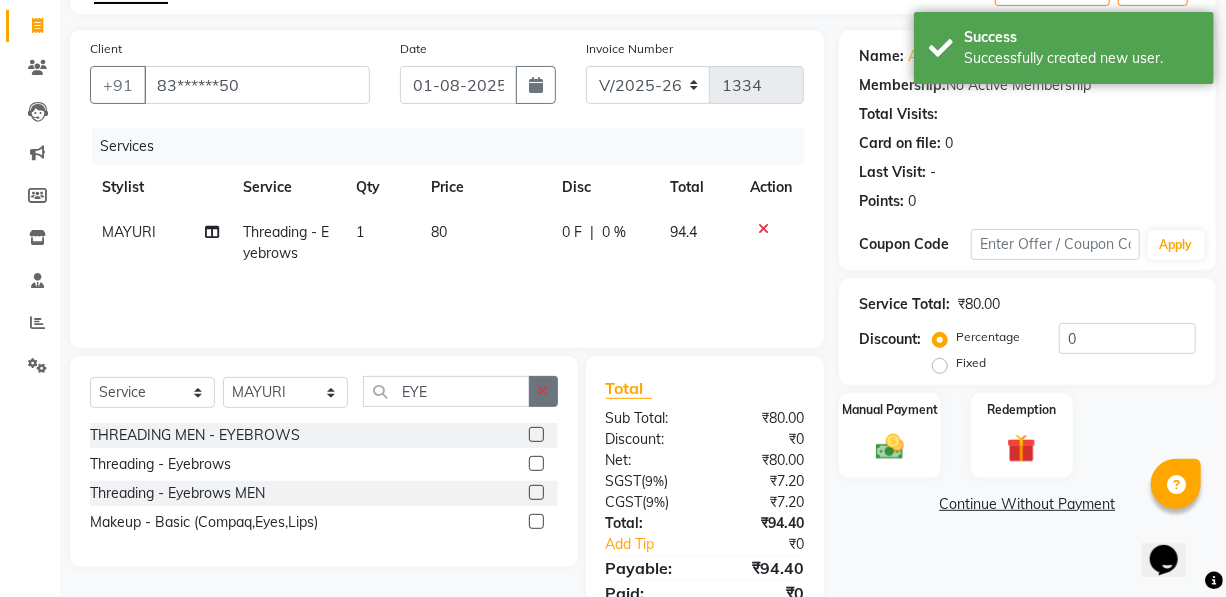 click 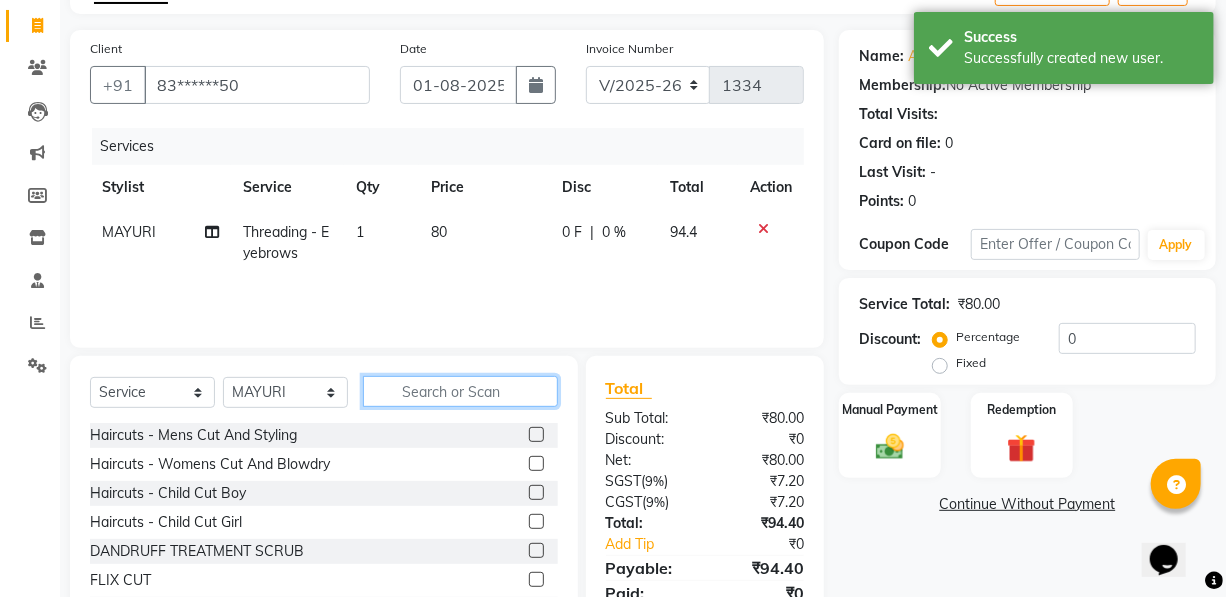 click 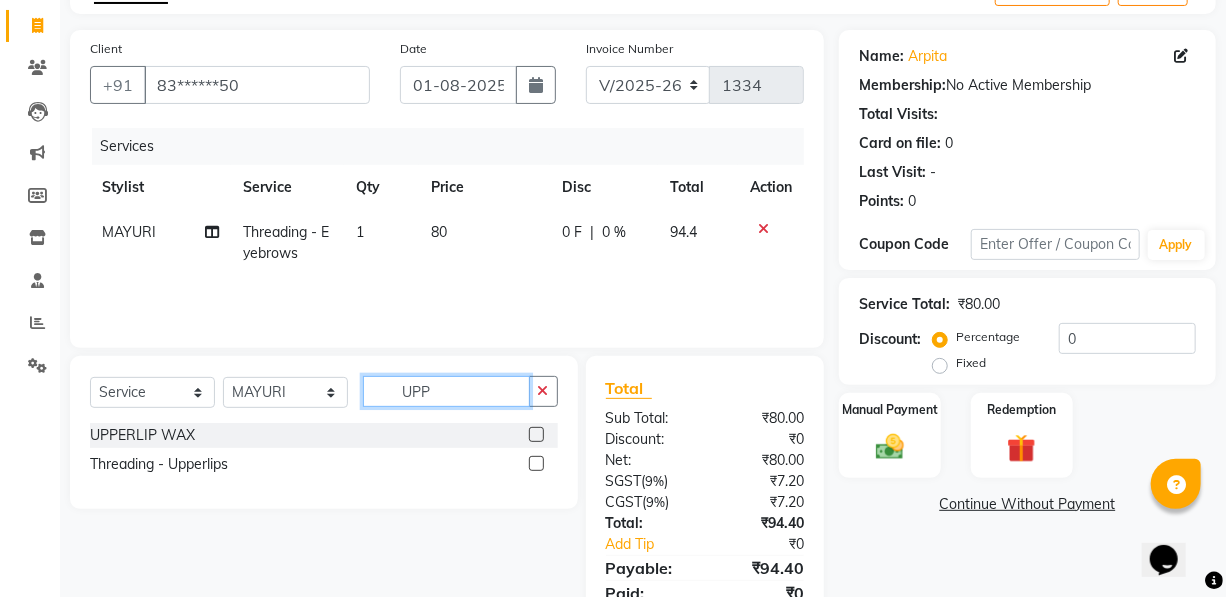 type on "UPP" 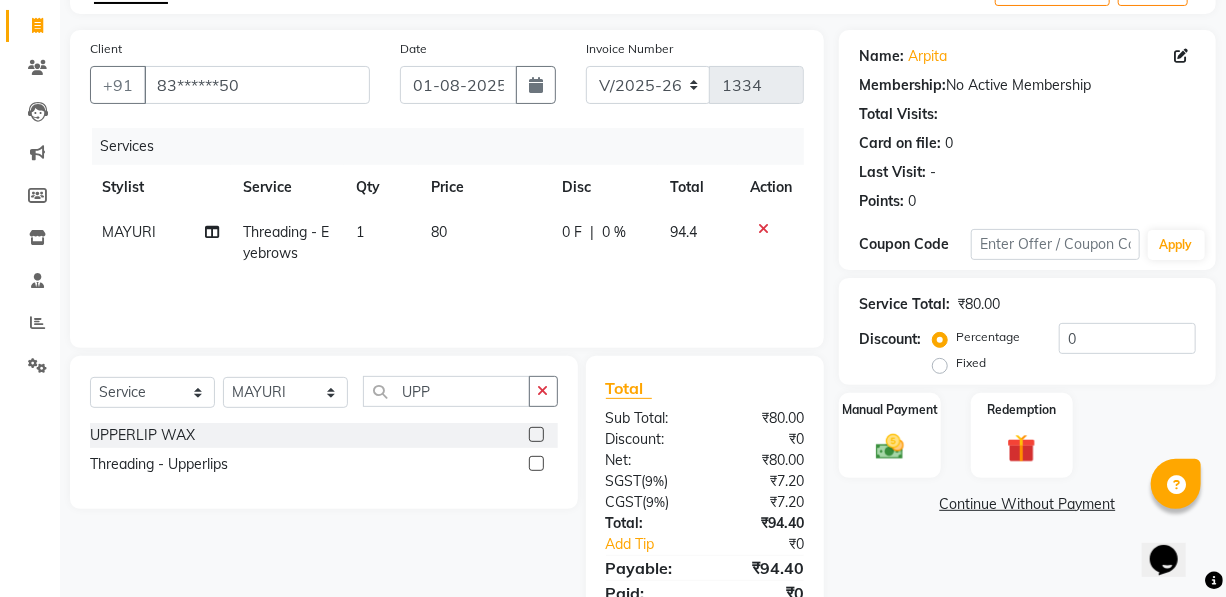 click 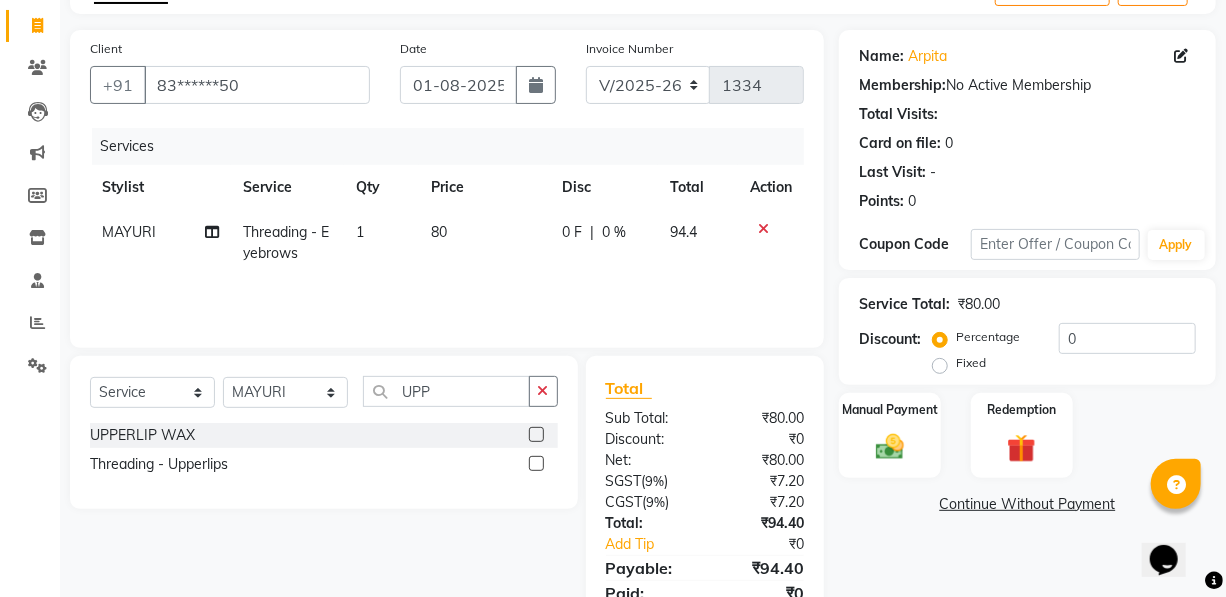 click at bounding box center (535, 464) 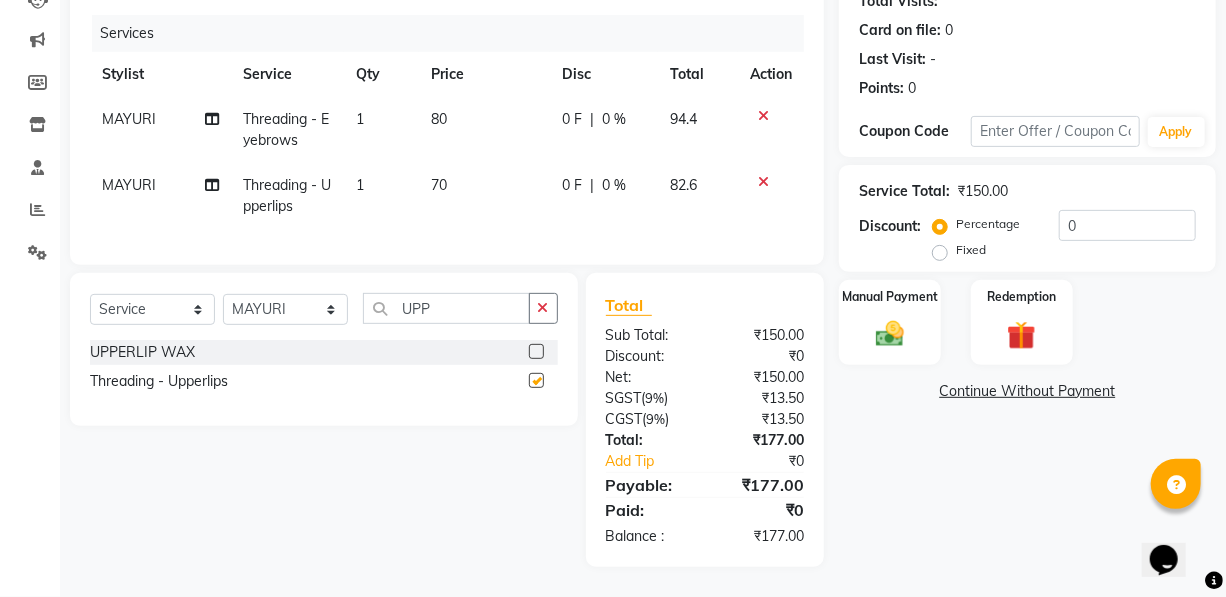 checkbox on "false" 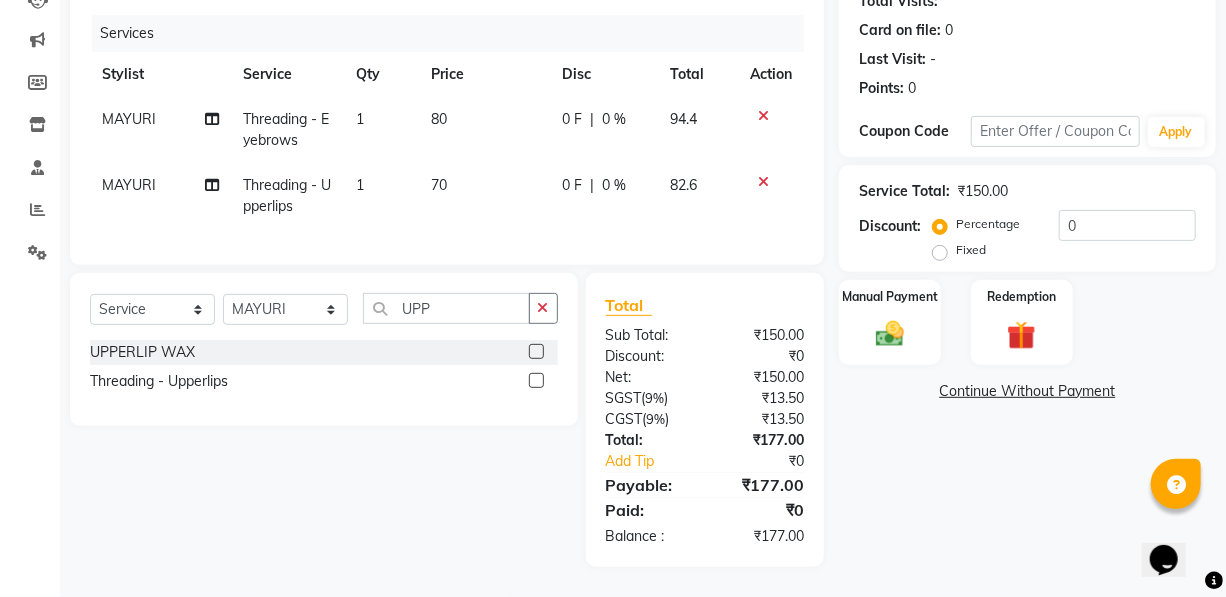 scroll, scrollTop: 249, scrollLeft: 0, axis: vertical 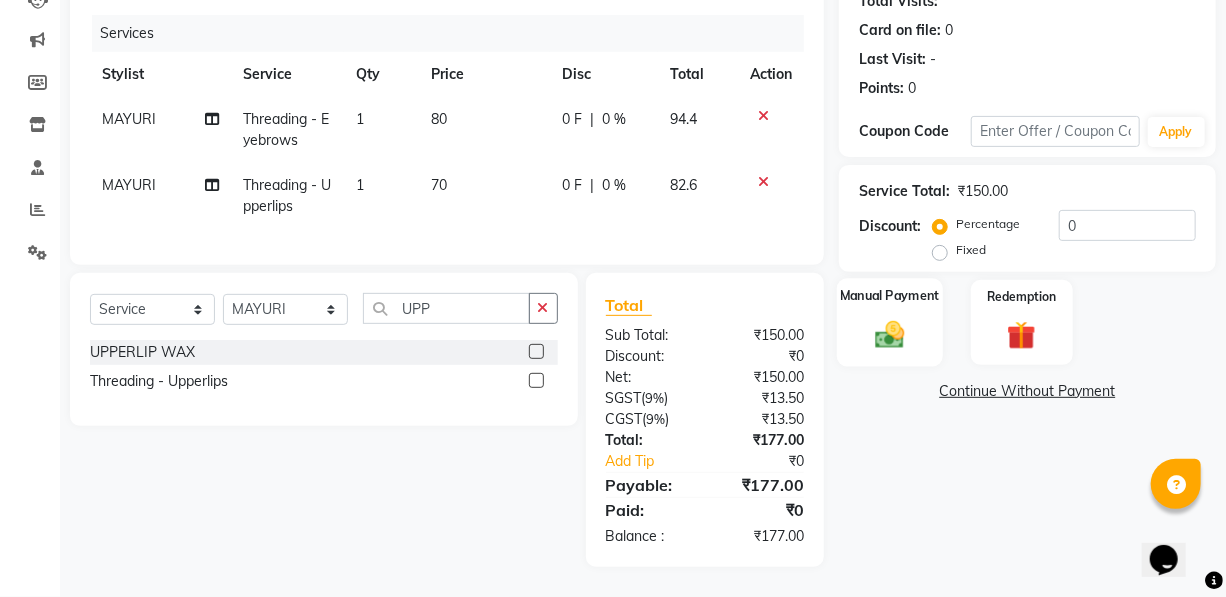 click 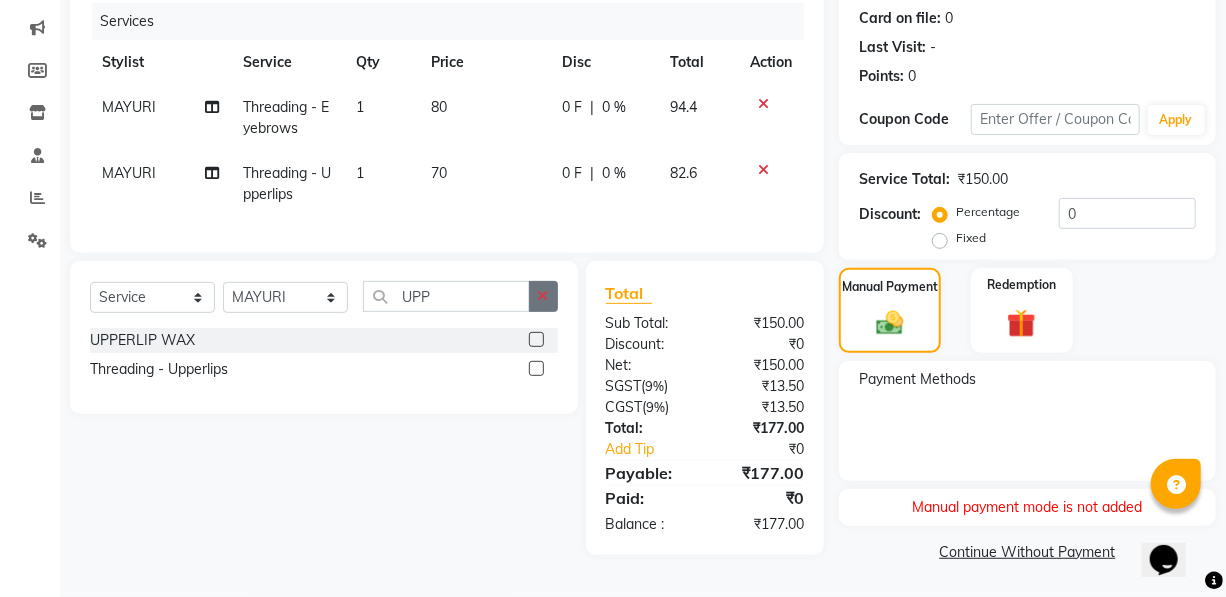 click 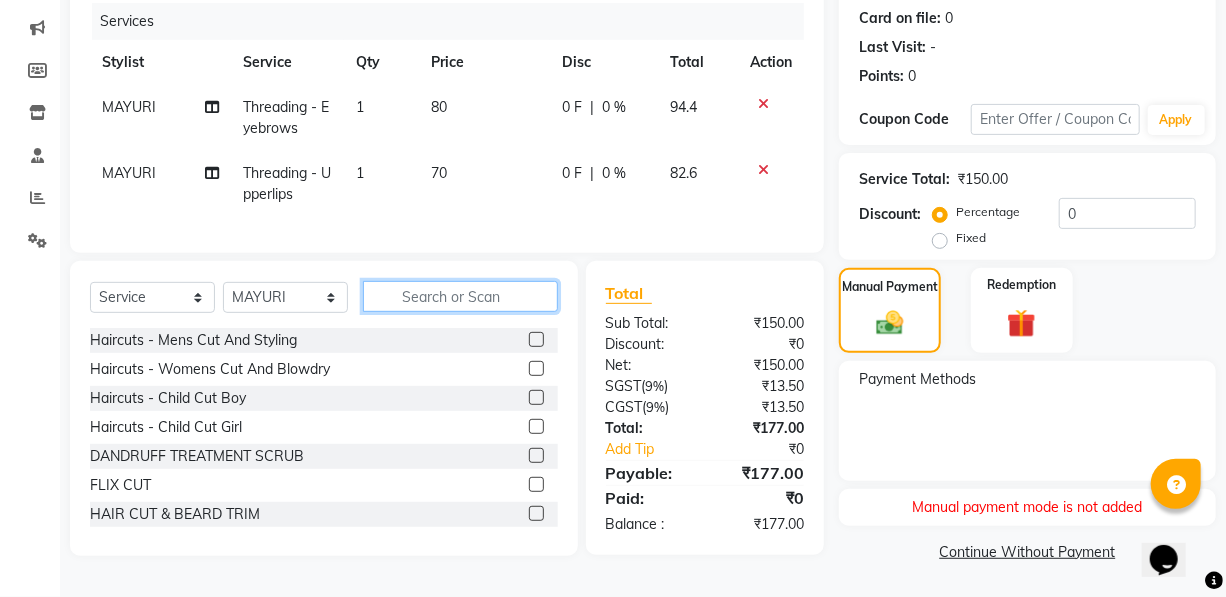 click 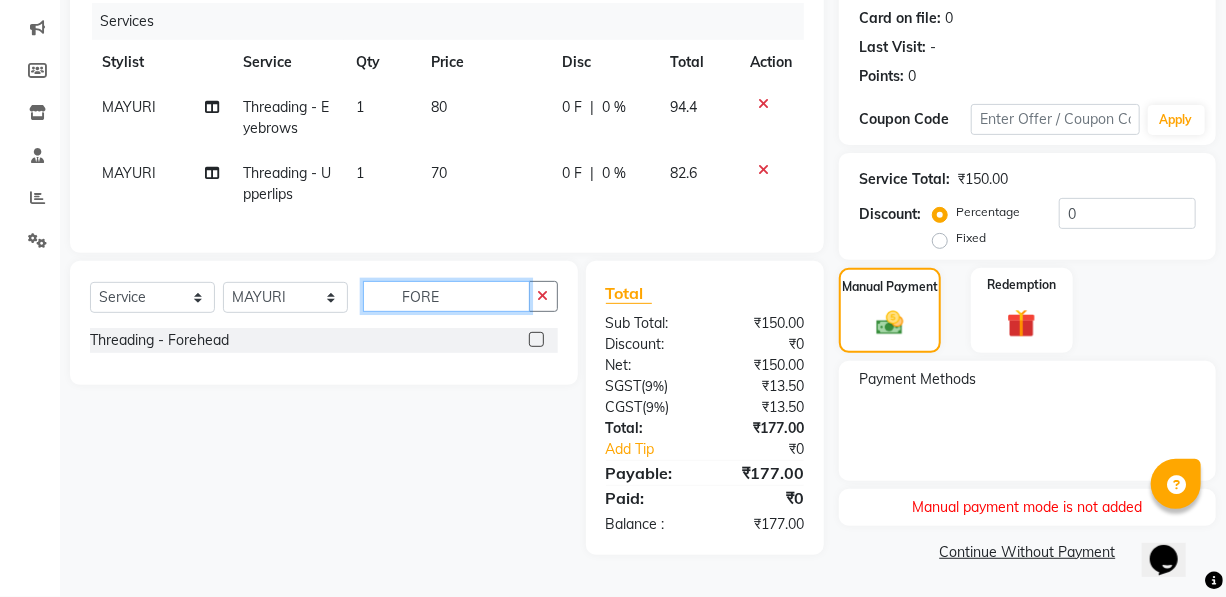 type on "FORE" 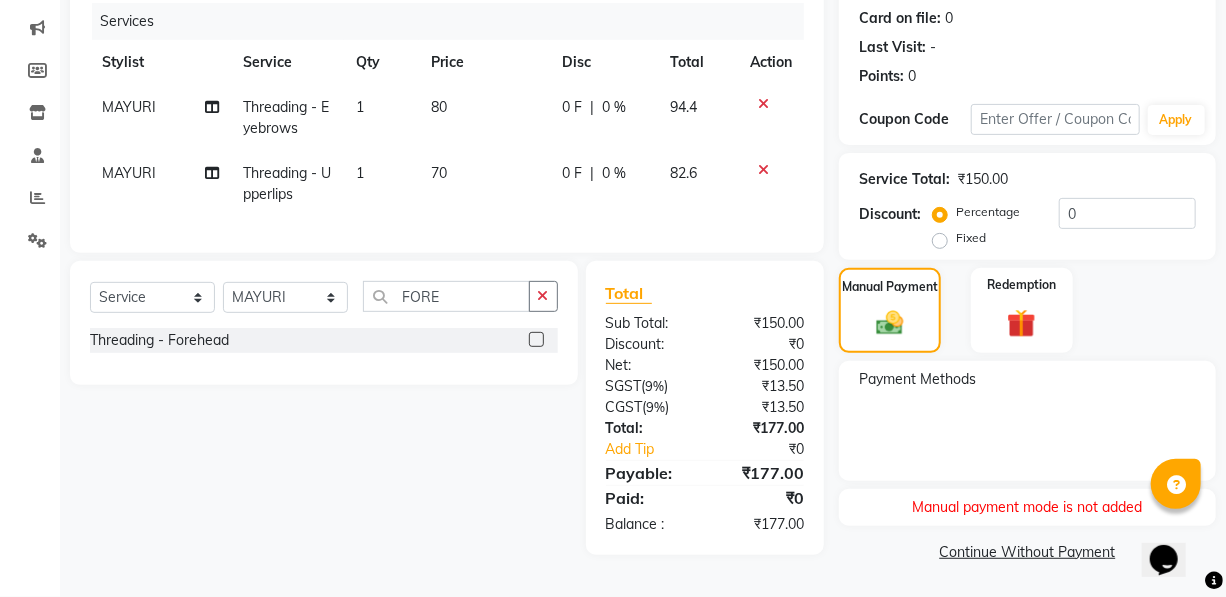 click 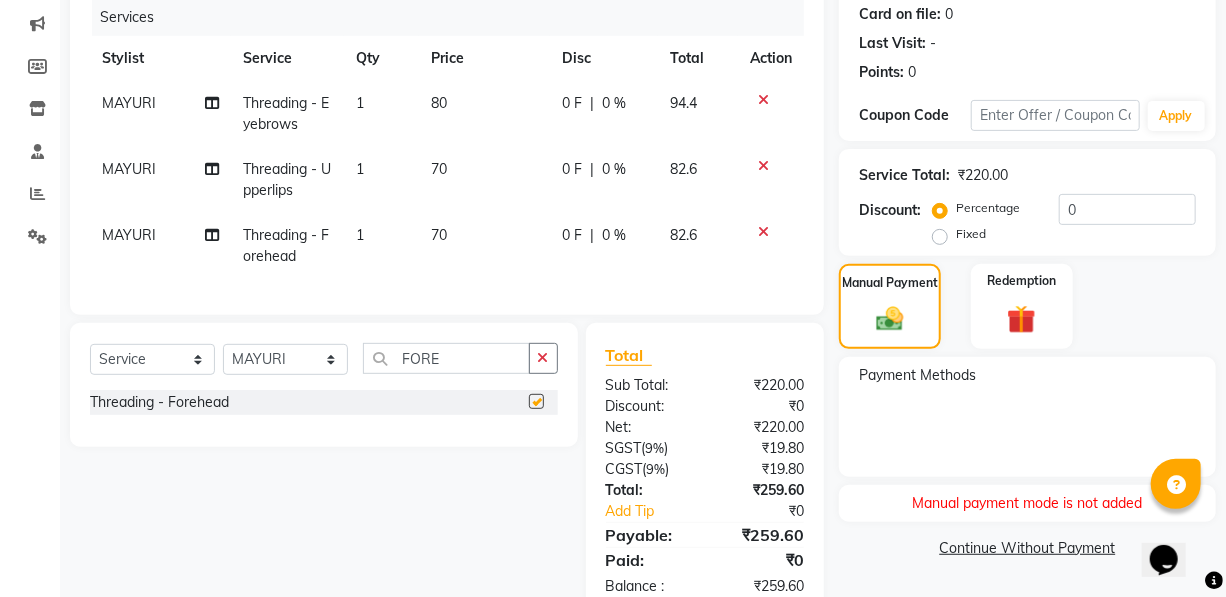 checkbox on "false" 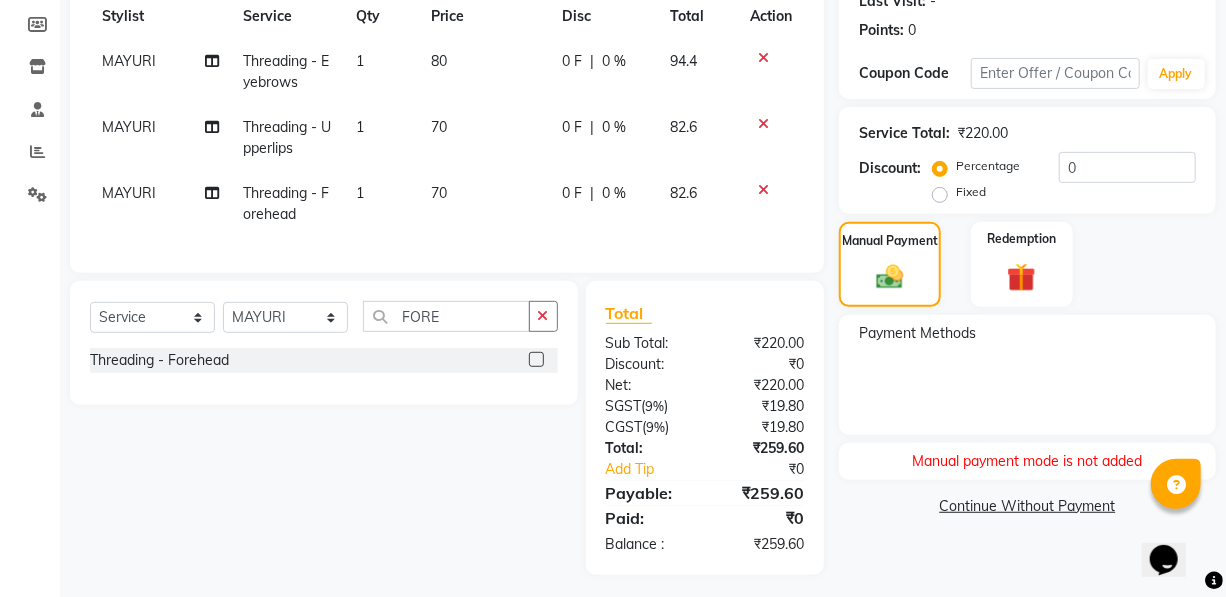 scroll, scrollTop: 315, scrollLeft: 0, axis: vertical 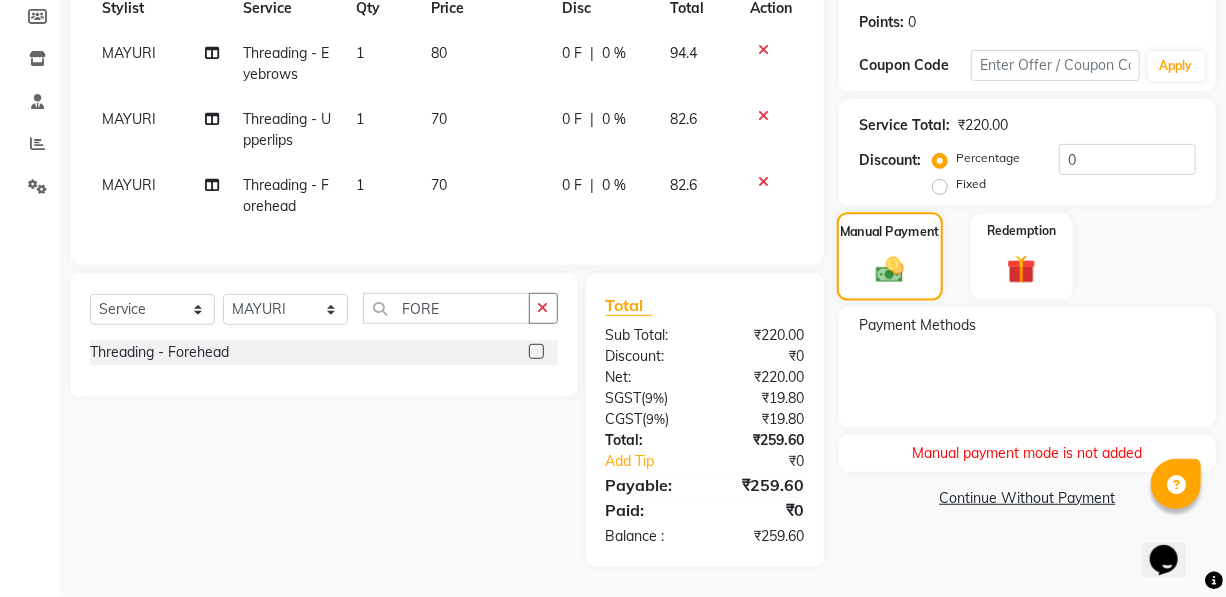 click 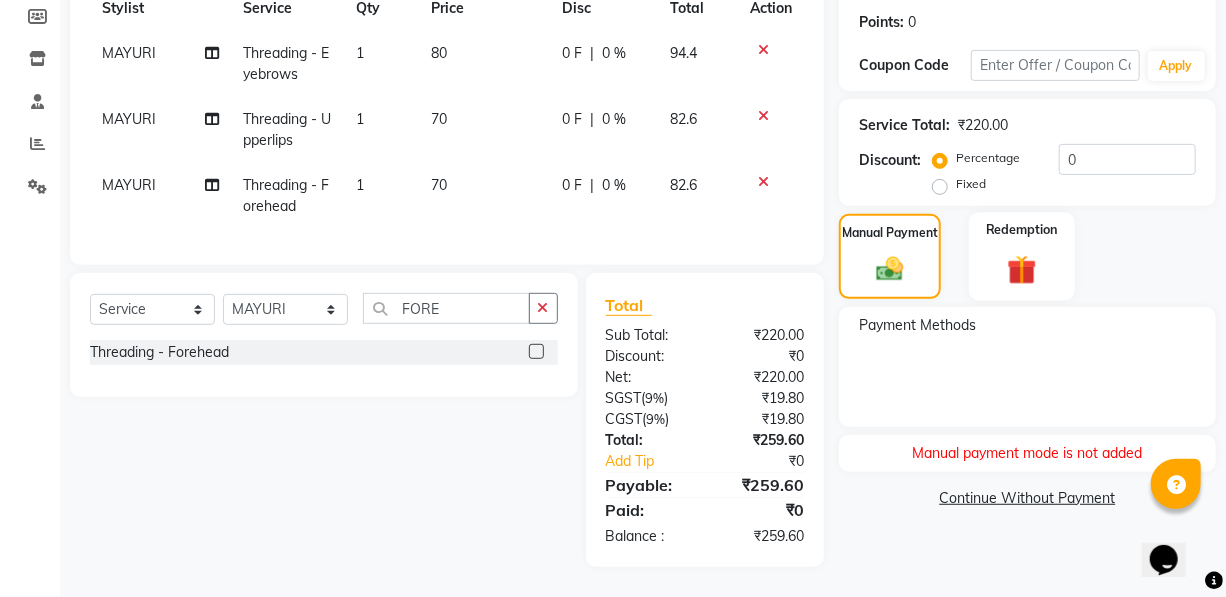 click 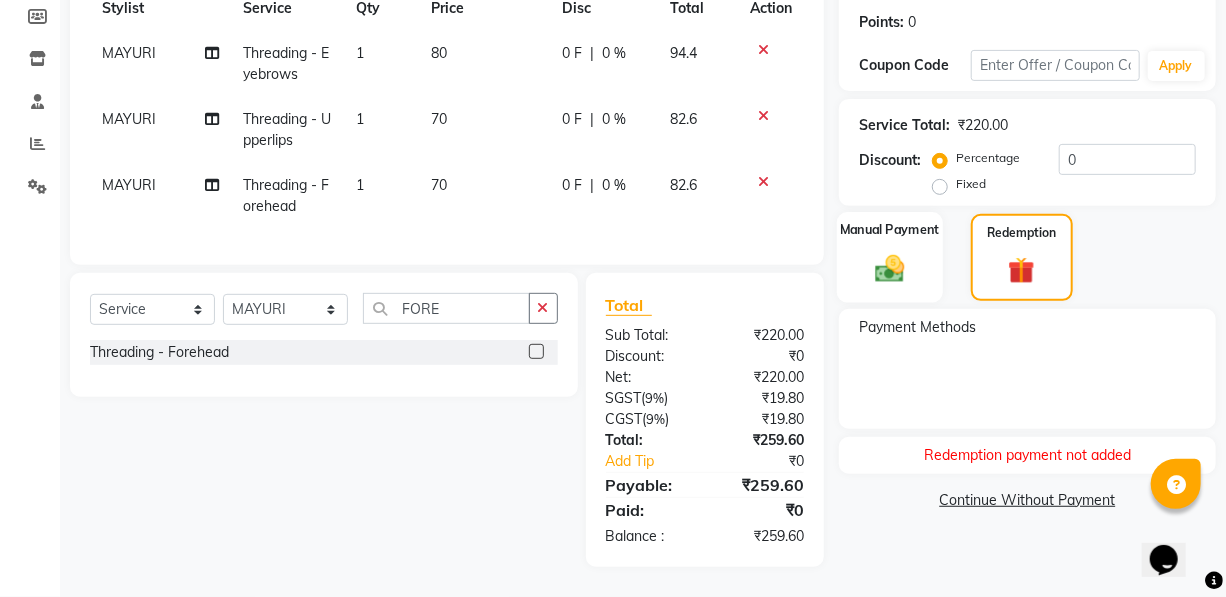 click 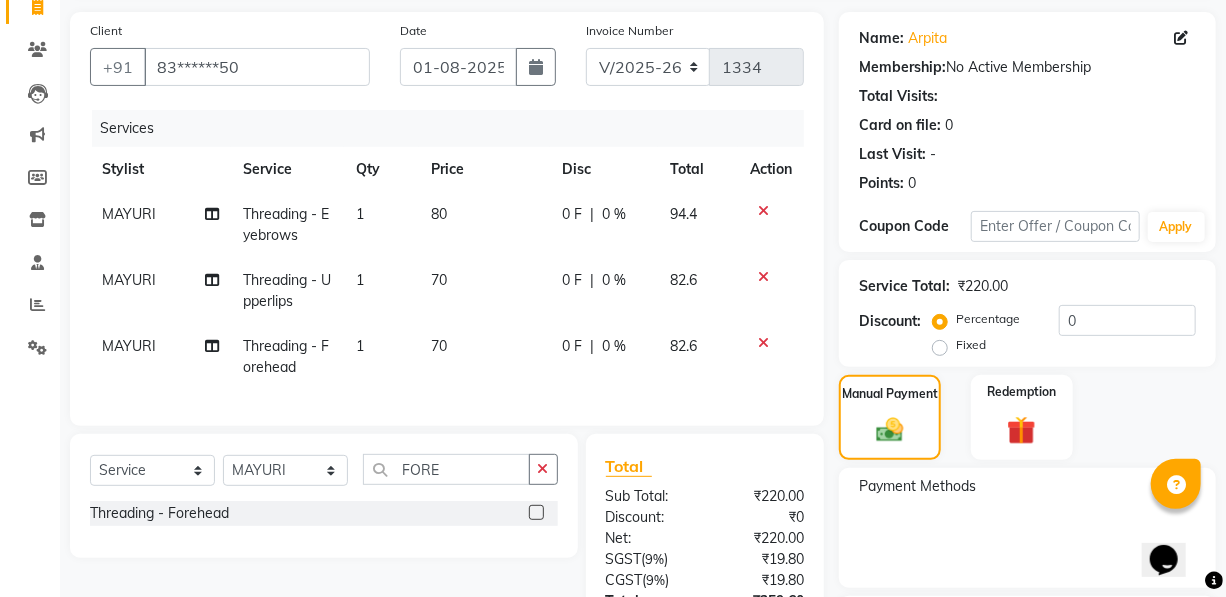 scroll, scrollTop: 133, scrollLeft: 0, axis: vertical 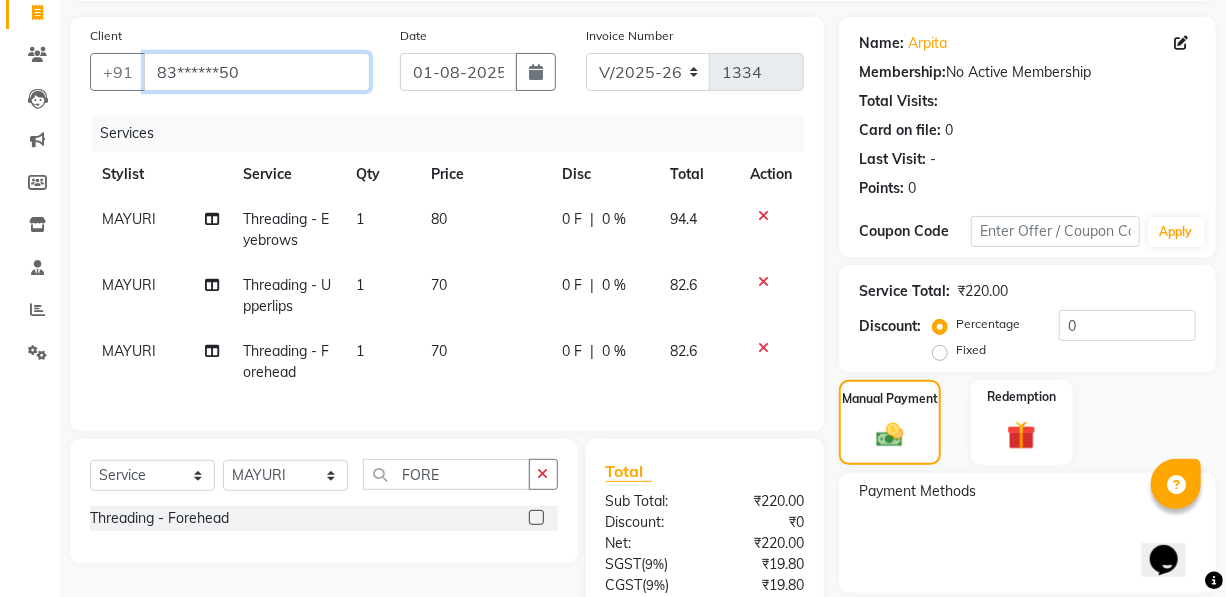click on "83******50" at bounding box center (257, 72) 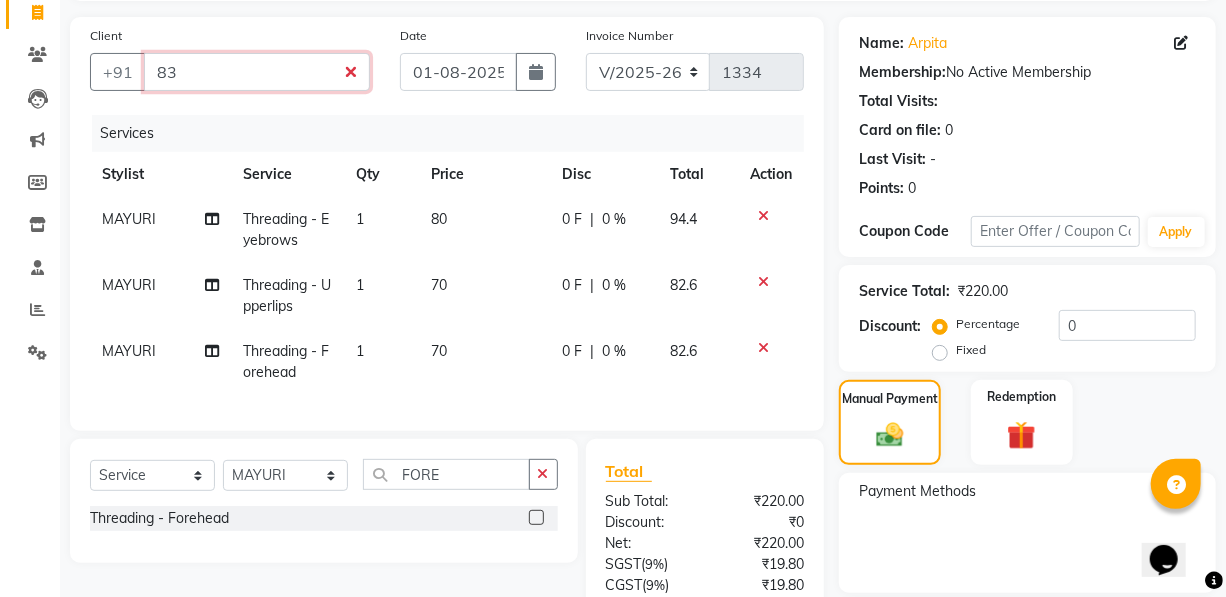 type on "8" 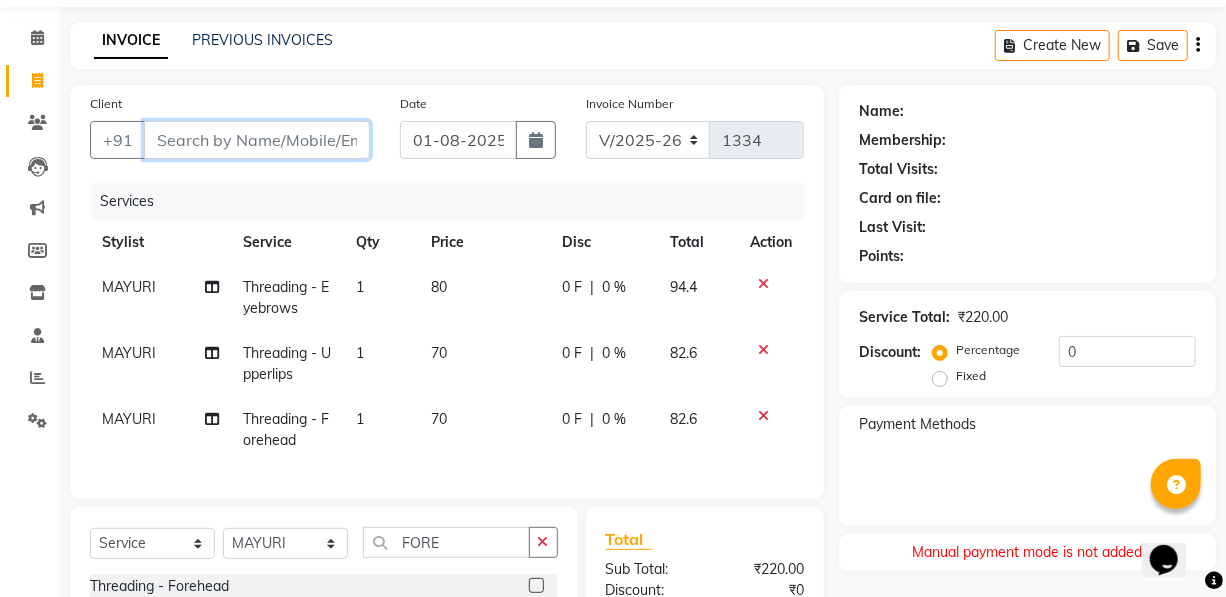 scroll, scrollTop: 0, scrollLeft: 0, axis: both 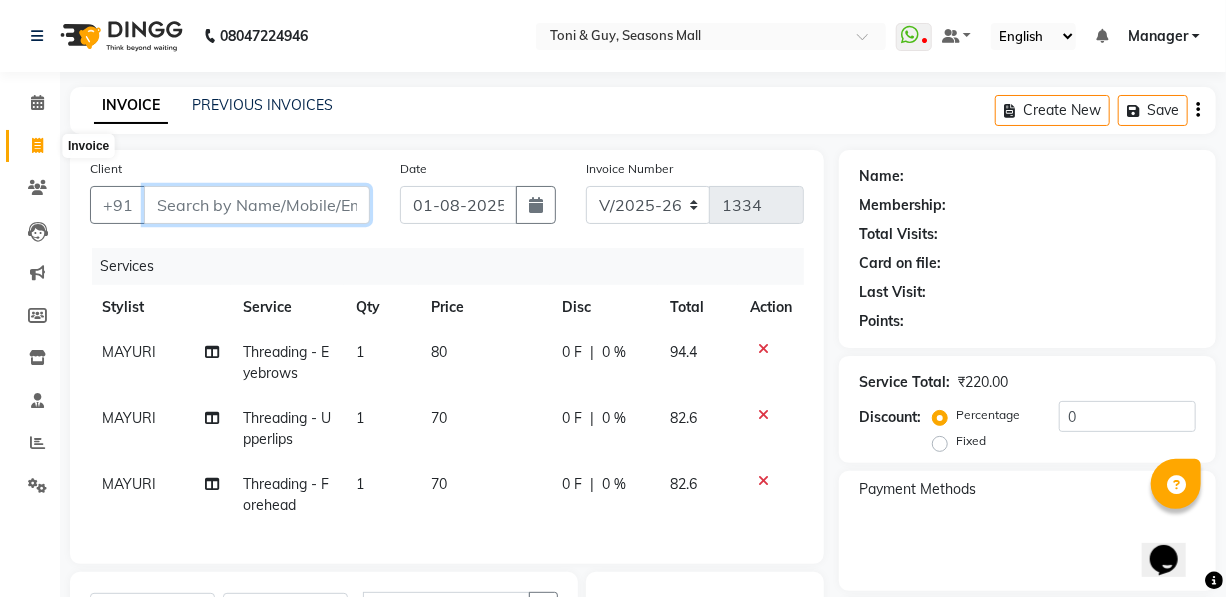type 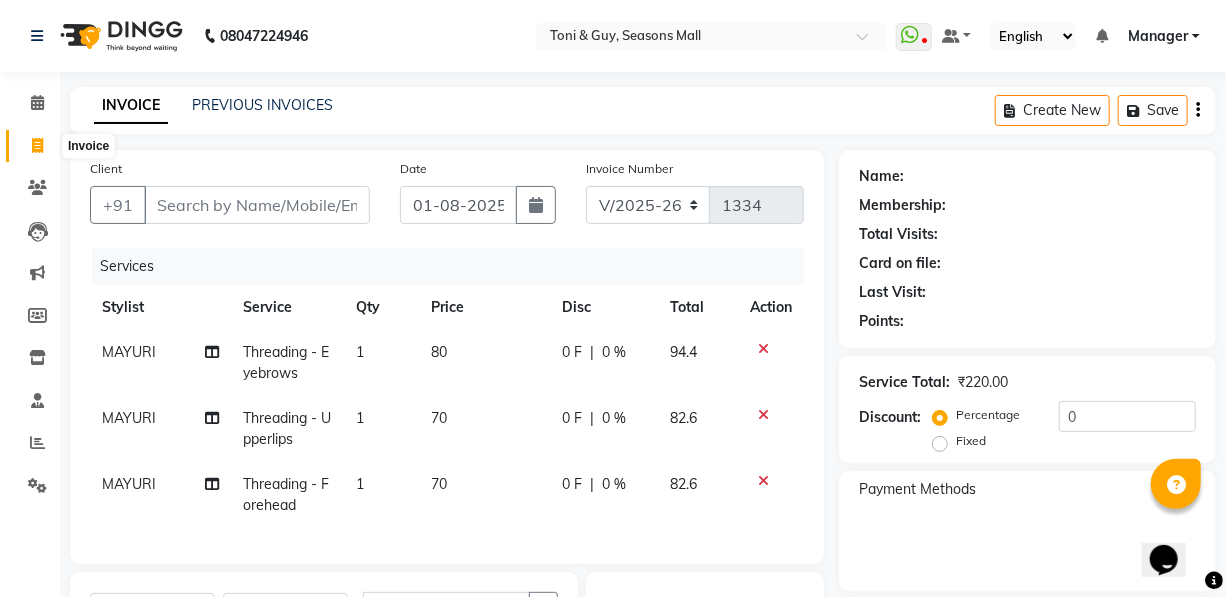 click 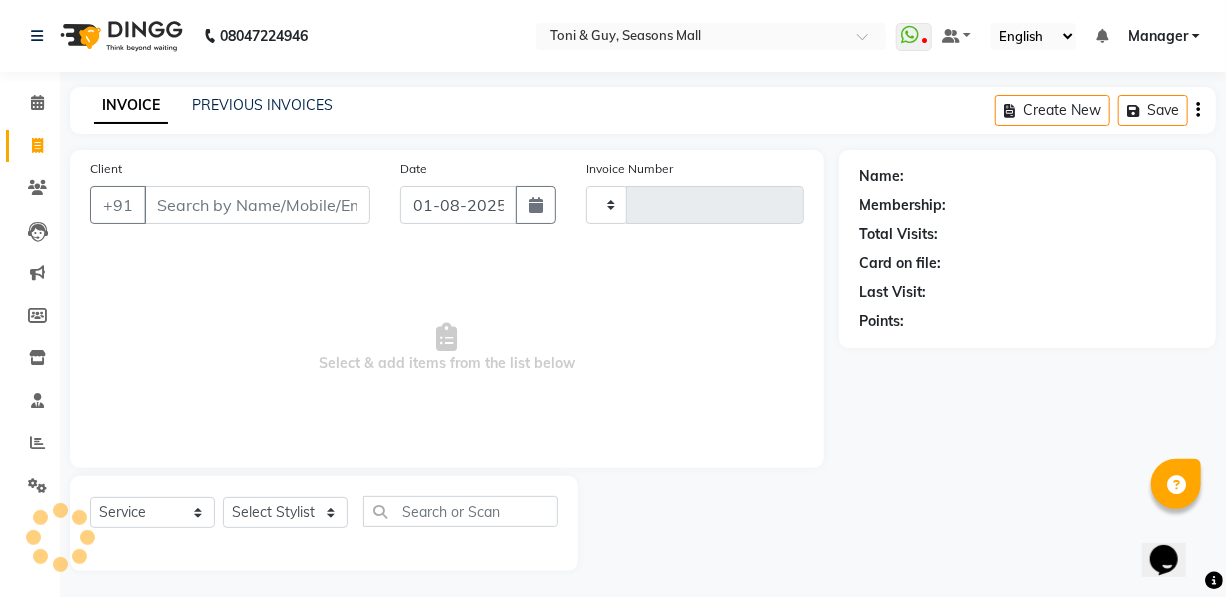 type on "1334" 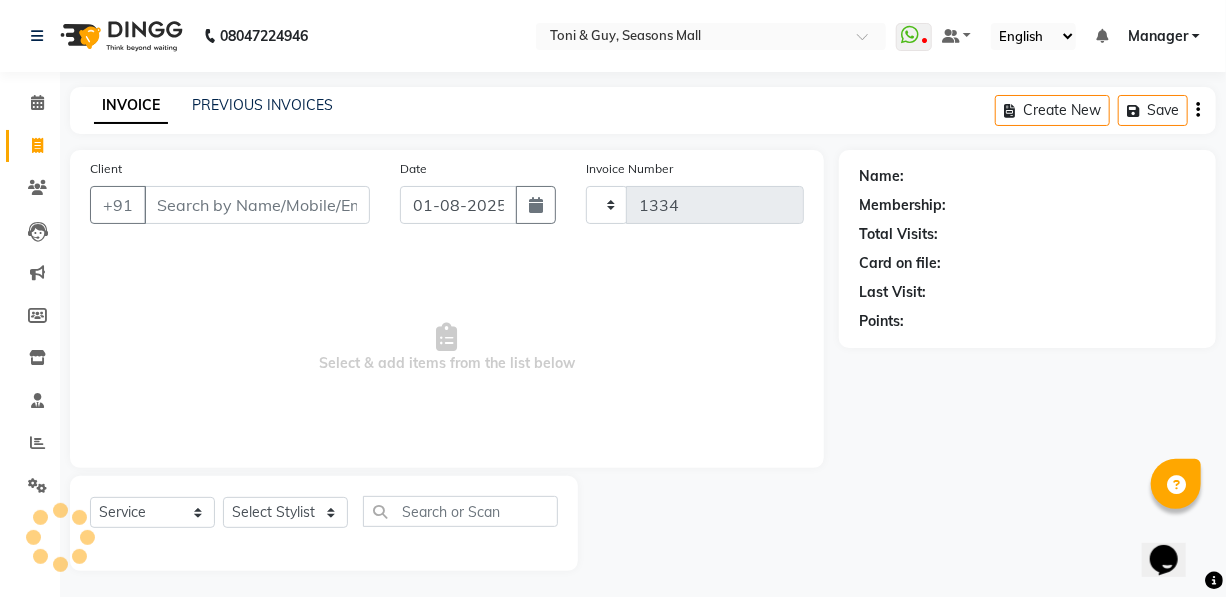 select on "3906" 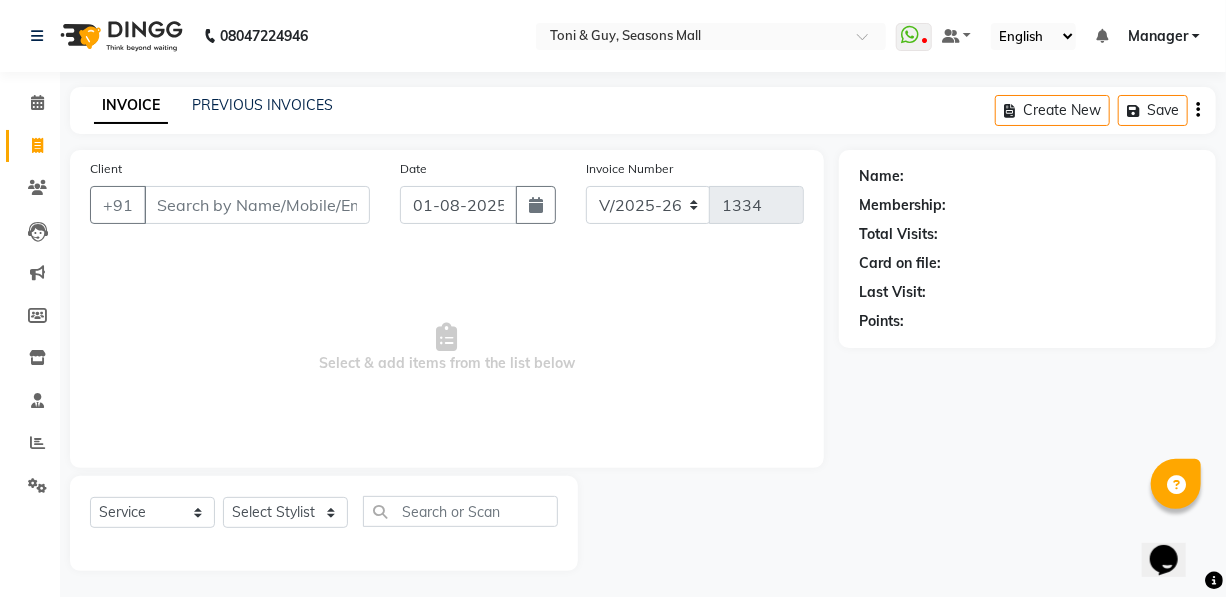 click on "Client" at bounding box center [257, 205] 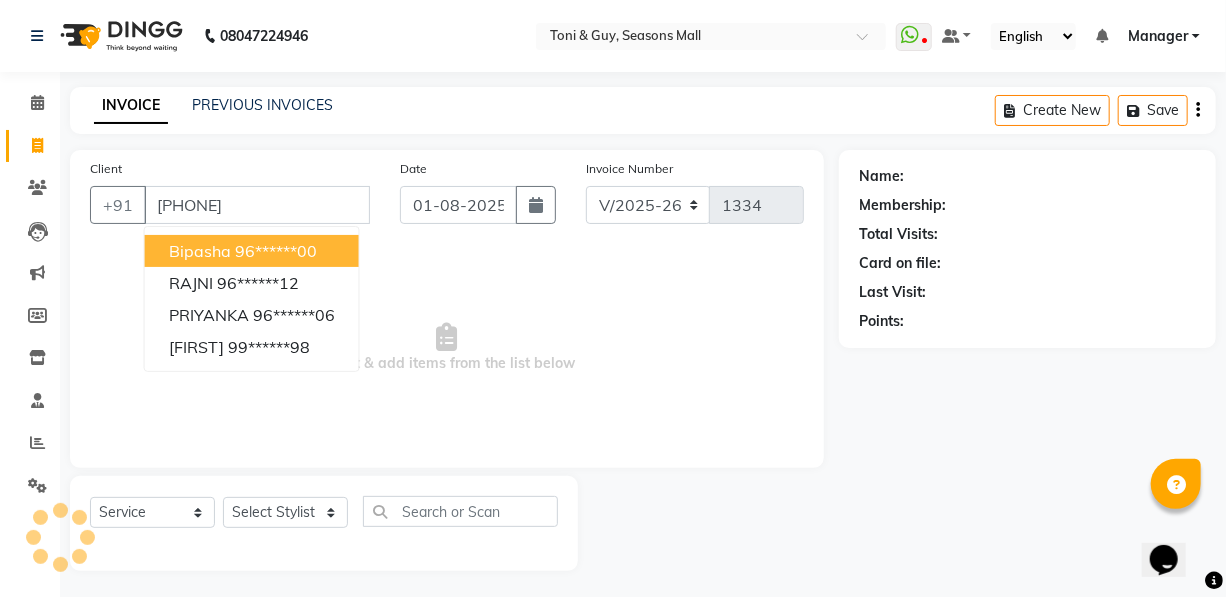 type on "[PHONE]" 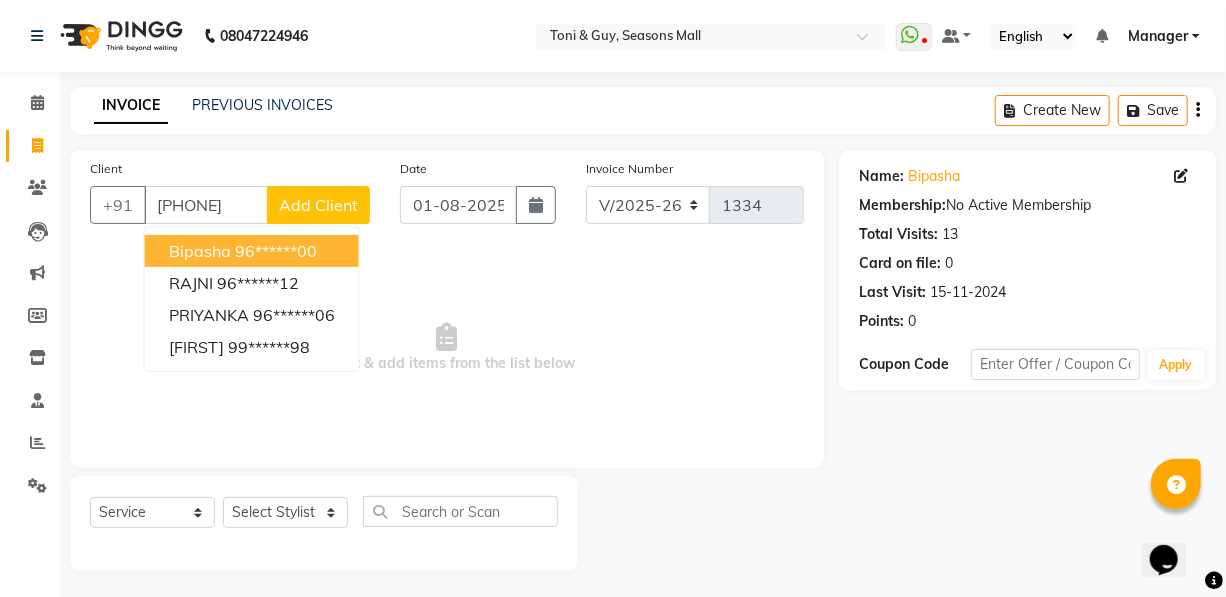 drag, startPoint x: 708, startPoint y: 429, endPoint x: 687, endPoint y: 418, distance: 23.70654 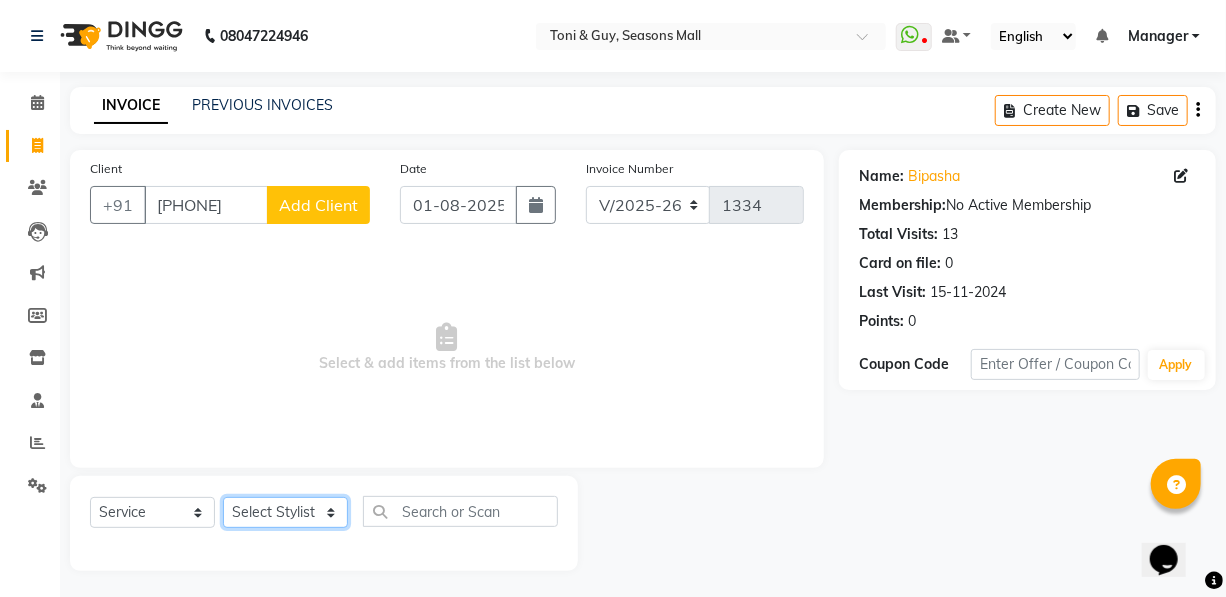 click on "Select Stylist [FIRST] [FIRST] [FIRST] [FIRST] [FIRST] Manager [FIRST] [FIRST] [FIRST] [FIRST] [FIRST] [FIRST]" 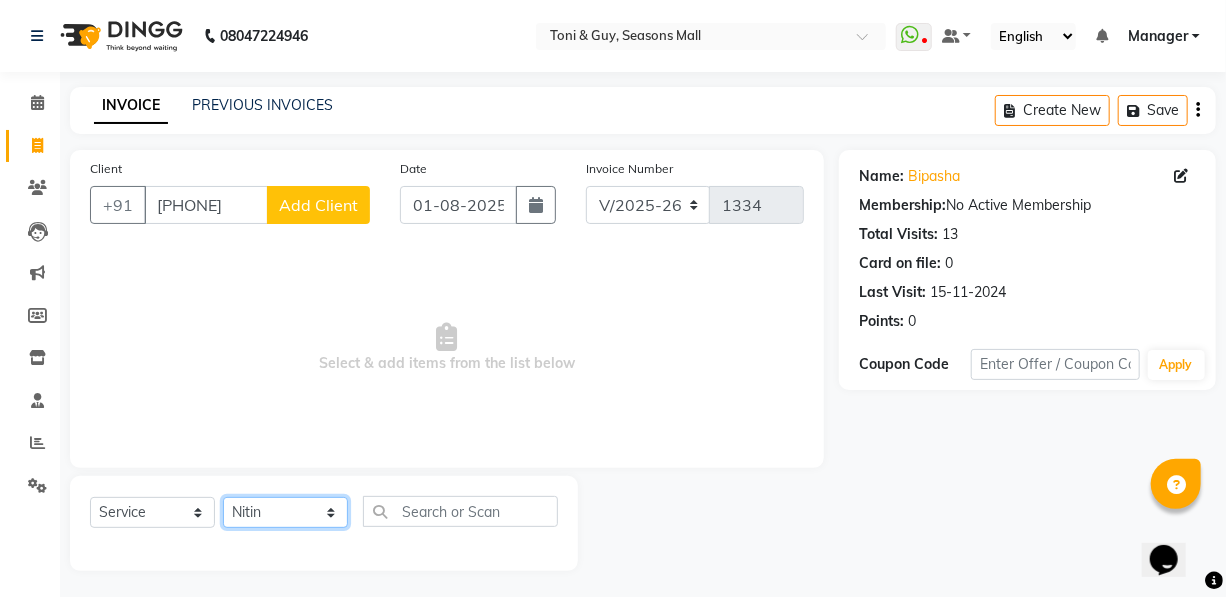 click on "Select Stylist [FIRST] [FIRST] [FIRST] [FIRST] [FIRST] Manager [FIRST] [FIRST] [FIRST] [FIRST] [FIRST] [FIRST]" 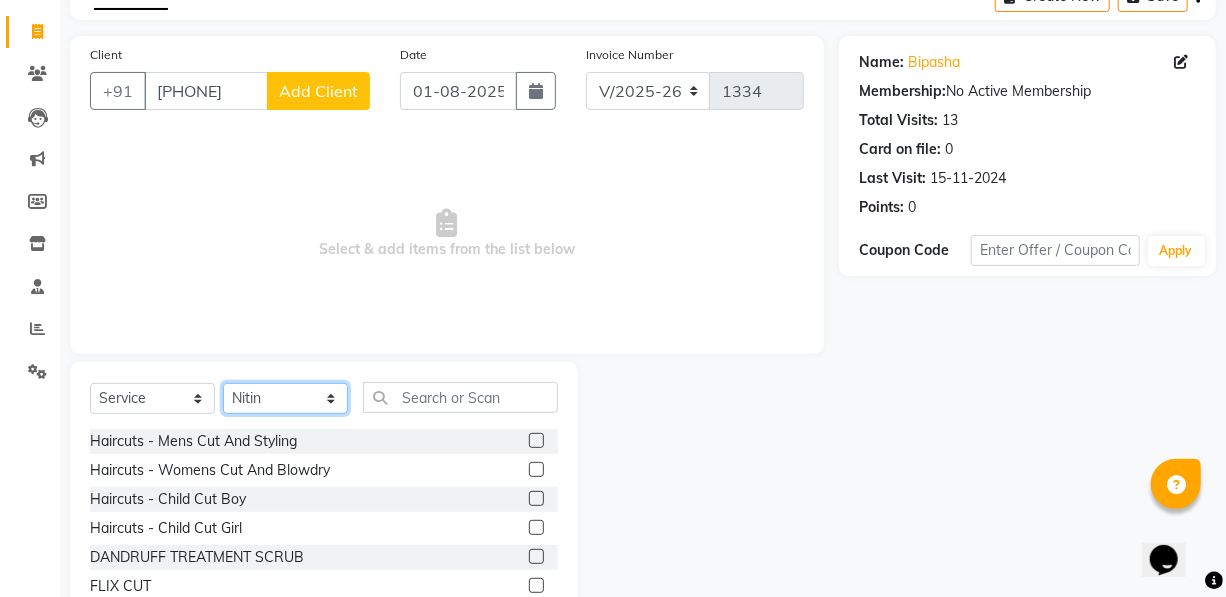 scroll, scrollTop: 204, scrollLeft: 0, axis: vertical 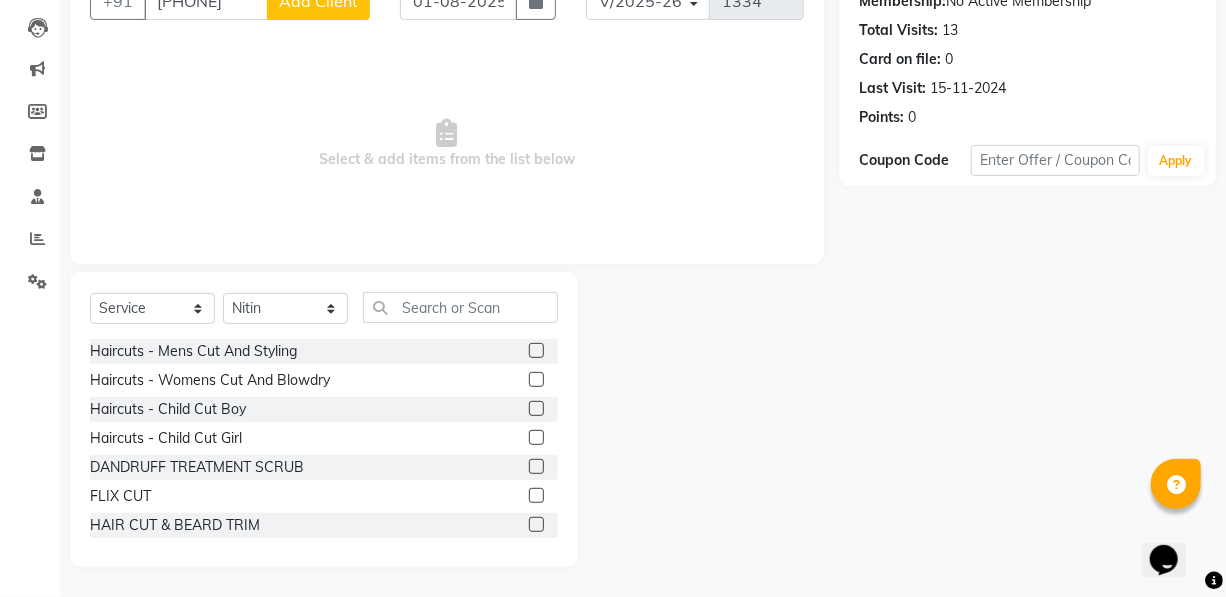 click 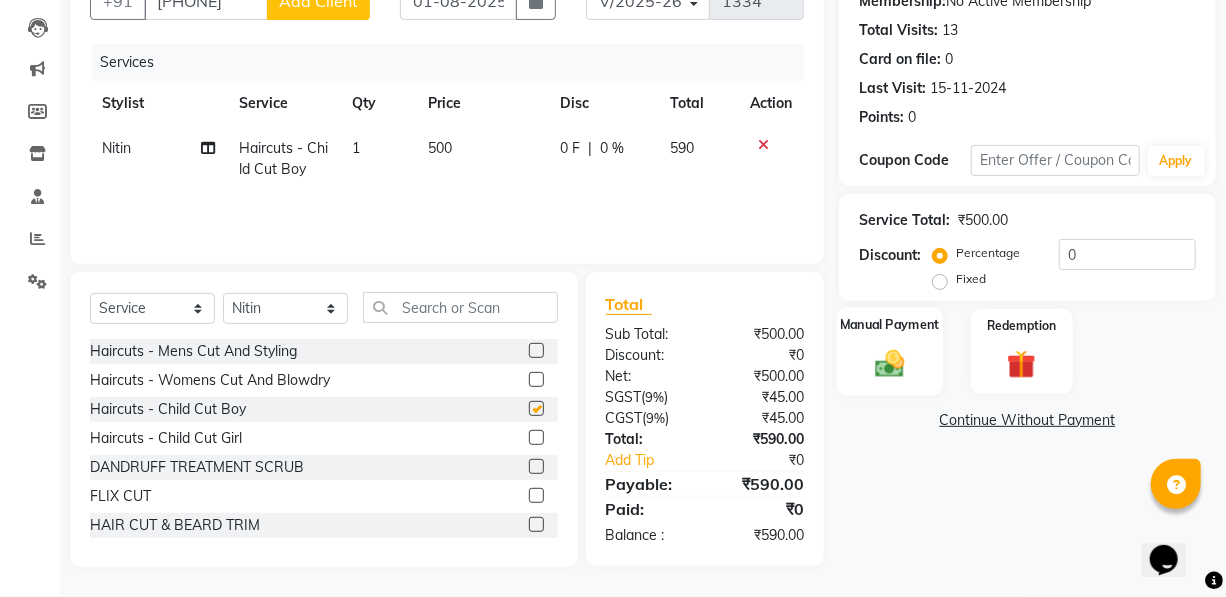 checkbox on "false" 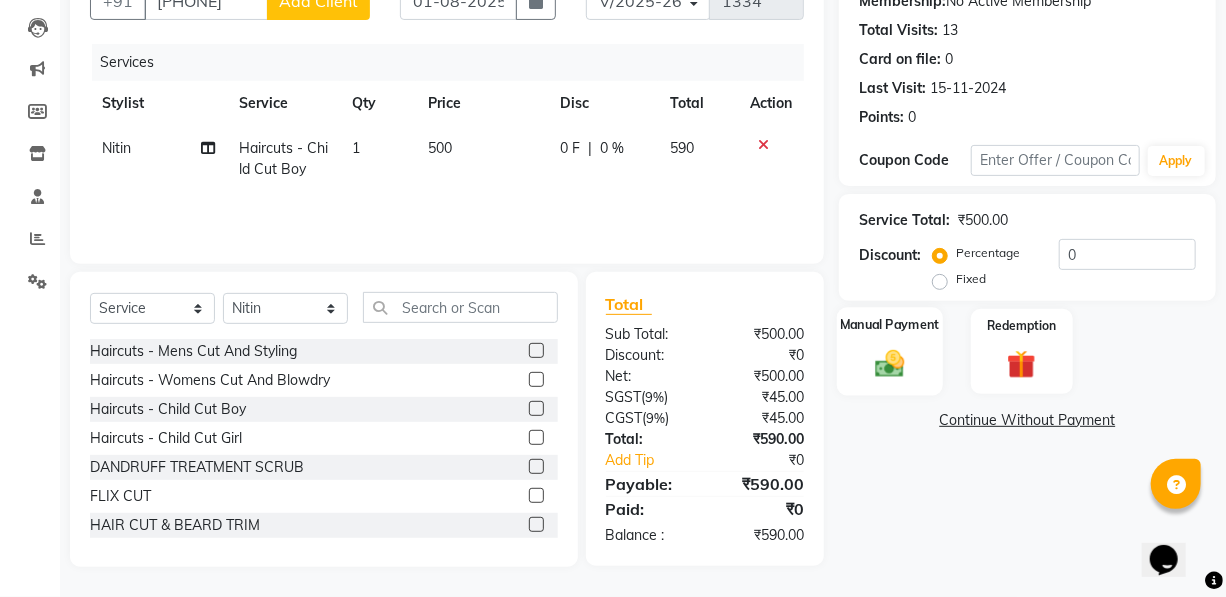 click 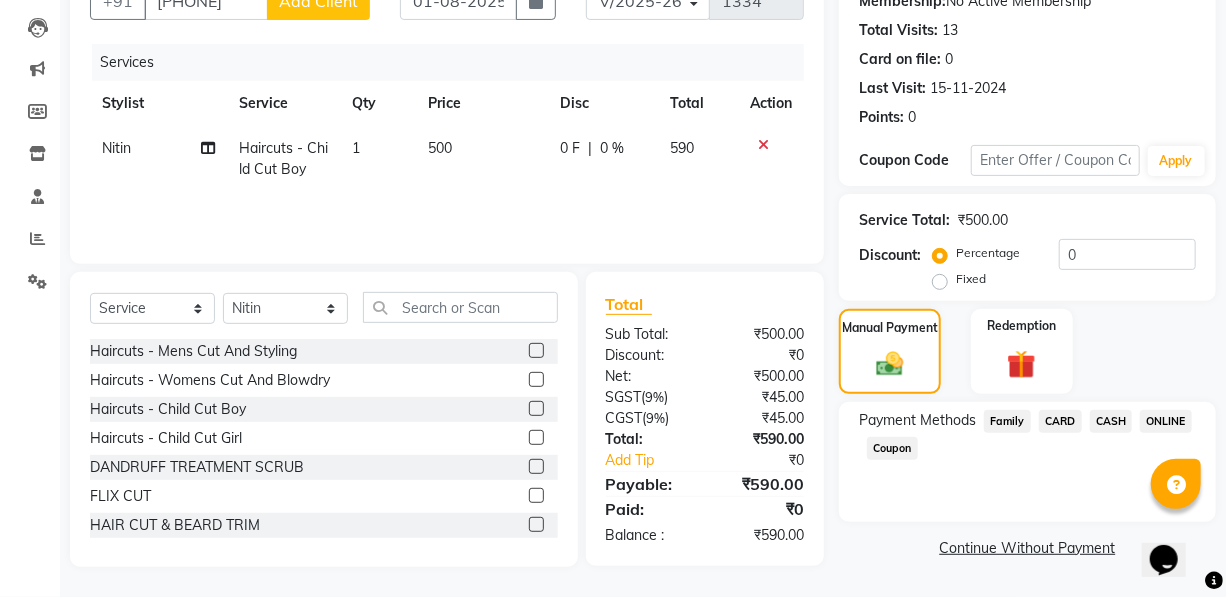 click on "CARD" 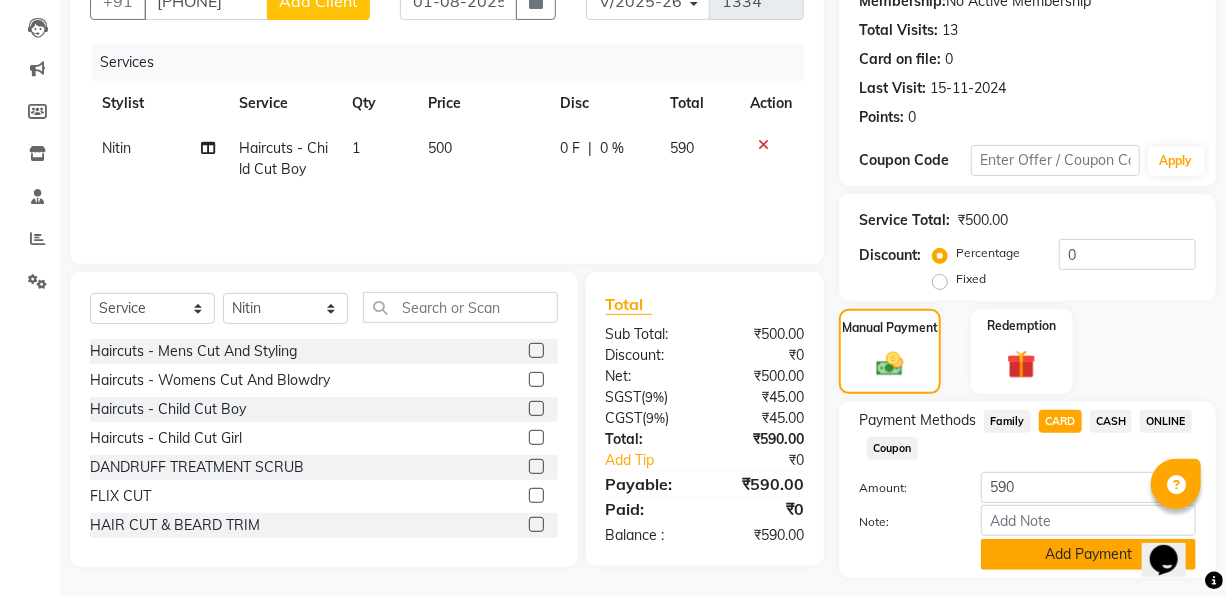 click on "Add Payment" 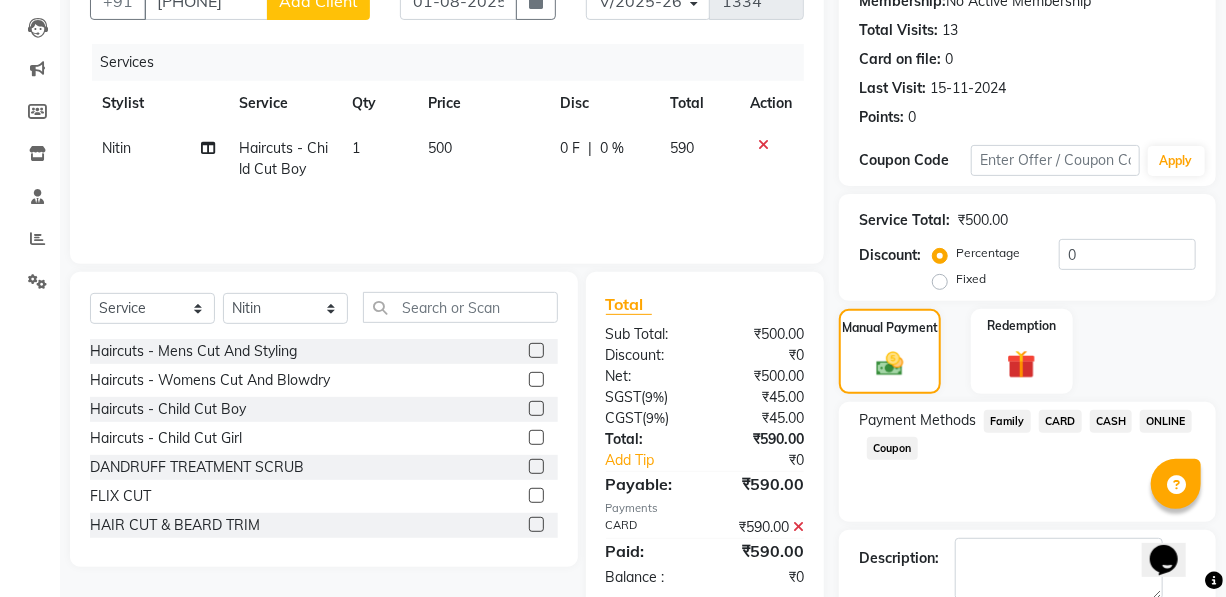 scroll, scrollTop: 311, scrollLeft: 0, axis: vertical 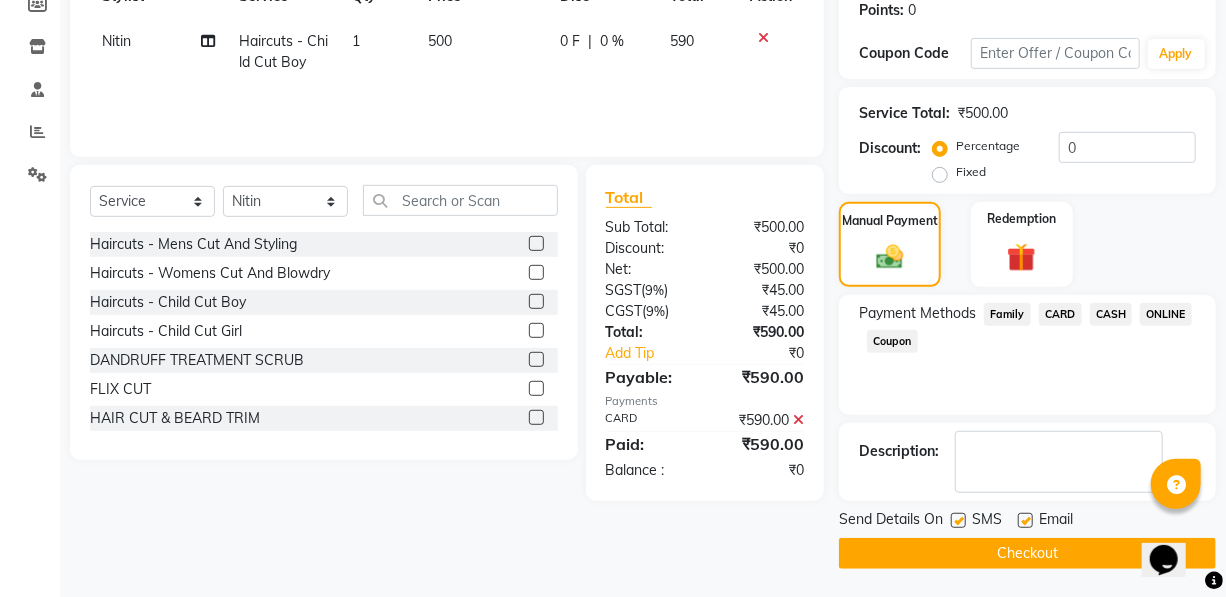 click on "Checkout" 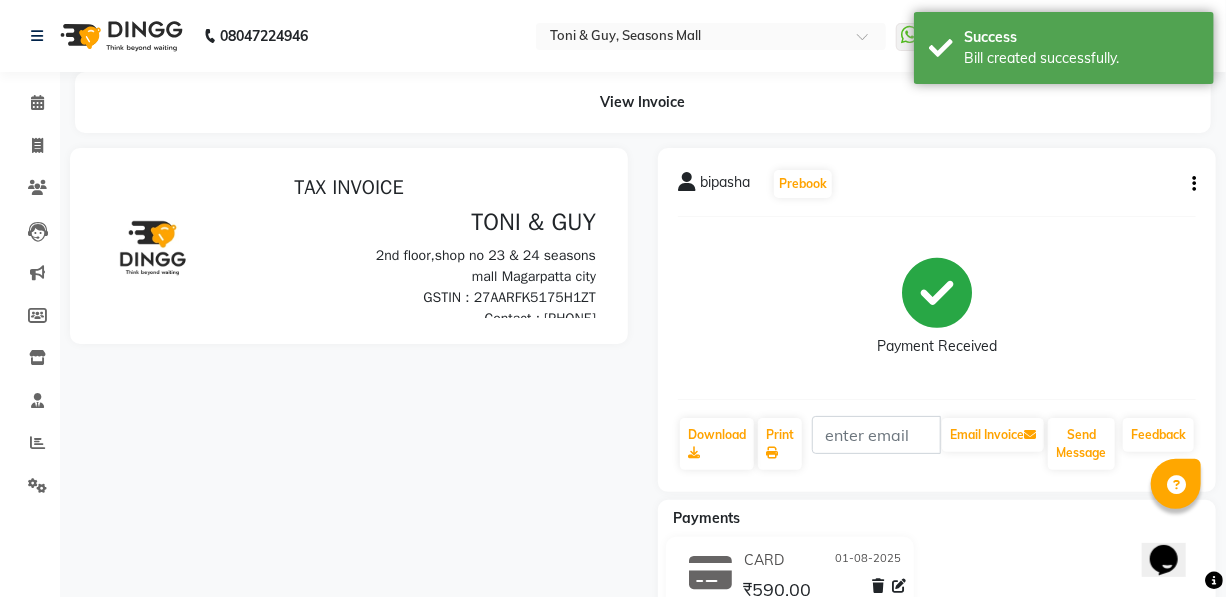 scroll, scrollTop: 0, scrollLeft: 0, axis: both 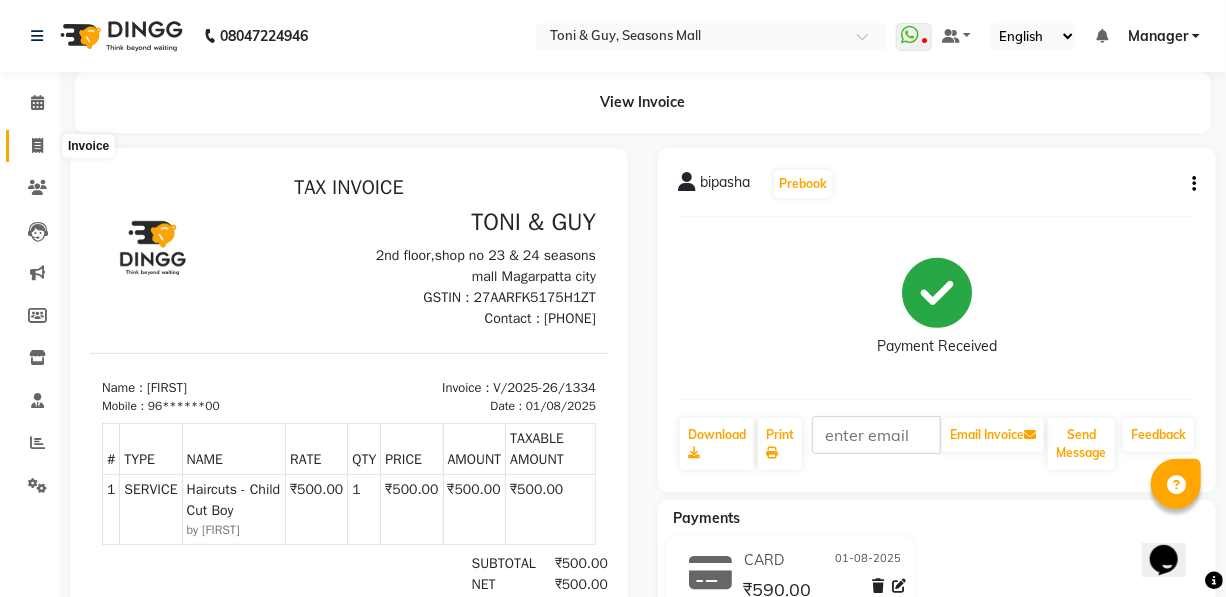 click 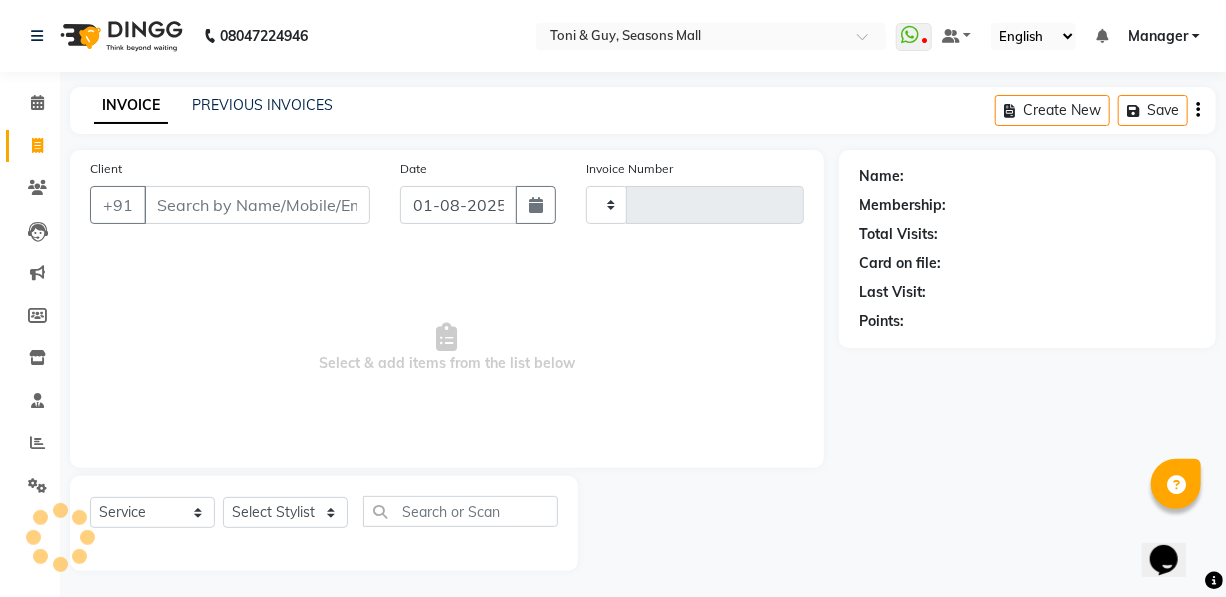 scroll, scrollTop: 4, scrollLeft: 0, axis: vertical 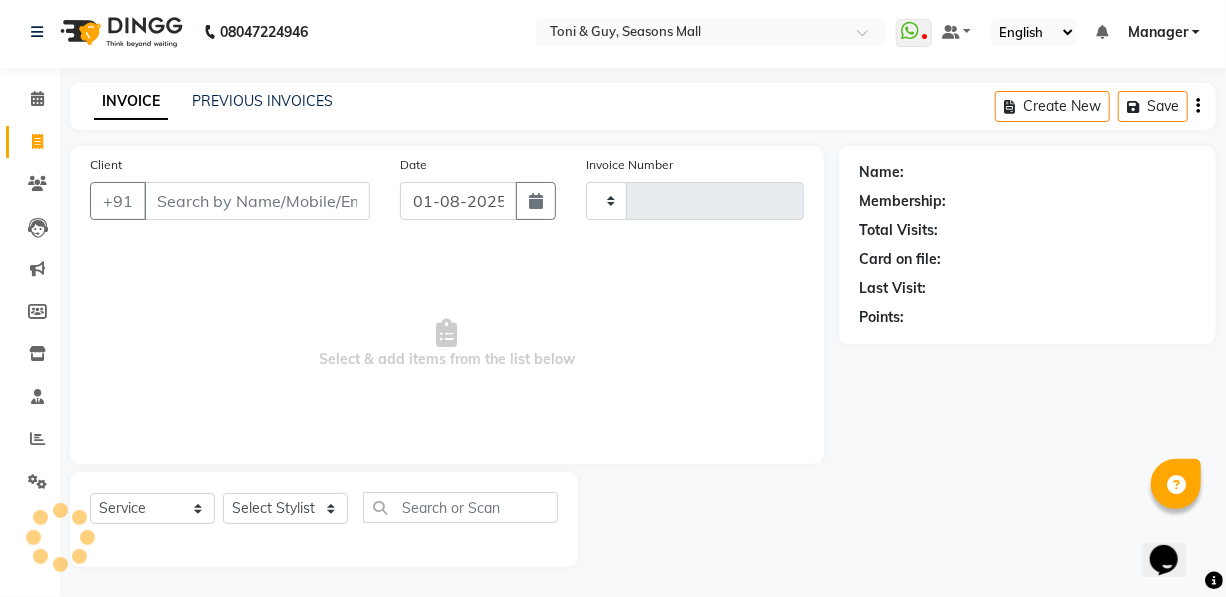 type on "1335" 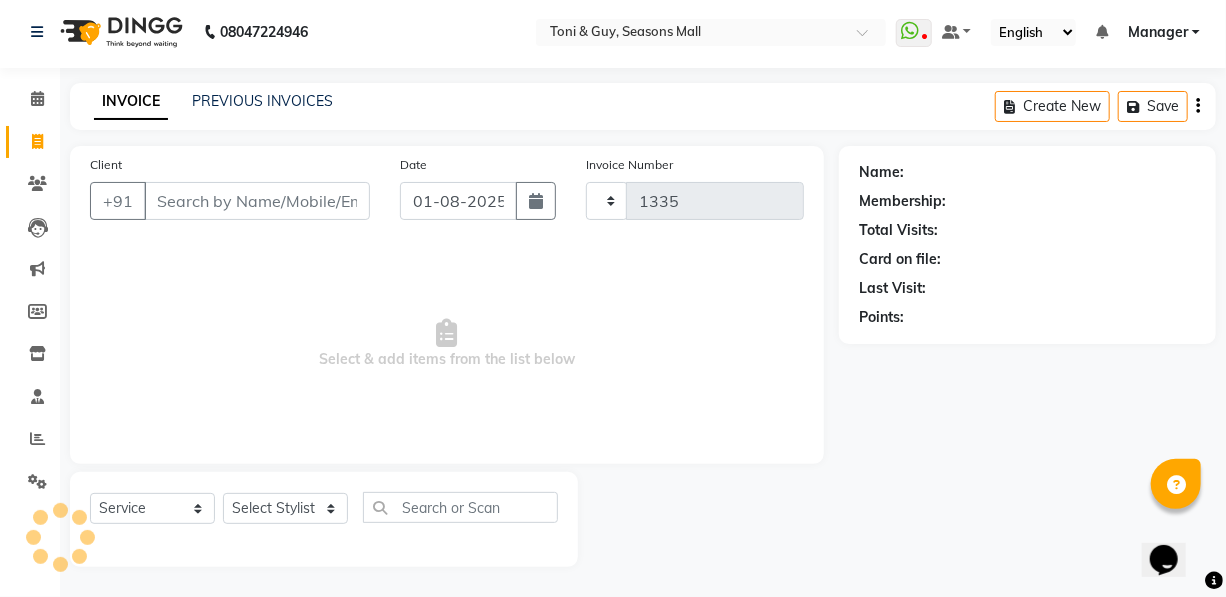 select on "3906" 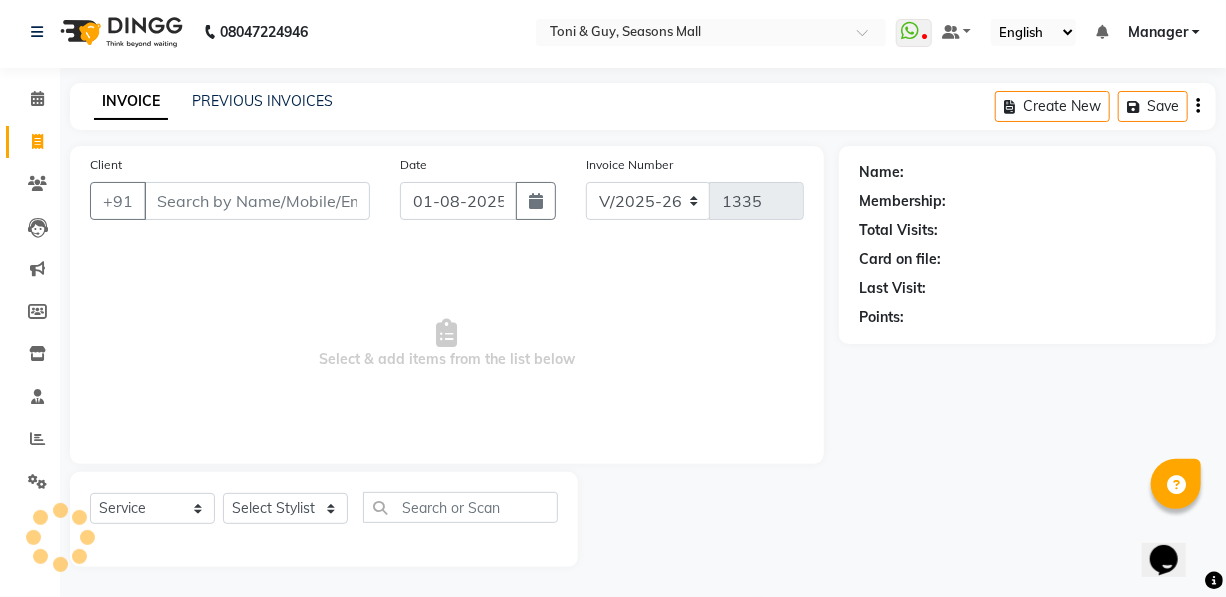 click on "Client" at bounding box center (257, 201) 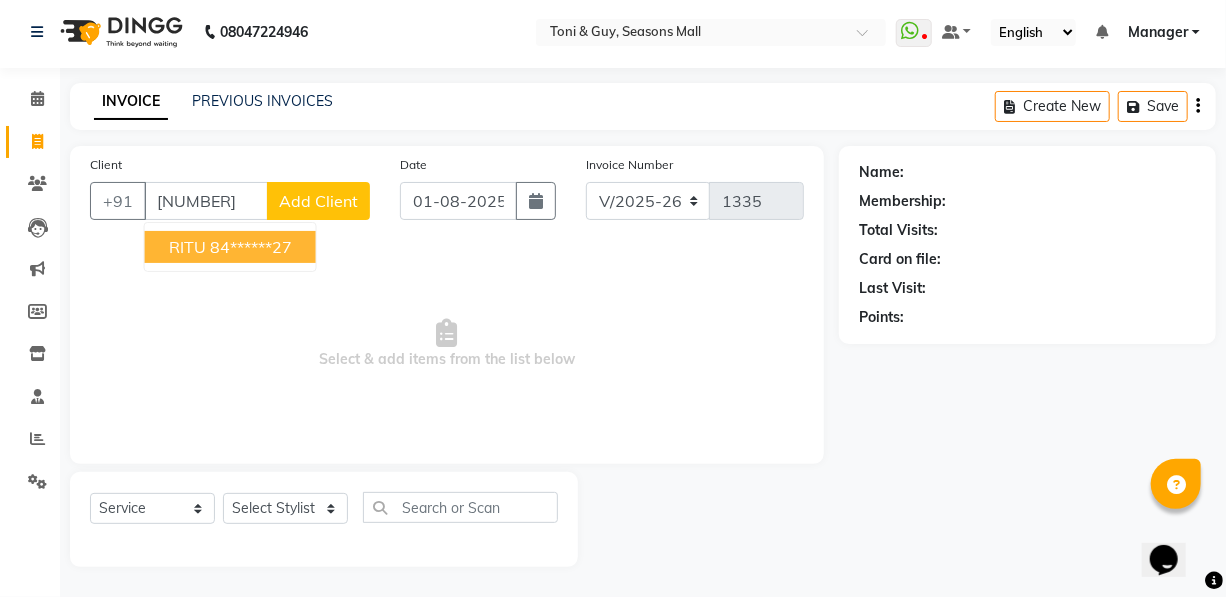 click on "84******27" at bounding box center [251, 247] 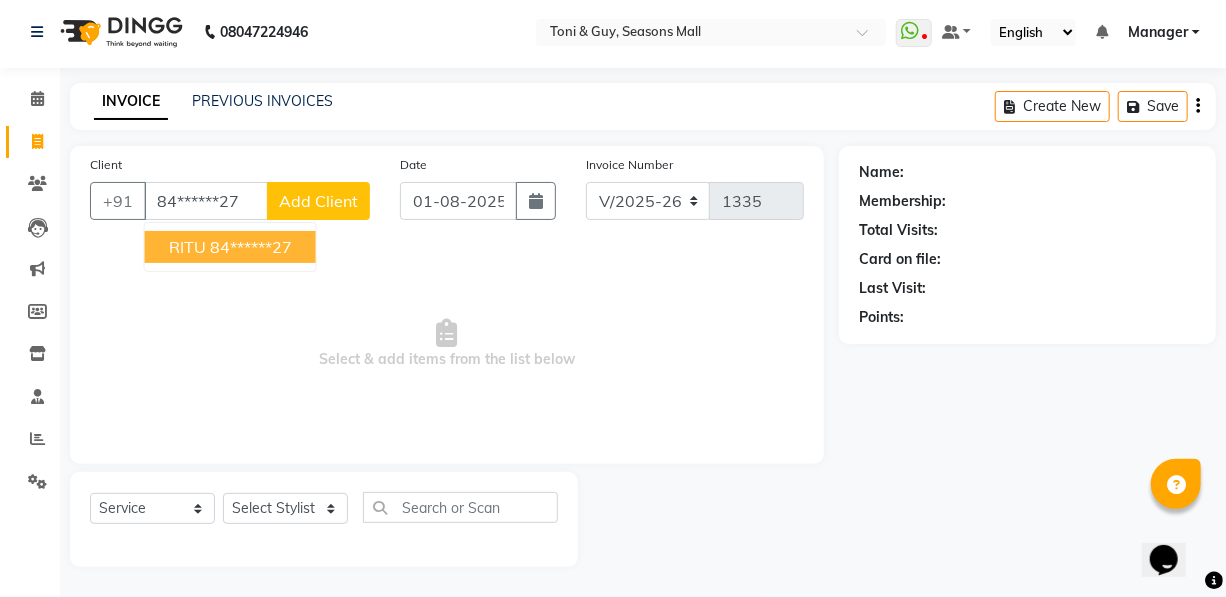type on "84******27" 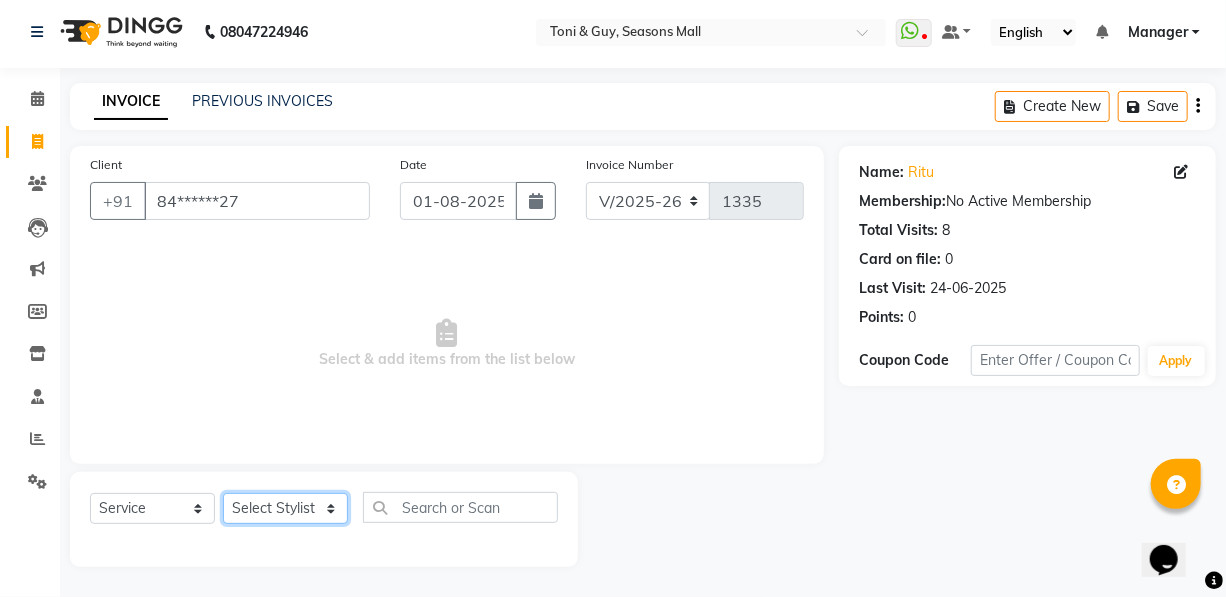 click on "Select Stylist [FIRST] [FIRST] [FIRST] [FIRST] [FIRST] Manager [FIRST] [FIRST] [FIRST] [FIRST] [FIRST] [FIRST]" 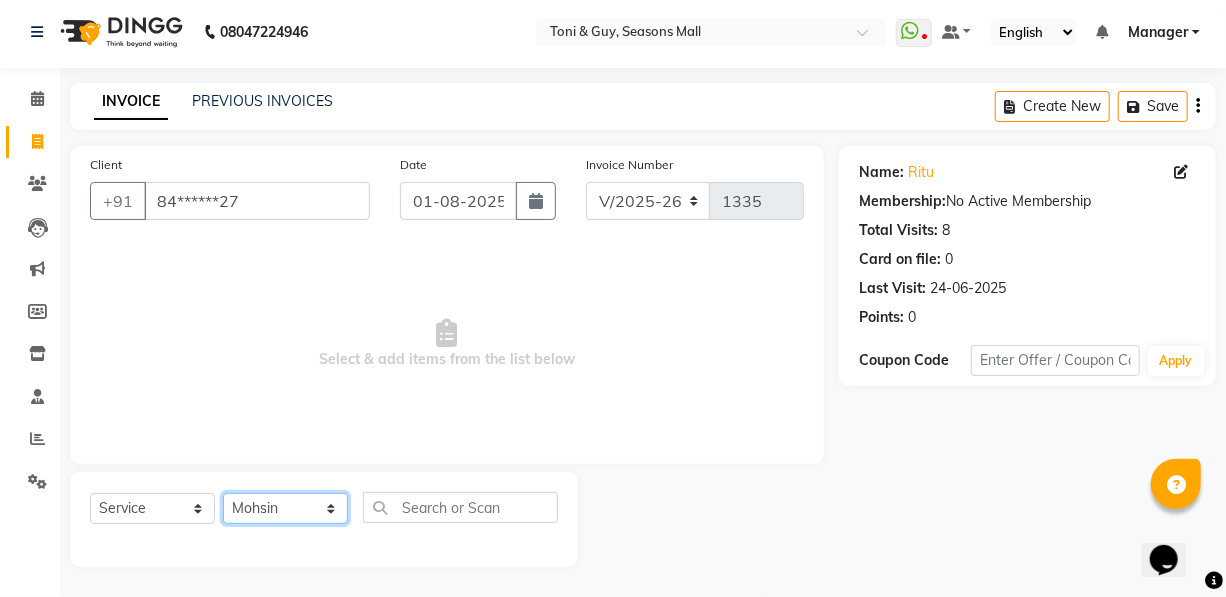 click on "Select Stylist [FIRST] [FIRST] [FIRST] [FIRST] [FIRST] Manager [FIRST] [FIRST] [FIRST] [FIRST] [FIRST] [FIRST]" 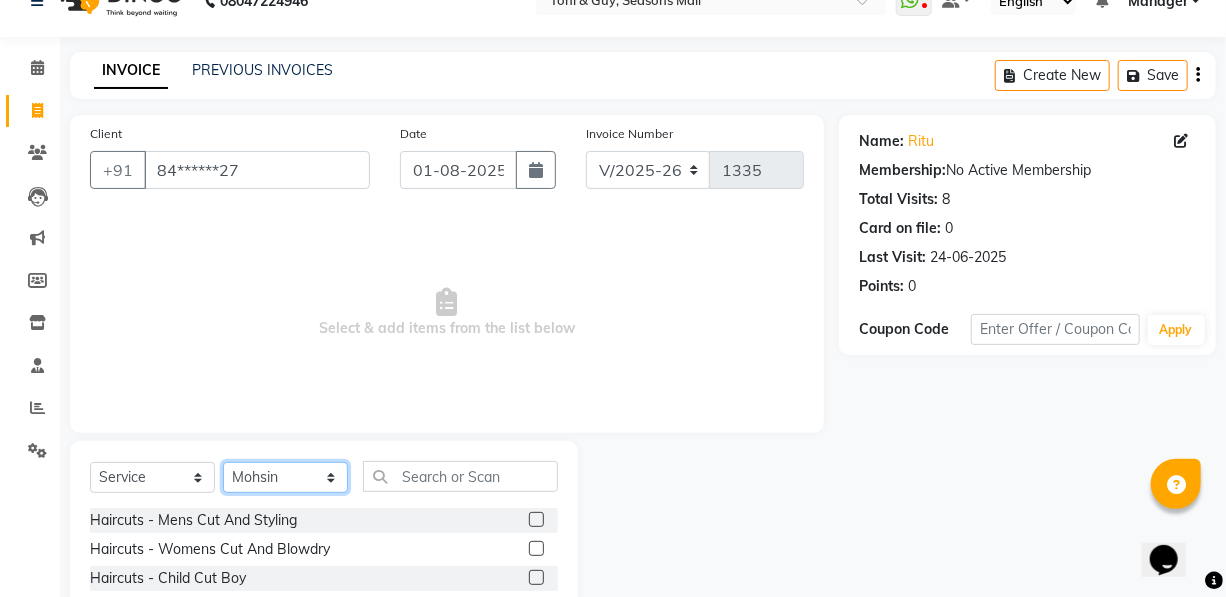 scroll, scrollTop: 204, scrollLeft: 0, axis: vertical 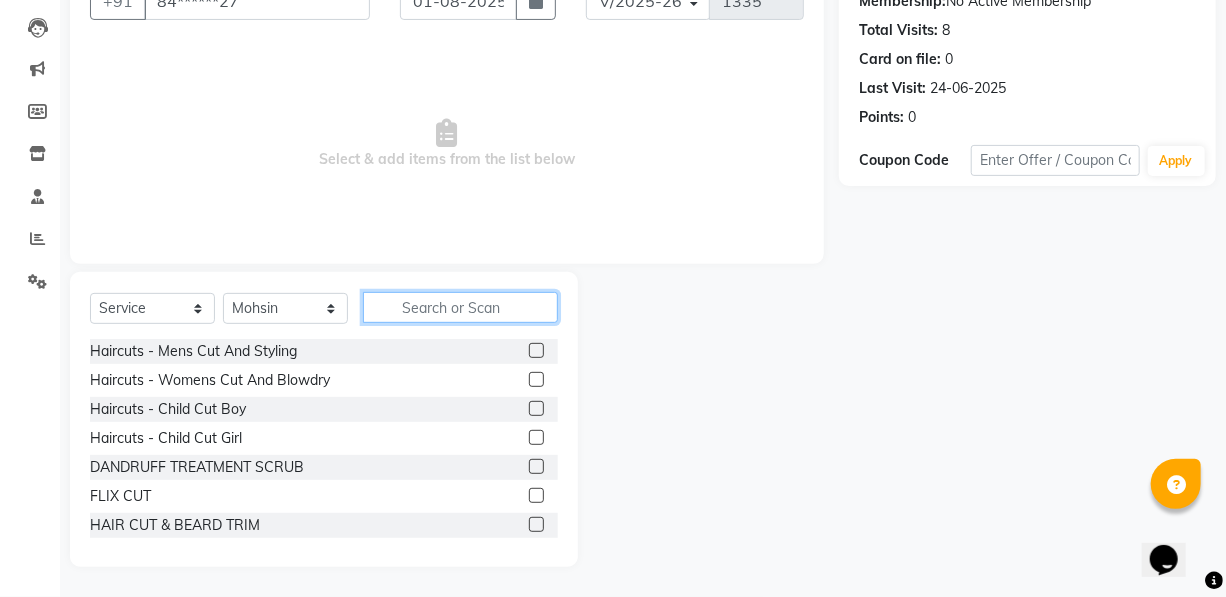 click 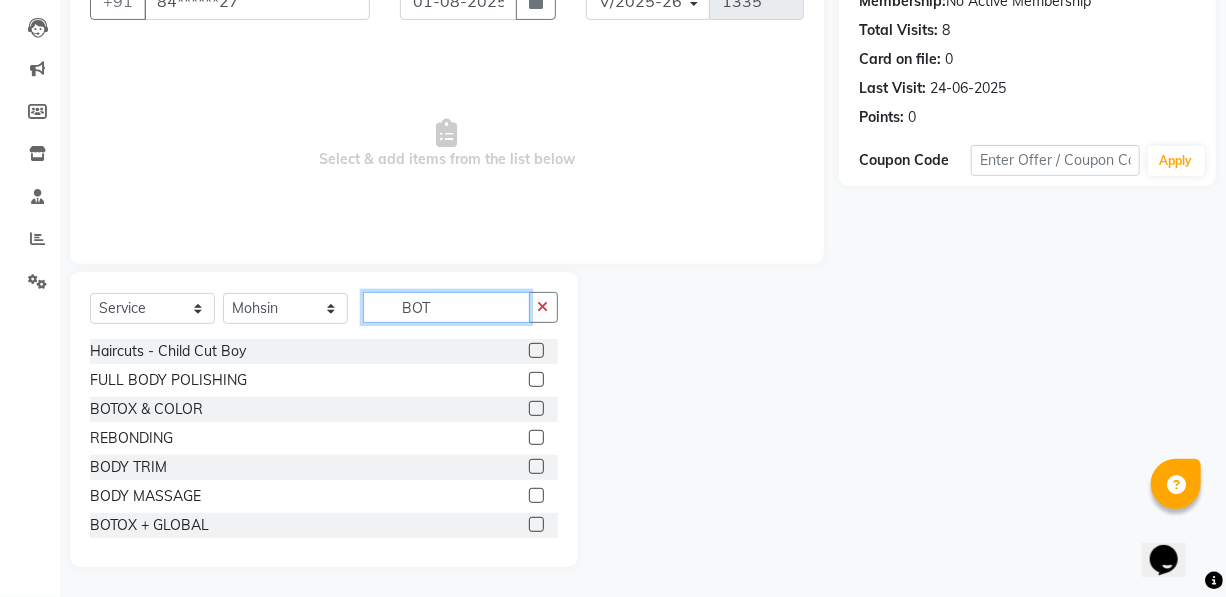 scroll, scrollTop: 90, scrollLeft: 0, axis: vertical 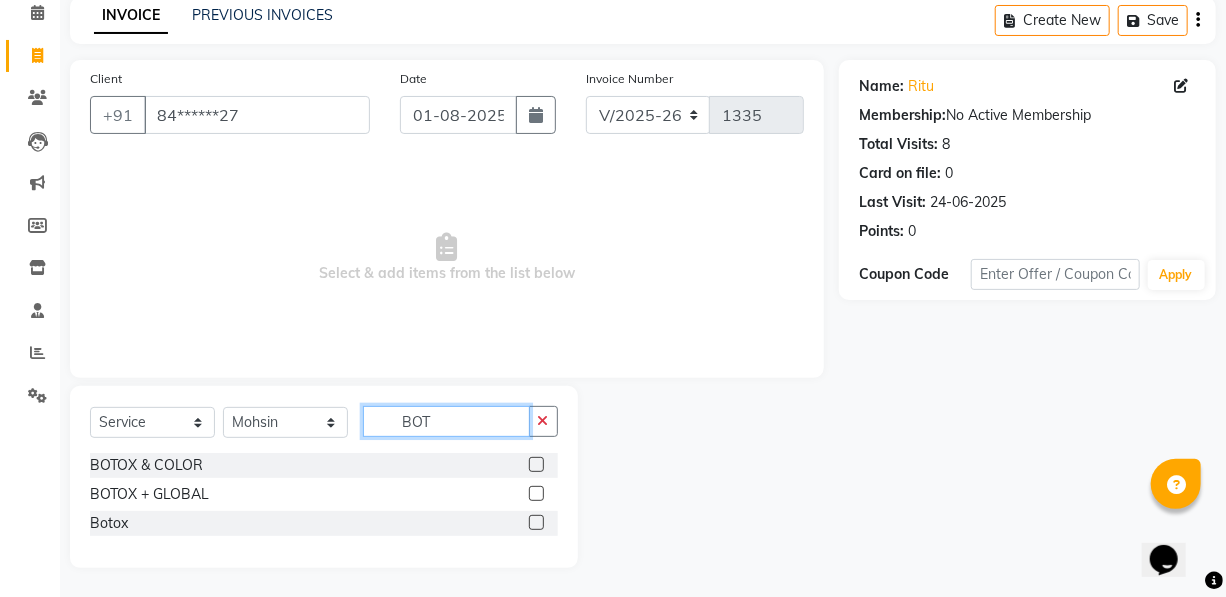 type on "BOT" 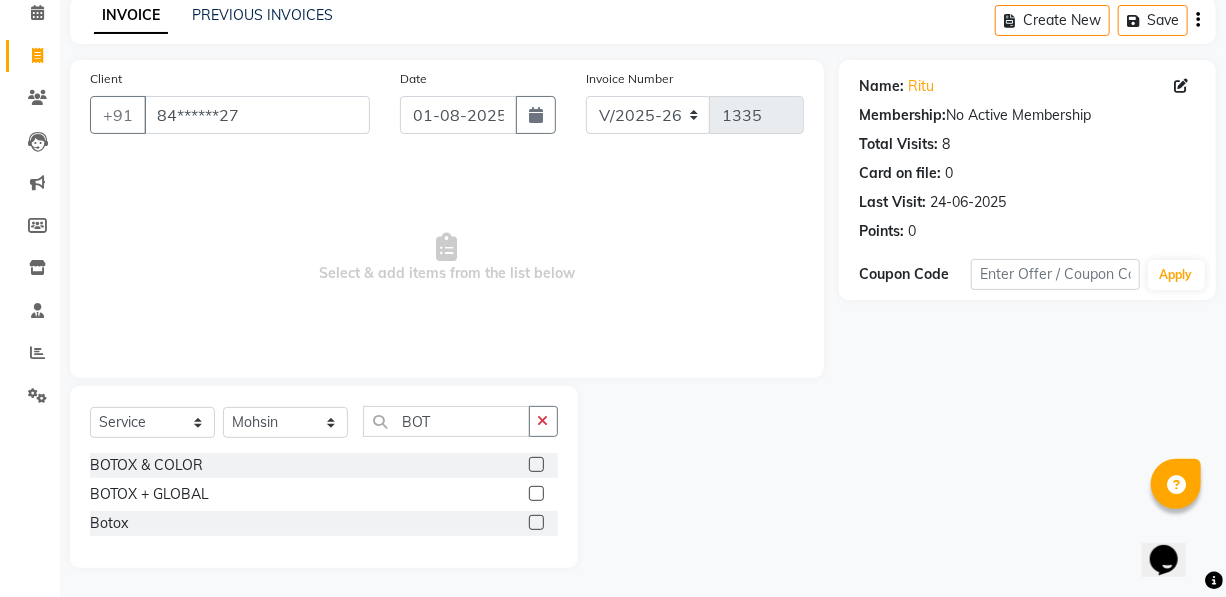 click 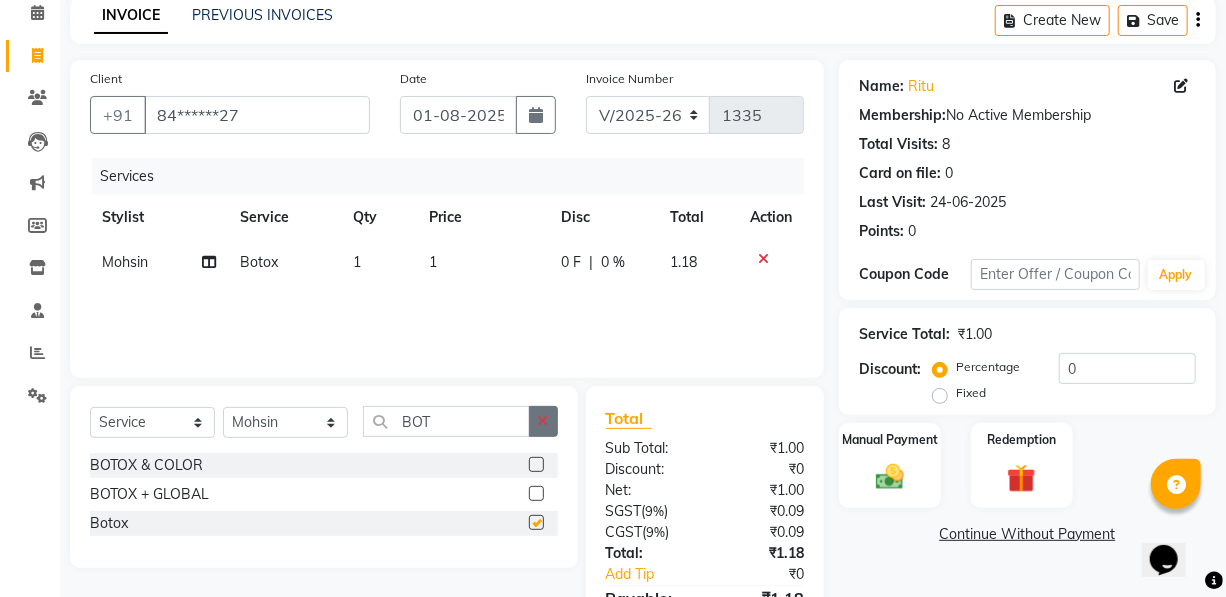 checkbox on "false" 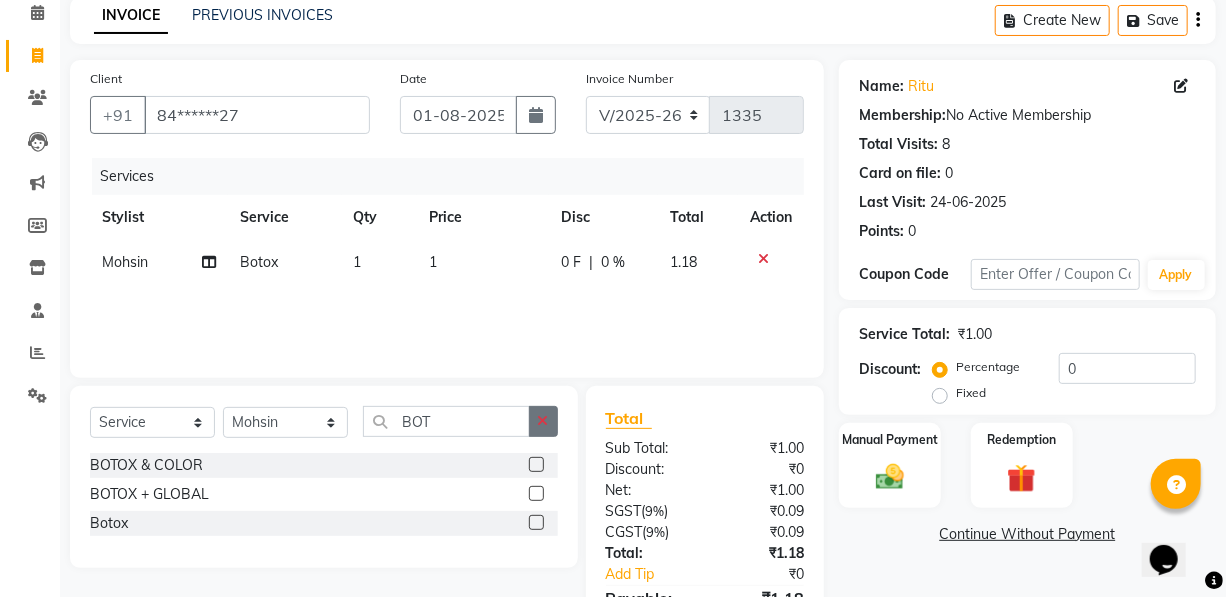 click 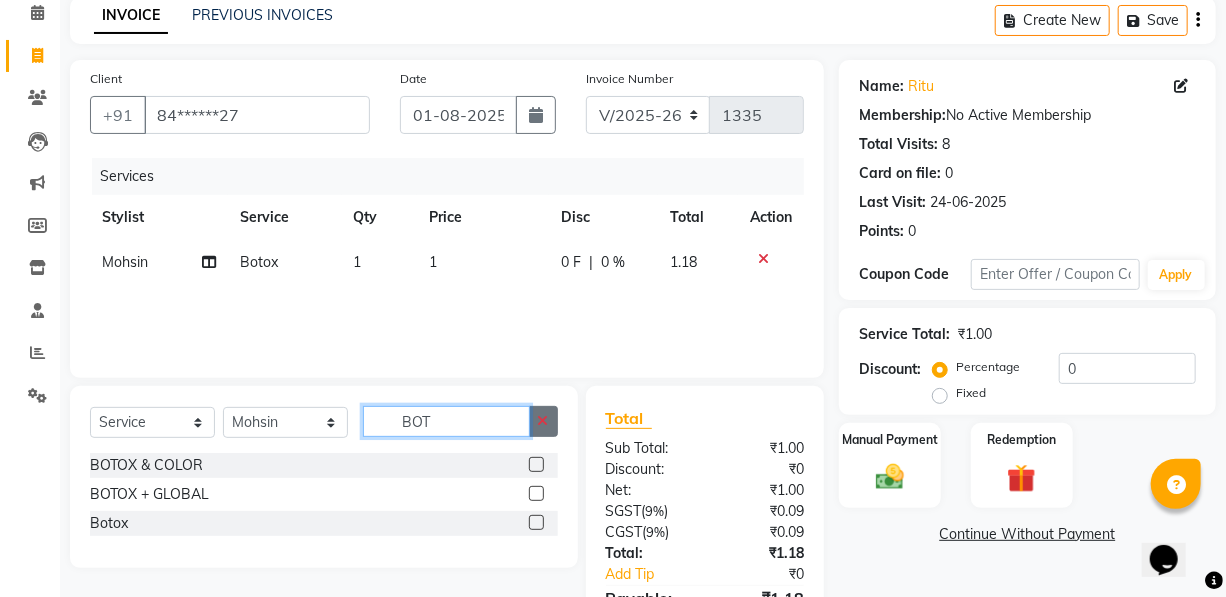 type 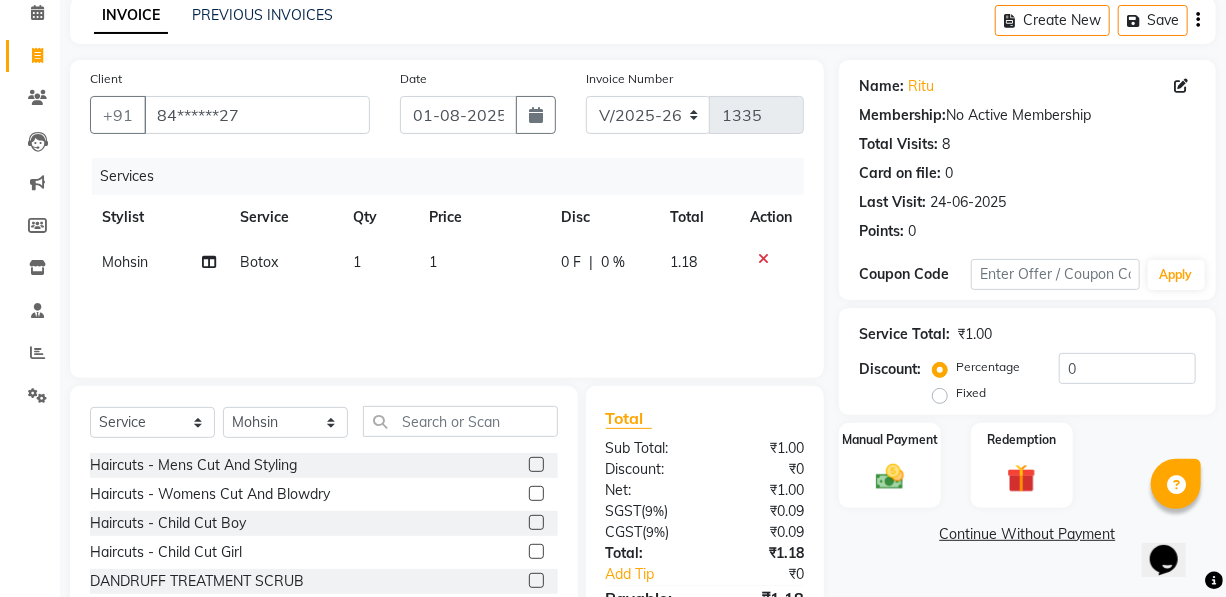 click on "1" 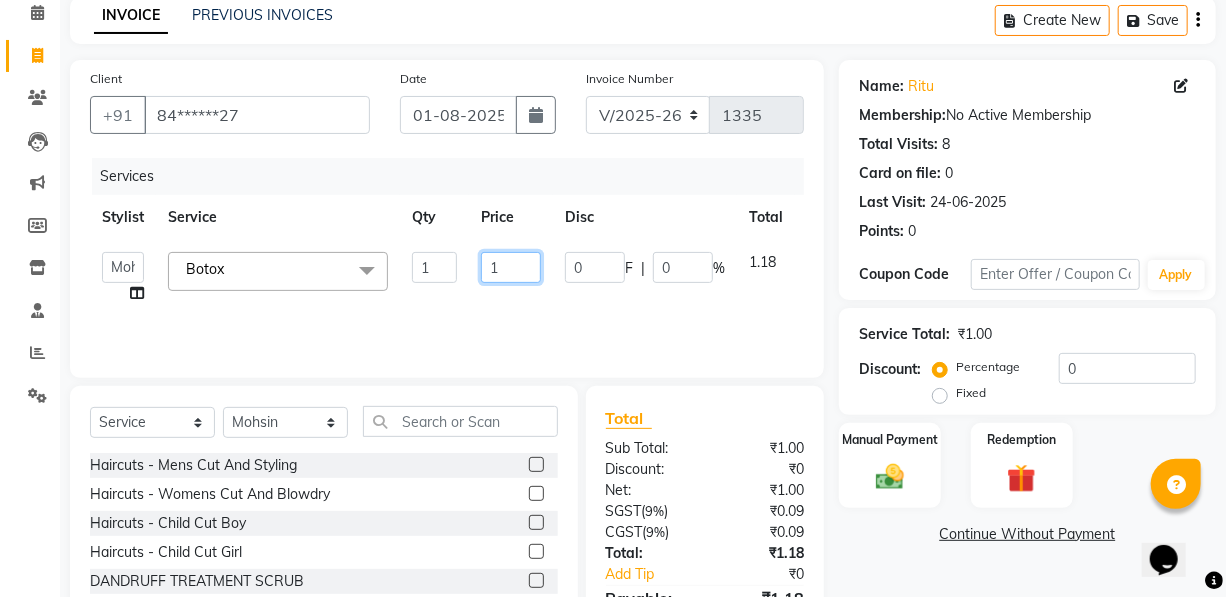 click on "1" 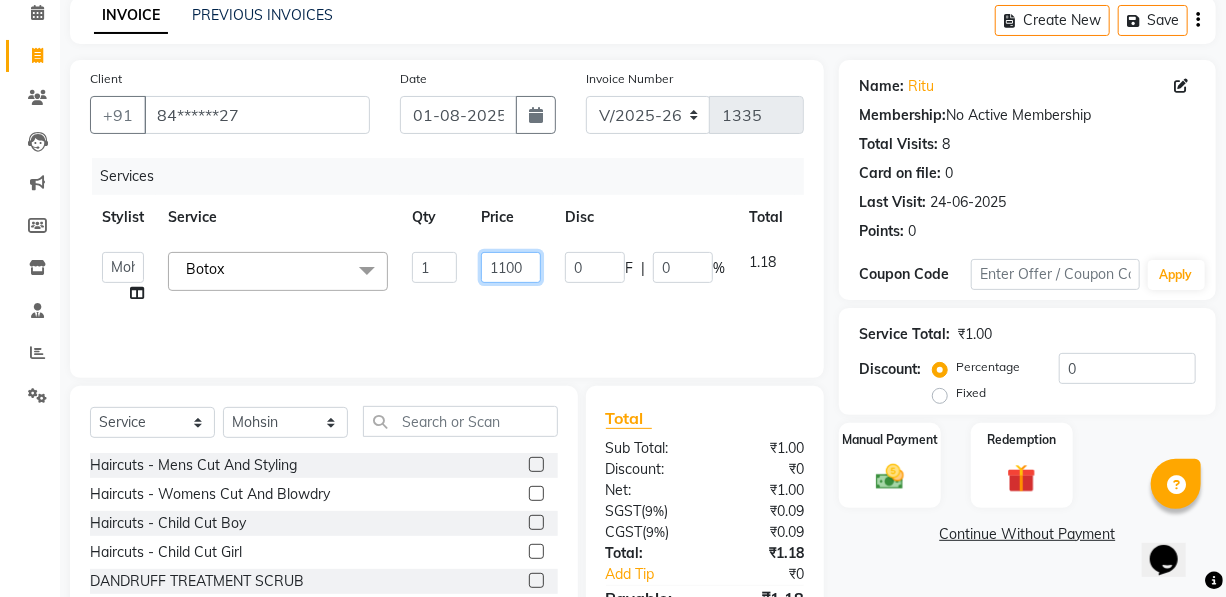 type on "11000" 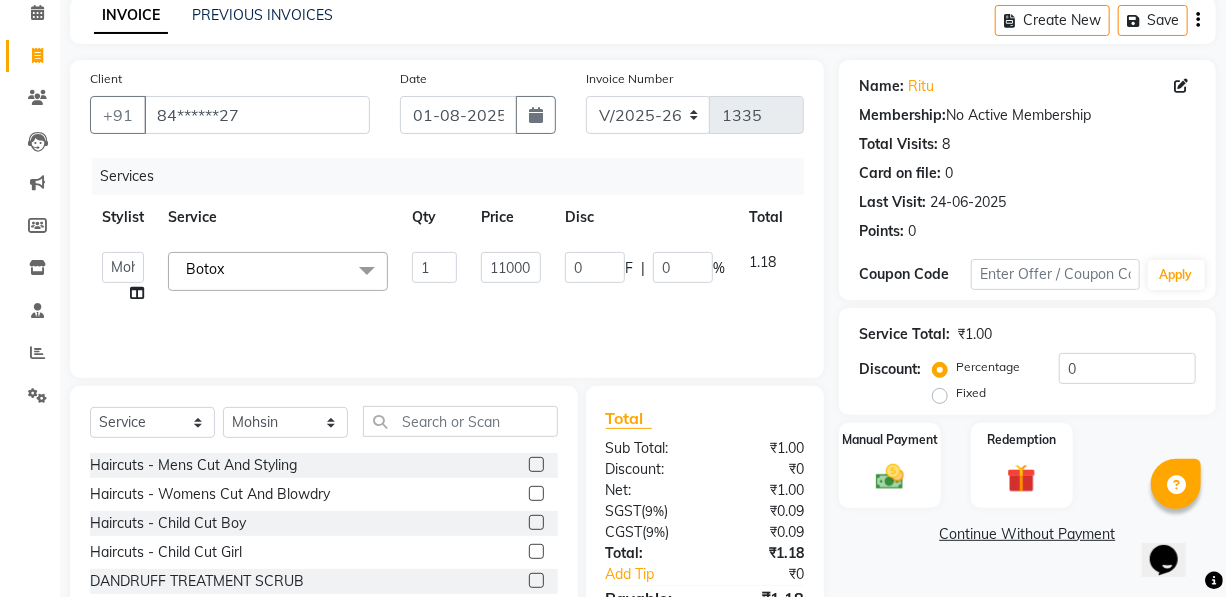 click on "Services Stylist Service Qty Price Disc Total Action  [FIRST]   [FIRST]   [FIRST]   [FIRST]   [FIRST]   Manager   [FIRST]   [FIRST]   [FIRST]   [FIRST]   [FIRST]   [FIRST]  Botox  x Haircuts -  Mens Cut And Styling Haircuts -  Womens Cut And Blowdry Haircuts -  Child Cut Boy Haircuts -  Child Cut Girl DANDRUFF TREATMENT SCRUB  FLIX CUT HAIR CUT & BEARD TRIM  CHILD CUT GIRL SIGNATURE FACIAL  BACK POLISH  HAND POLISH NAIL CUT & FILE  Demo FULL BODY POLISHING kerasmooth treatment  FEMALE AMONIA FREE ROOT TOUCHUP CHEEK WAX  HAIR WASH SULFATE FREE  ADVANCE TREATMENT CLEAN UP Gemology Facial Hydra Facial BEARD COLOR  HAIR WASH & BLOW DRY  O3+ WHITENING FACIAL  FACE WAX  EAR WAX  LOWERLIP WAX  Threading lowerlip  WOMEN -  HAIR STYING  BALAYAGE  TANINO PLASTIA  PACKAGE  HEAD MASSAGE WAX - SIDE LOCKS WAX - CHIN THREADING MEN - EYEBROWS THREADING MEN - CHEEKS HIGHIGHTS & TOUCHUP CYSTENE BOTOX & COLOR KERATIN NAIL POLISH APPLICATION MOLECULAR TREATMENMT REBONDING NOSE WAX SMOOTHNING MOUSTACHE COLOR BODY TRIM STRAIGHT BLOWDRY BODY MASSAGE Botox" 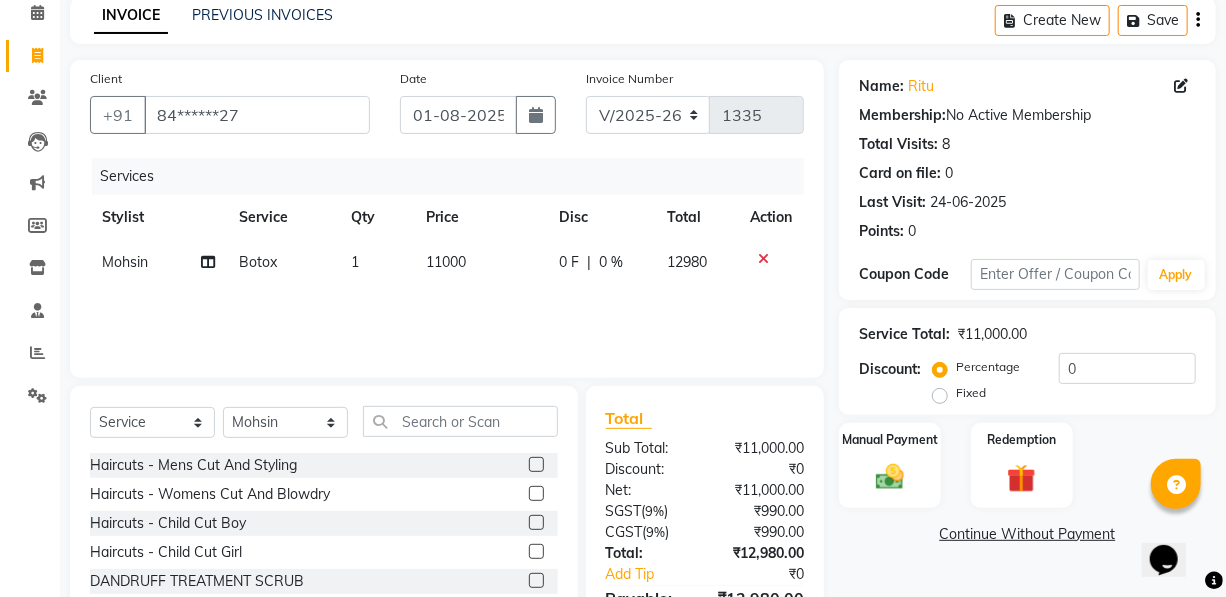 click 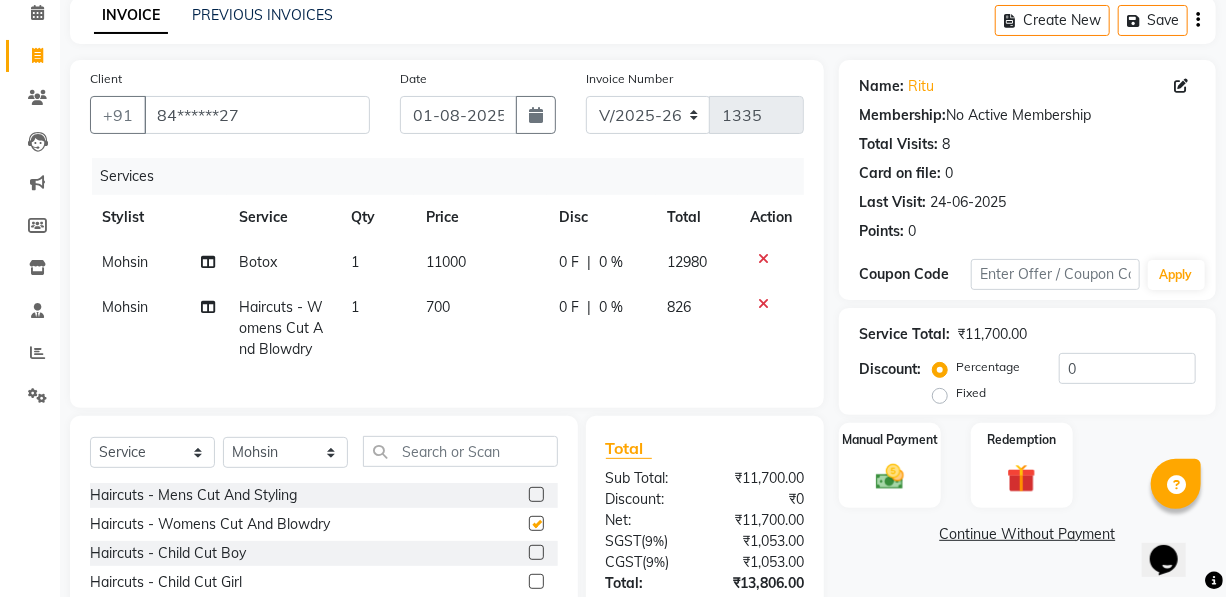 checkbox on "false" 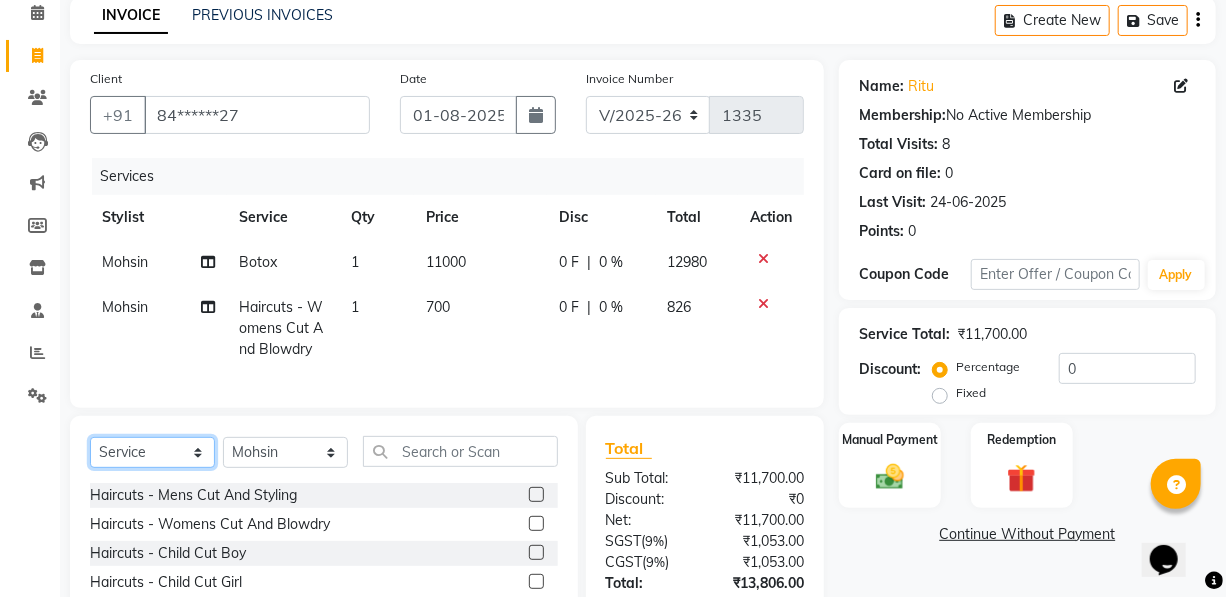 click on "Select  Service  Product  Membership  Package Voucher Prepaid Gift Card" 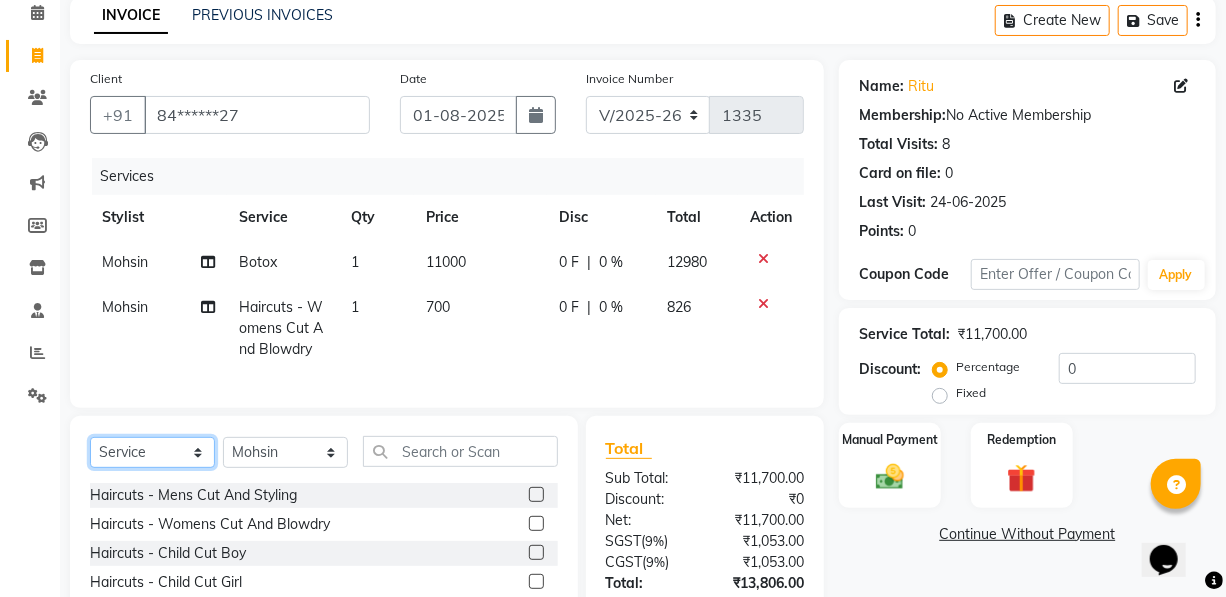 select on "product" 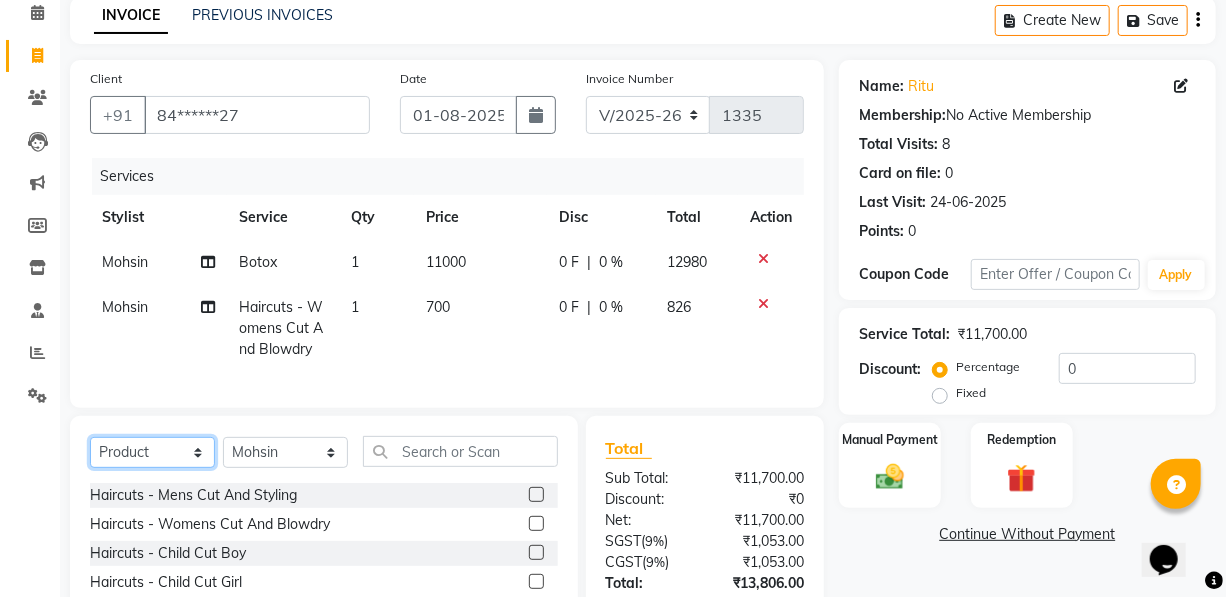 click on "Select  Service  Product  Membership  Package Voucher Prepaid Gift Card" 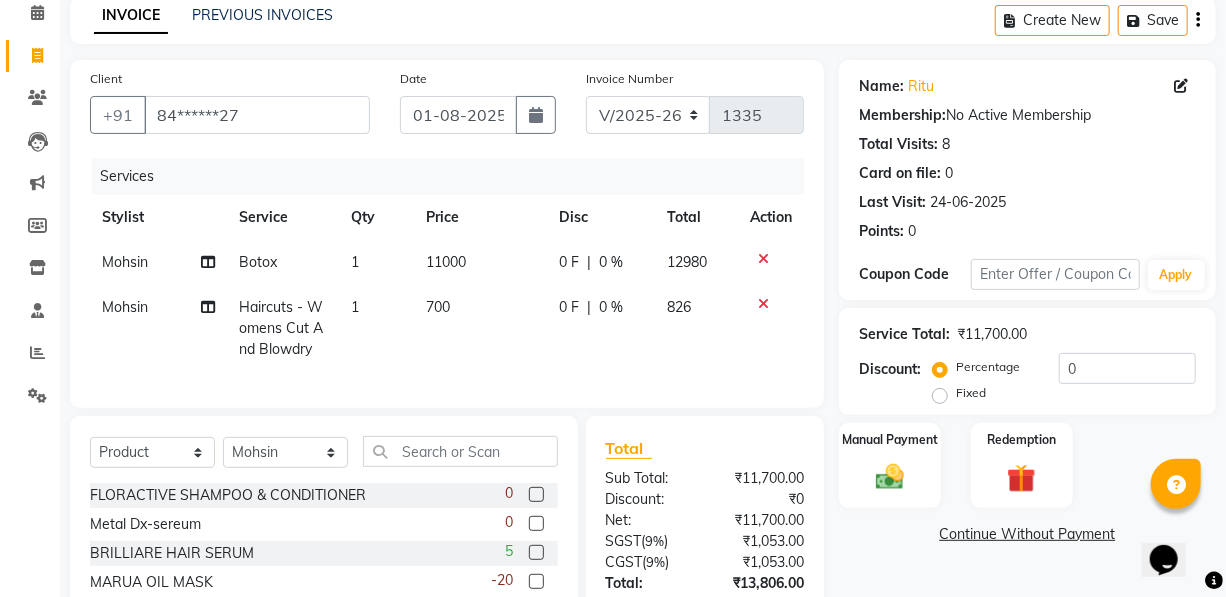 click on "Select  Service  Product  Membership  Package Voucher Prepaid Gift Card  Select Stylist [FIRST] [FIRST] [FIRST] [FIRST] [FIRST] Manager [FIRST] [FIRST] [FIRST] [FIRST] [FIRST] [FIRST]" 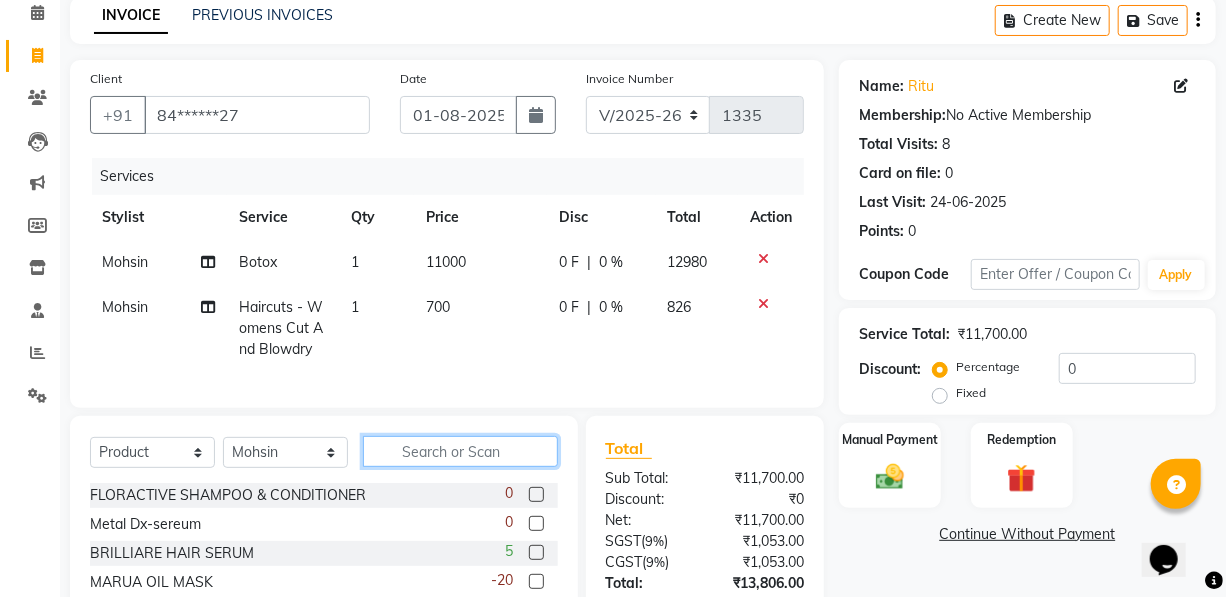 click 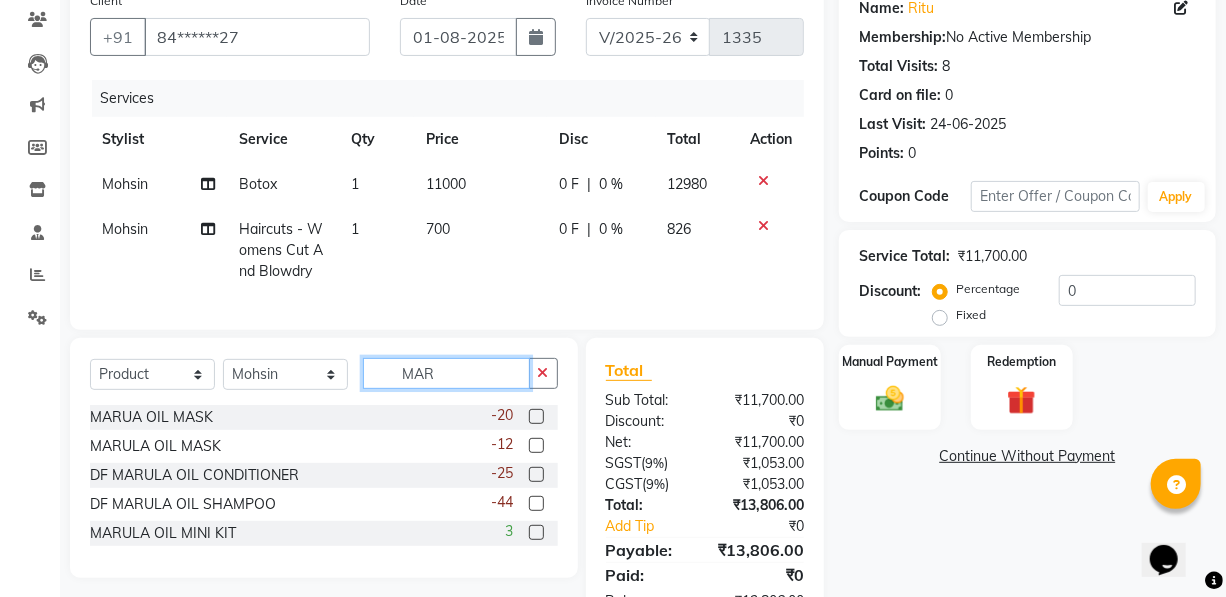 scroll, scrollTop: 249, scrollLeft: 0, axis: vertical 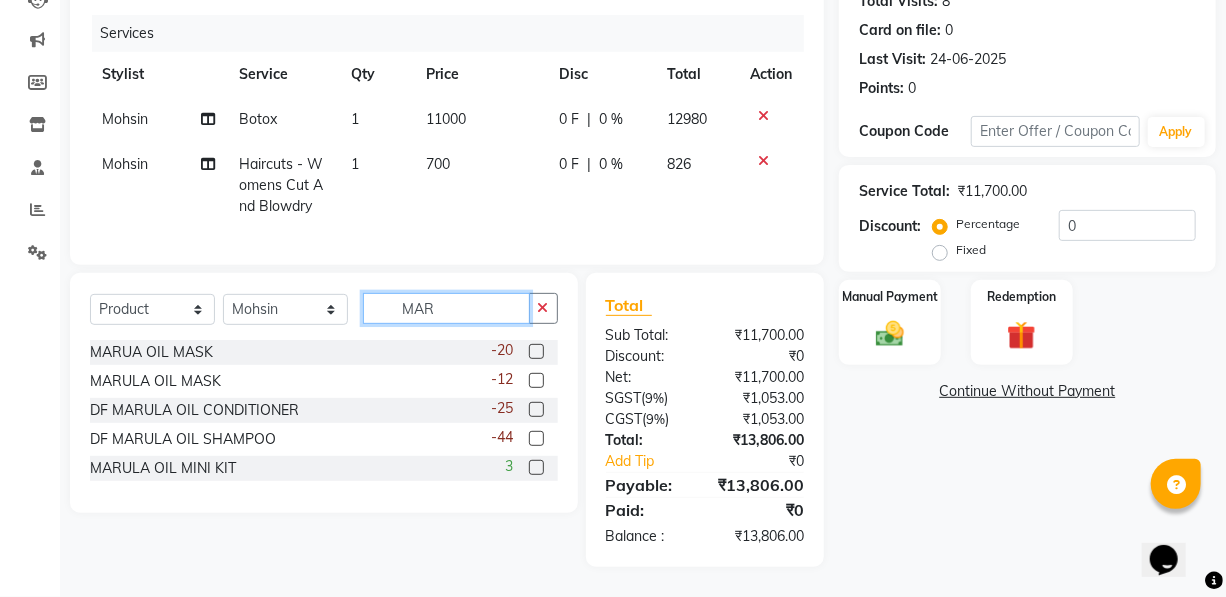 type on "MAR" 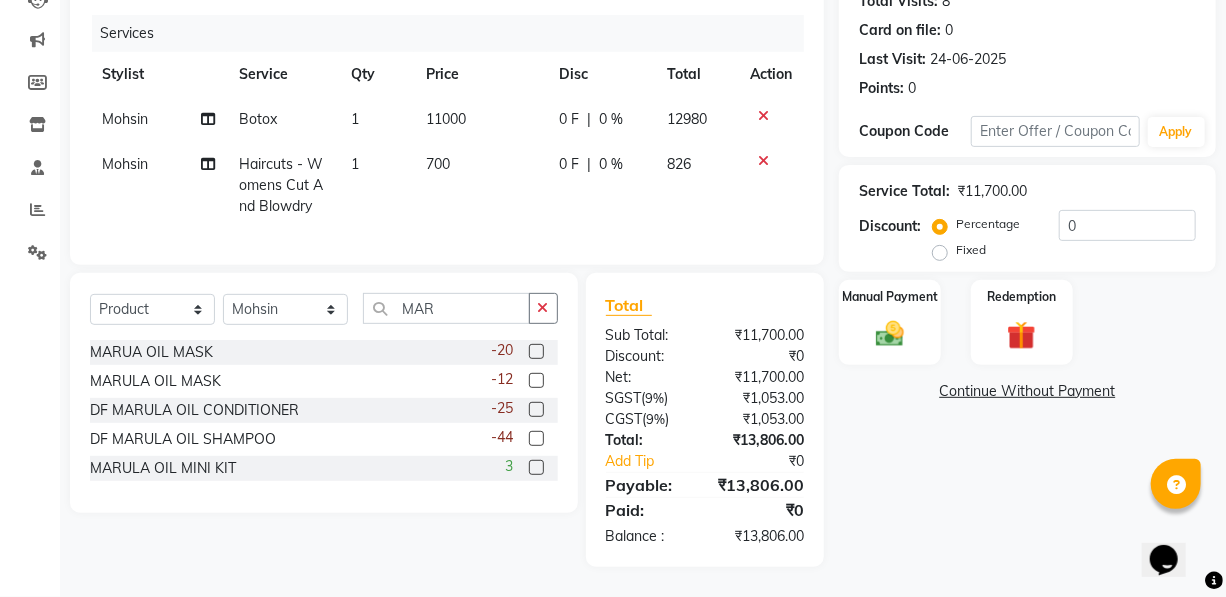 click 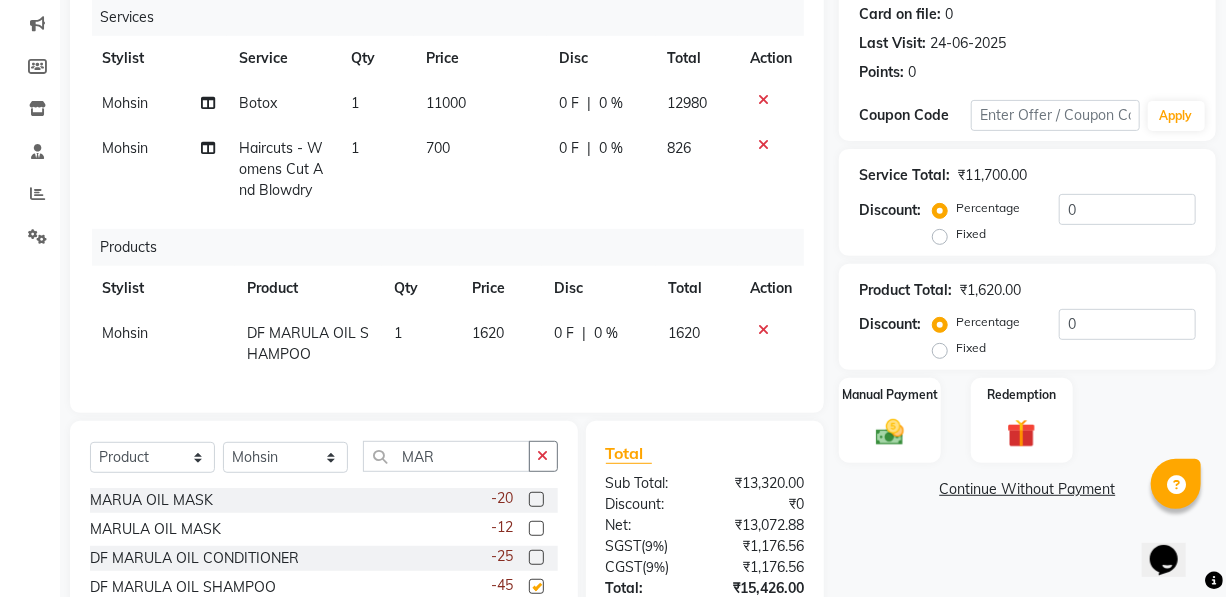 checkbox on "false" 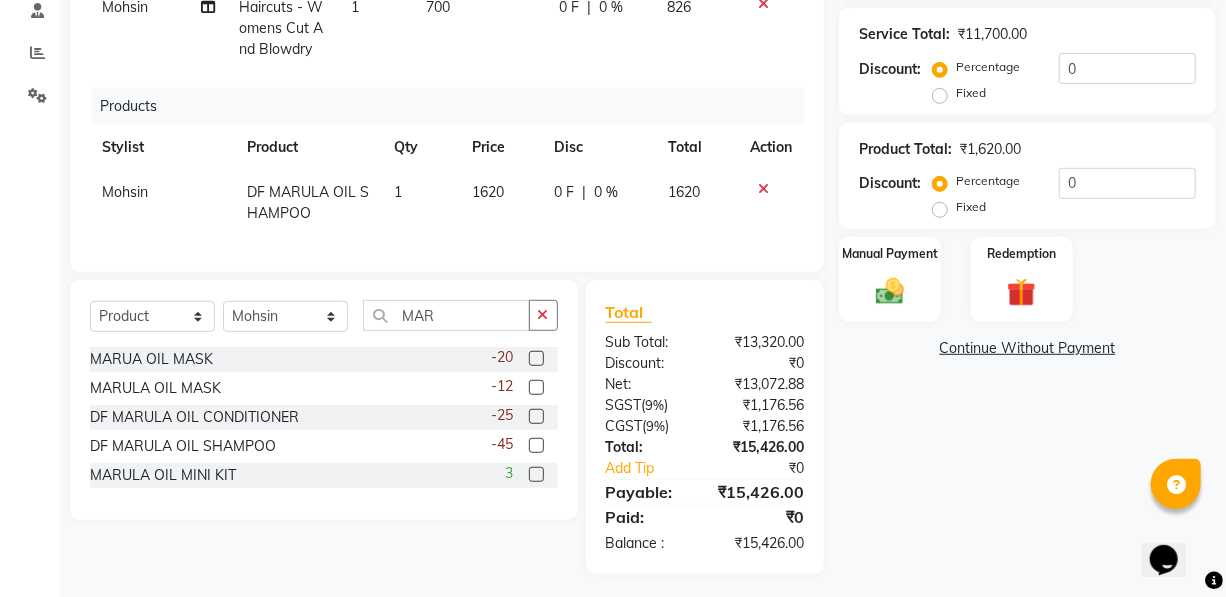 scroll, scrollTop: 412, scrollLeft: 0, axis: vertical 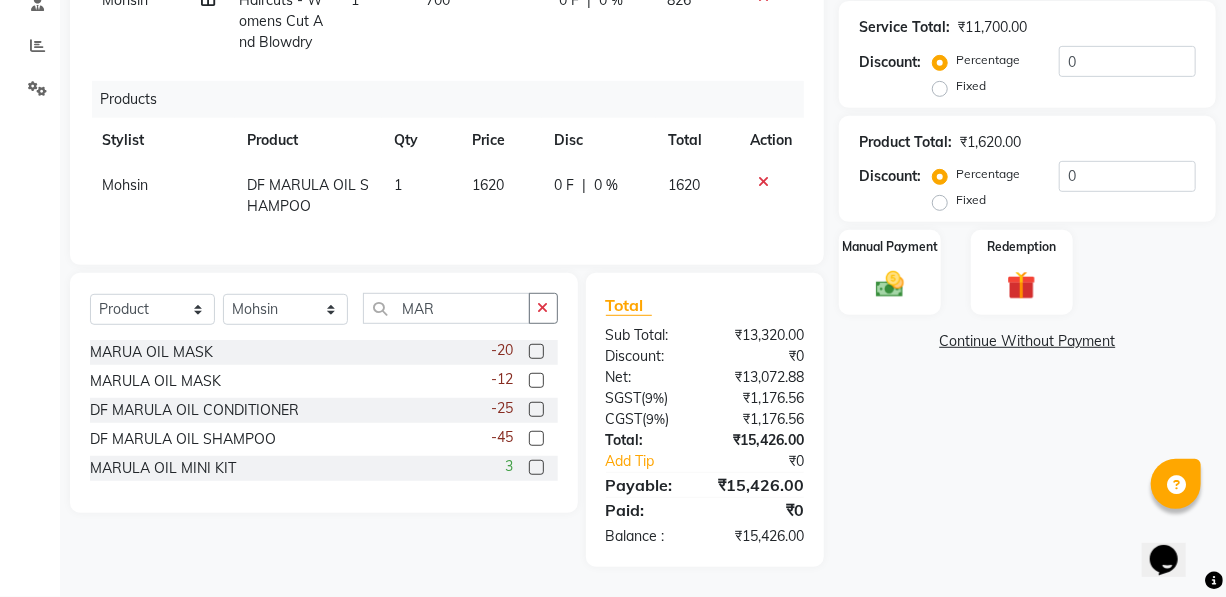 click 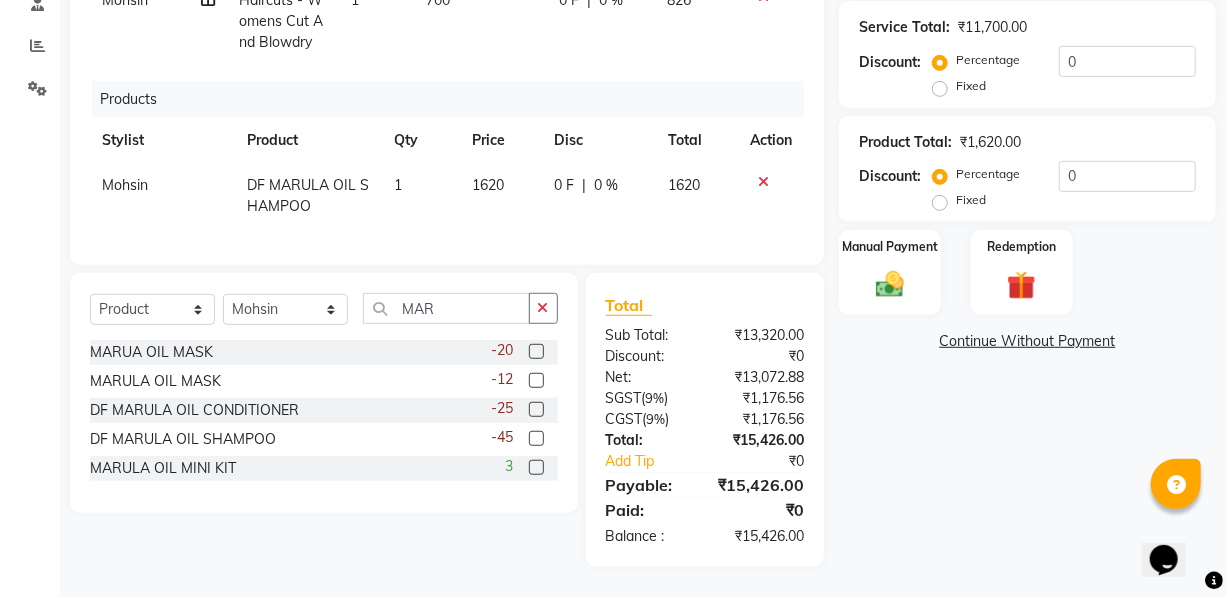 checkbox on "true" 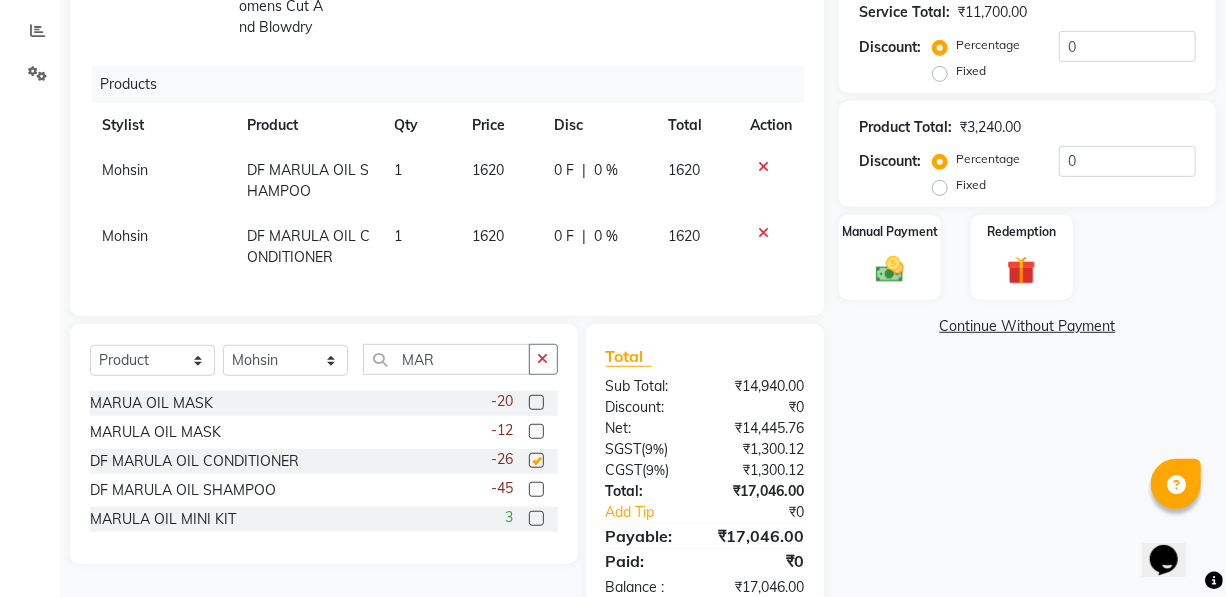click 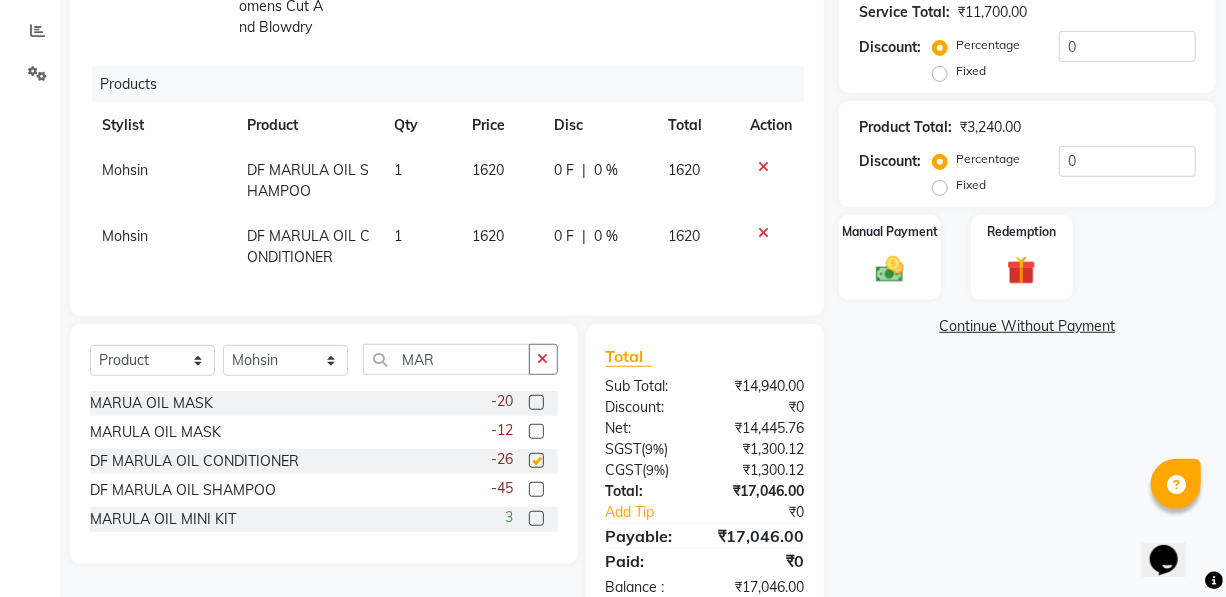click at bounding box center [535, 403] 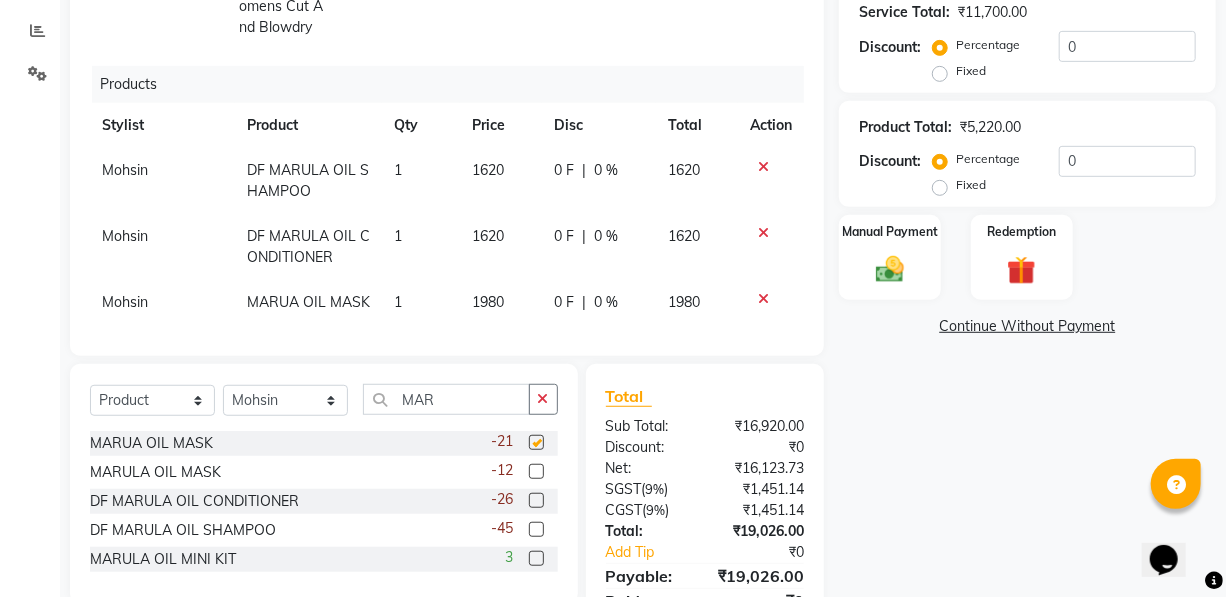 checkbox on "false" 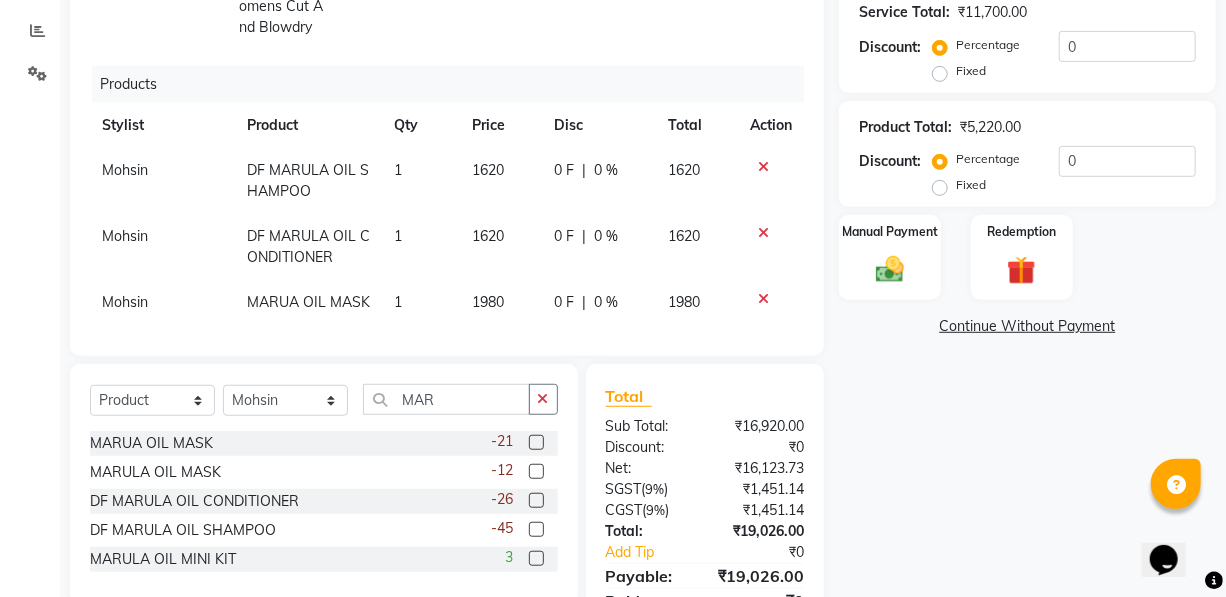 checkbox on "false" 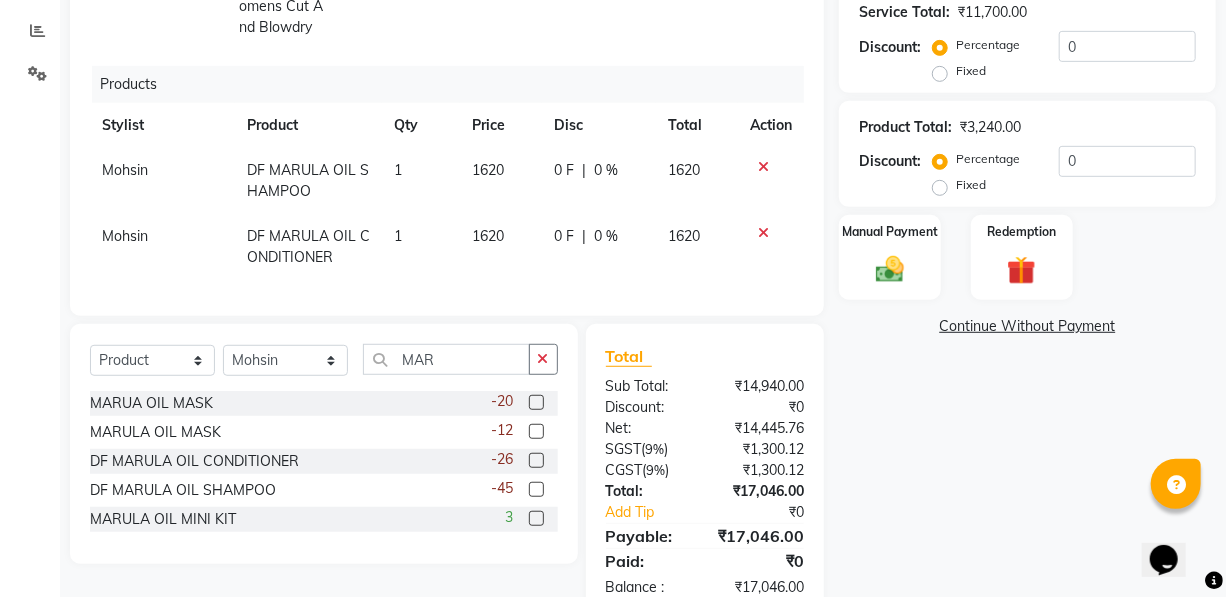 click on "1620" 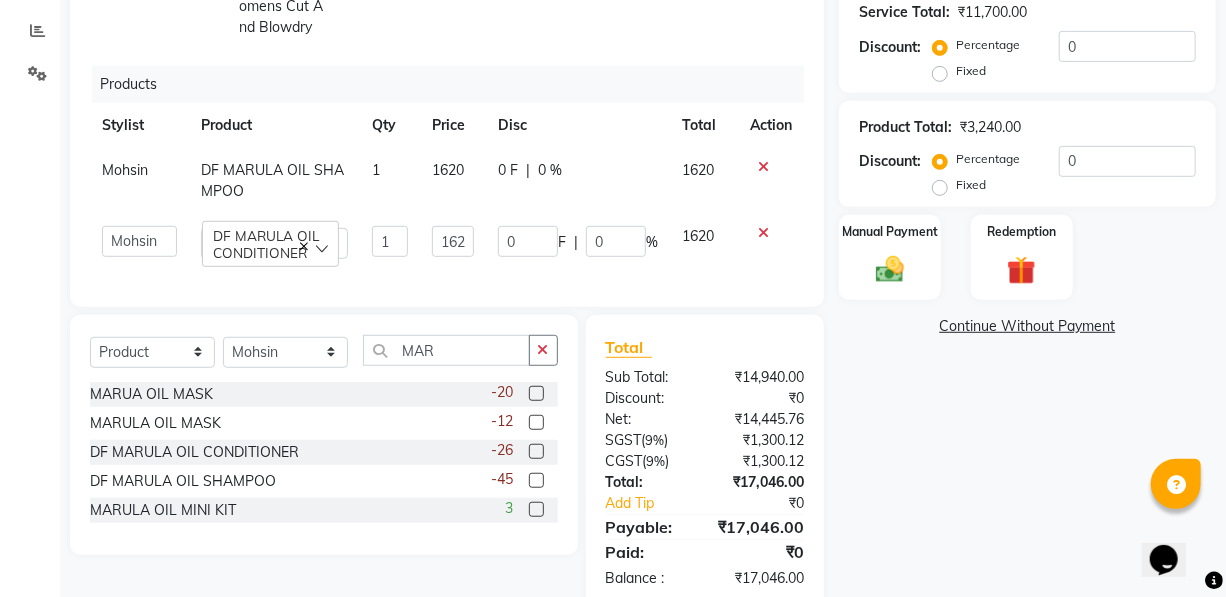 click on "1620" 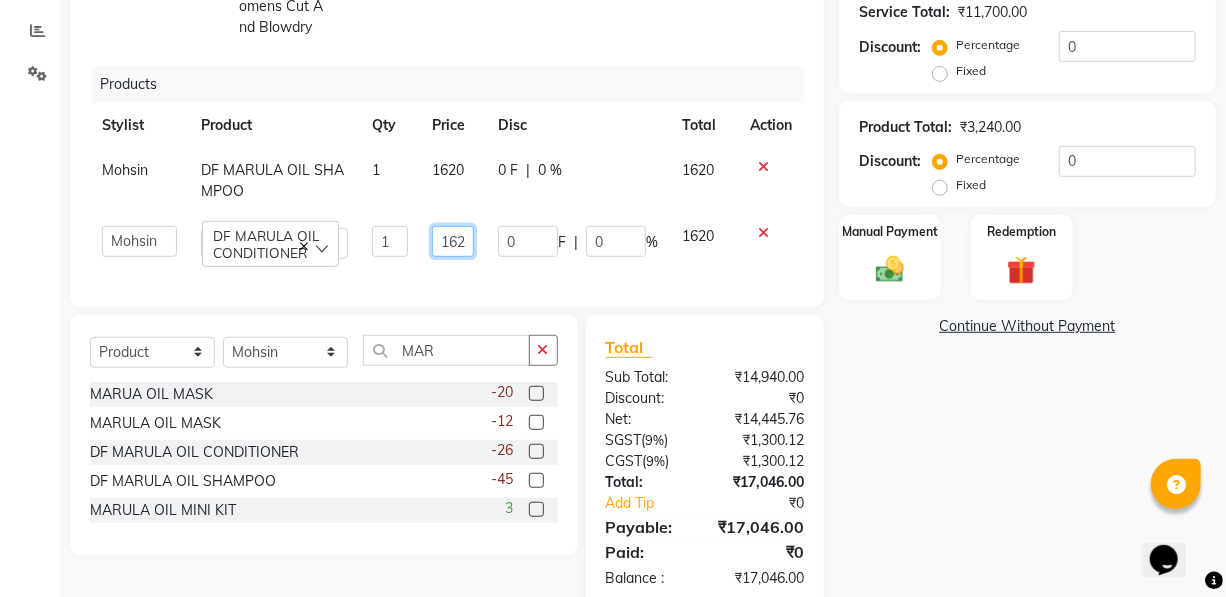 click on "1620" 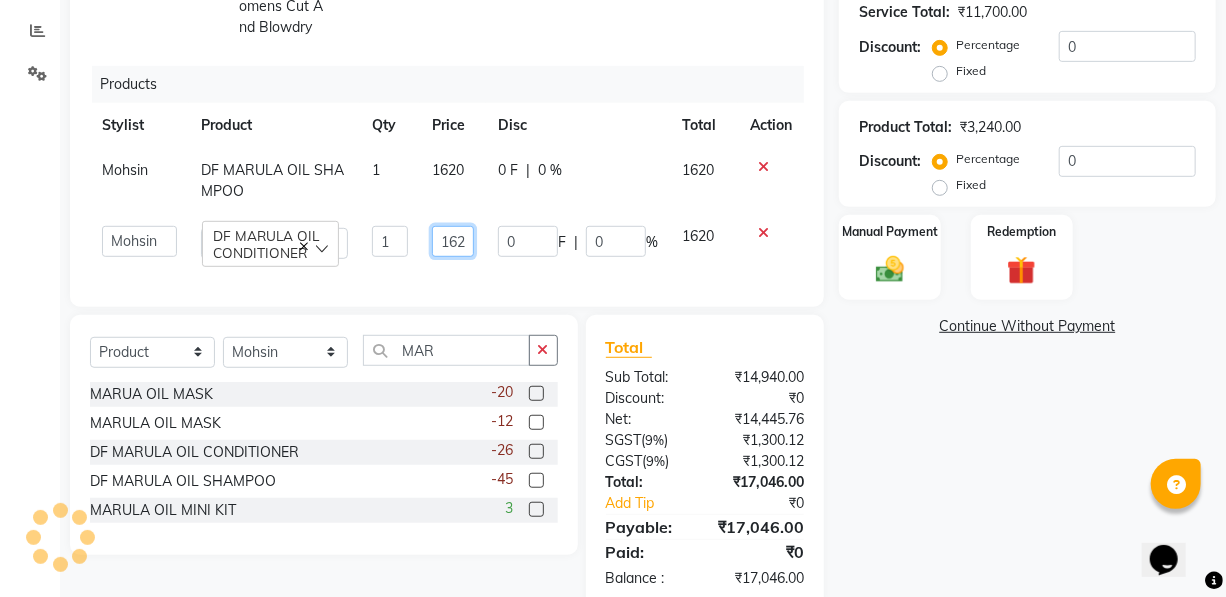 click on "1620" 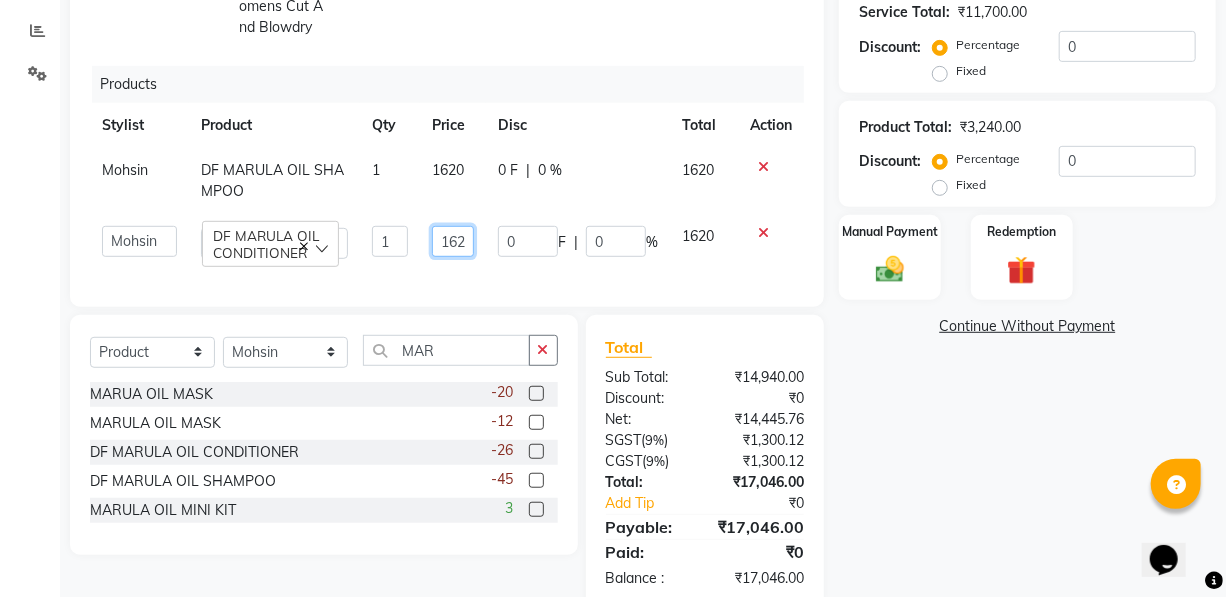 click on "1620" 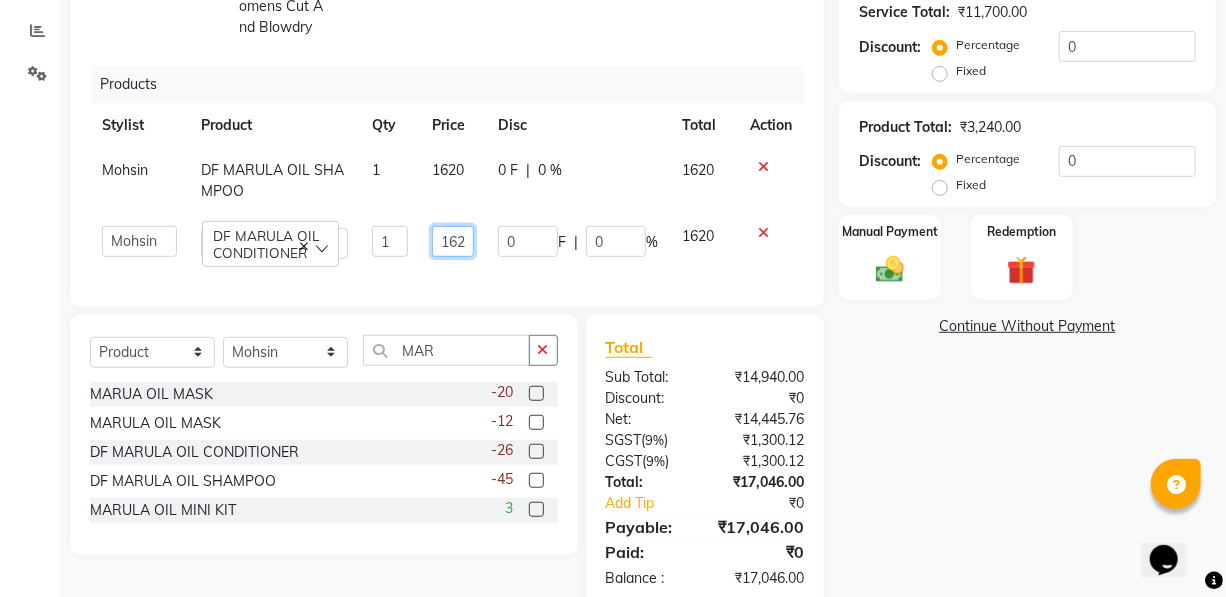 click on "1620" 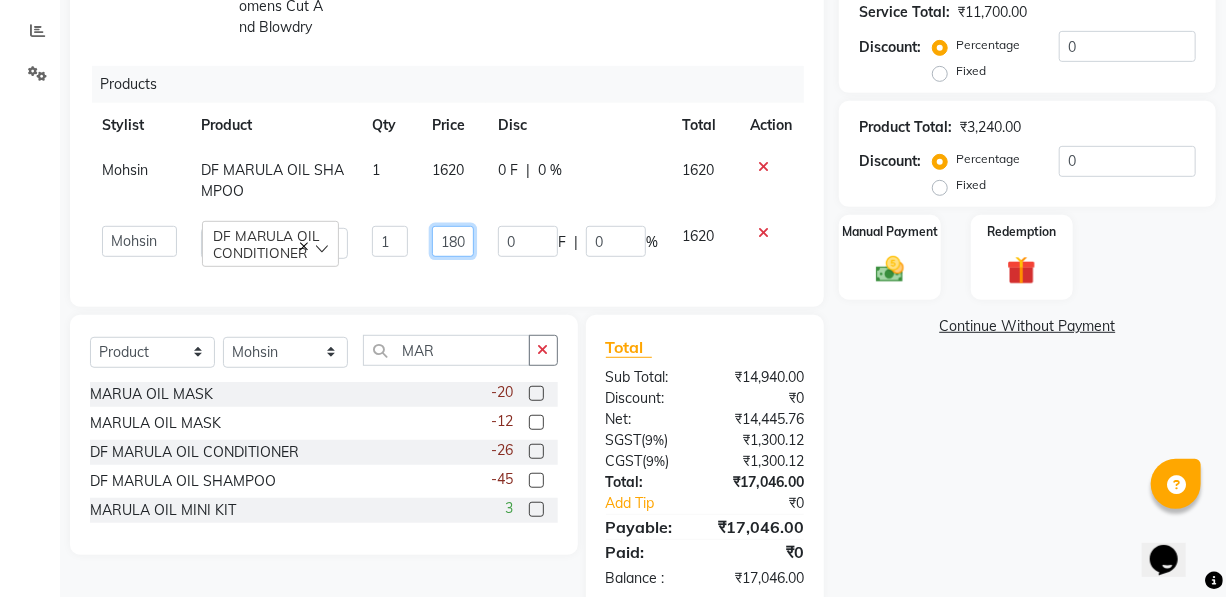 type on "1800" 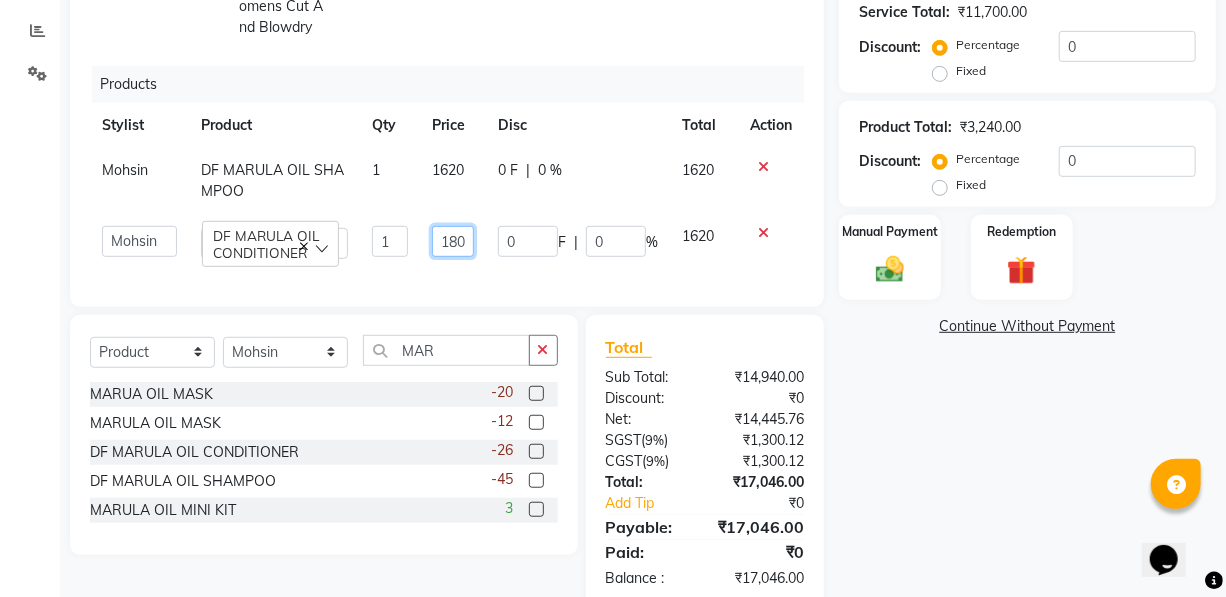 scroll, scrollTop: 0, scrollLeft: 8, axis: horizontal 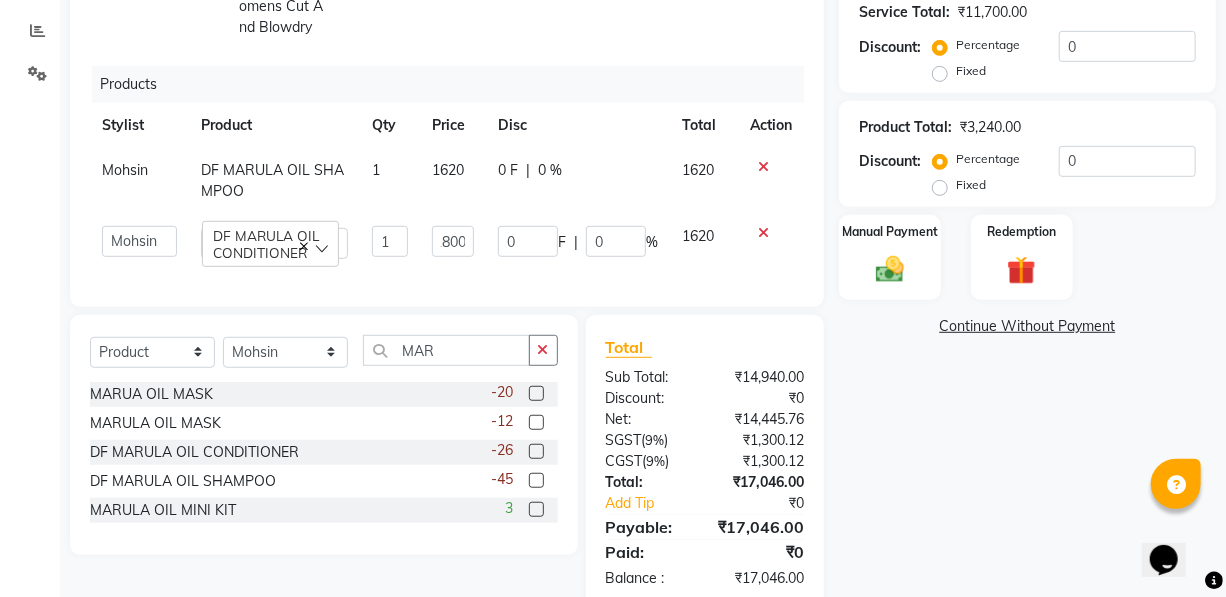 click on "1620" 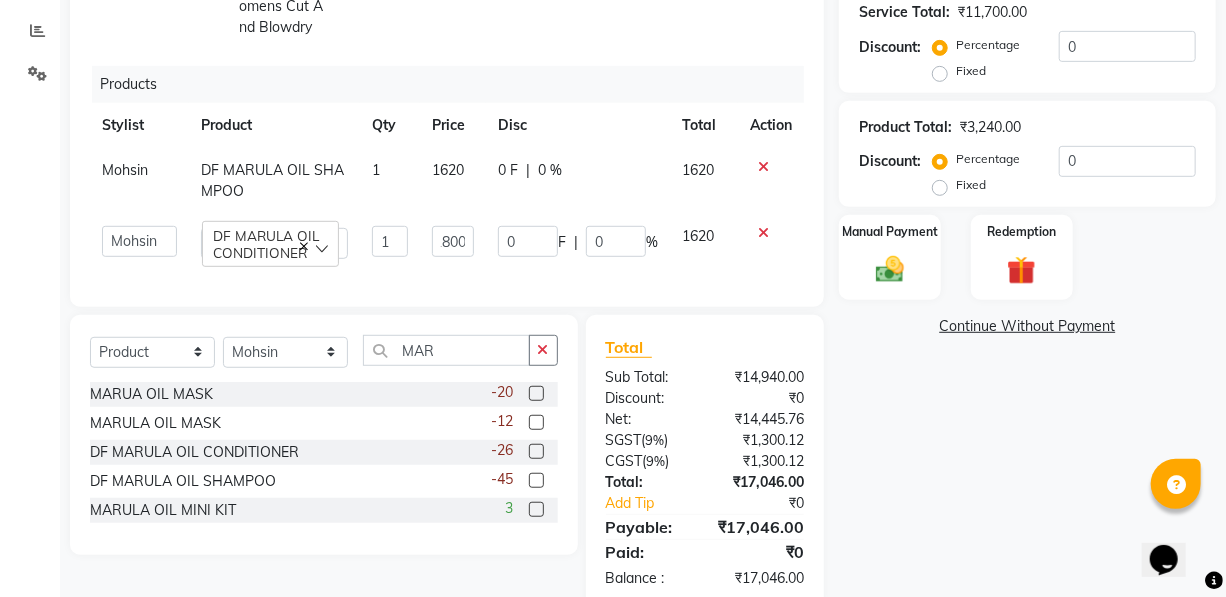 select on "19235" 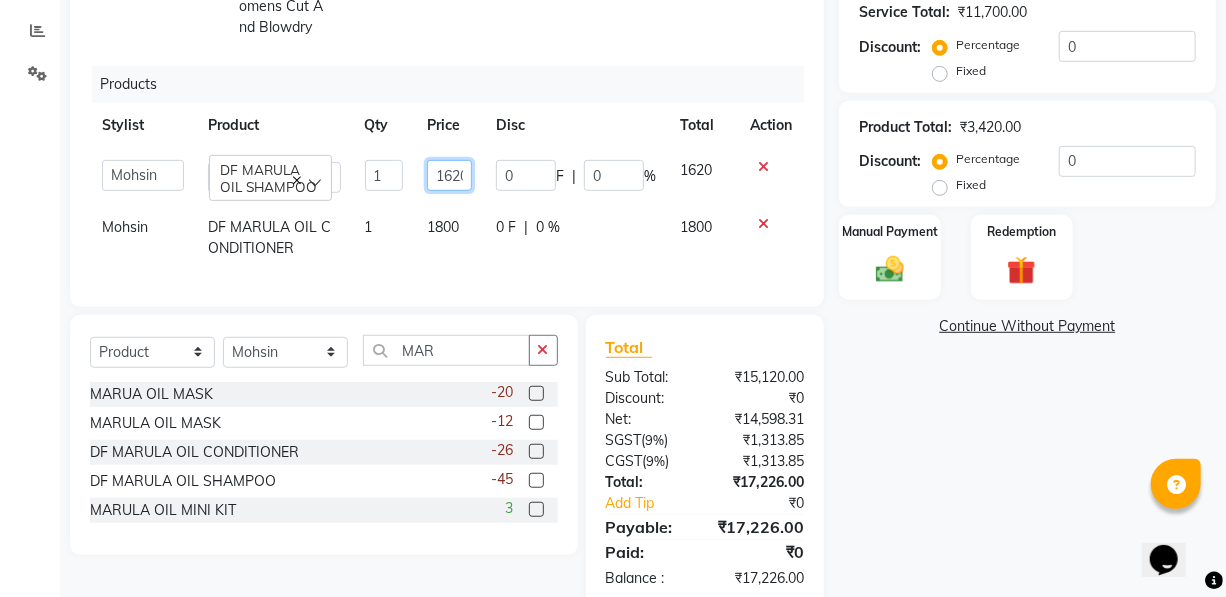 click on "1620" 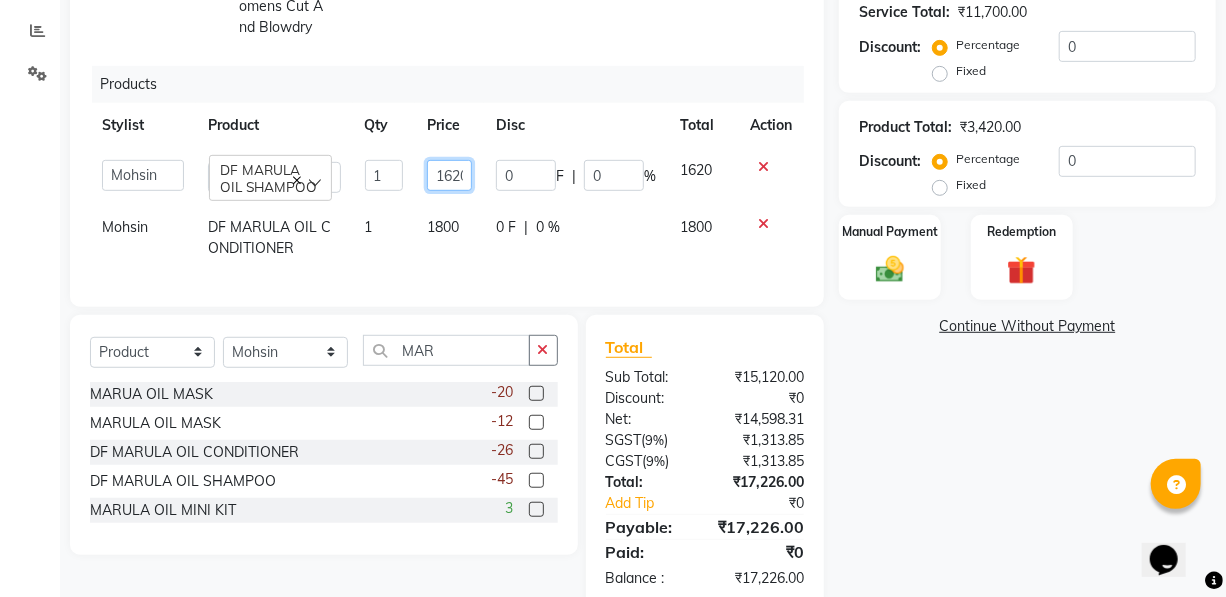click on "1620" 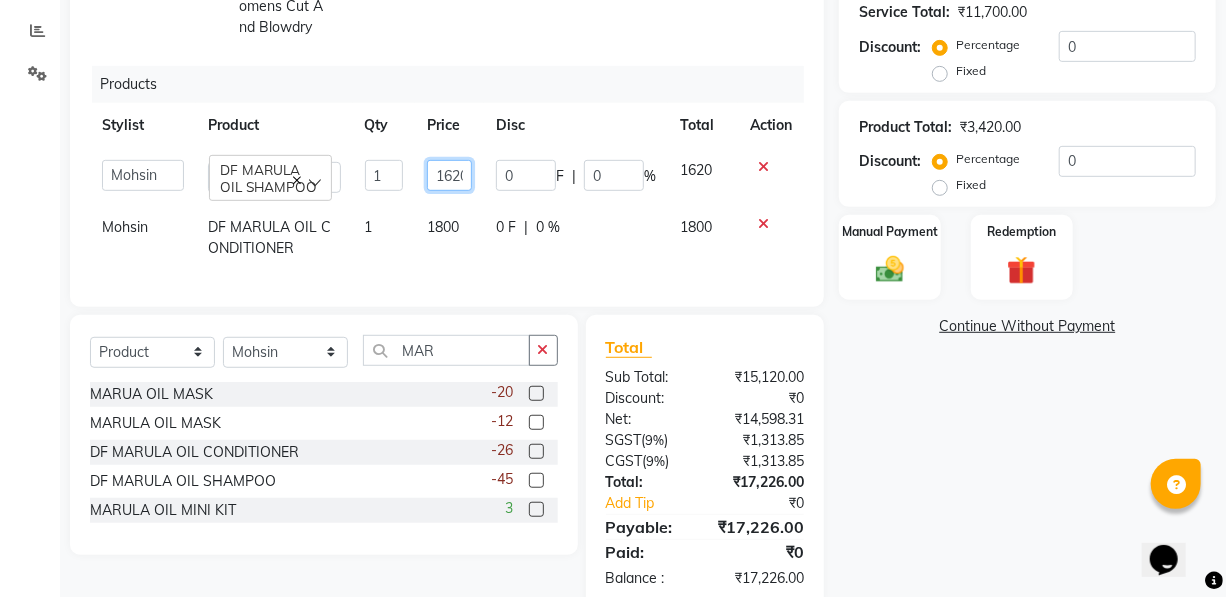 click on "1620" 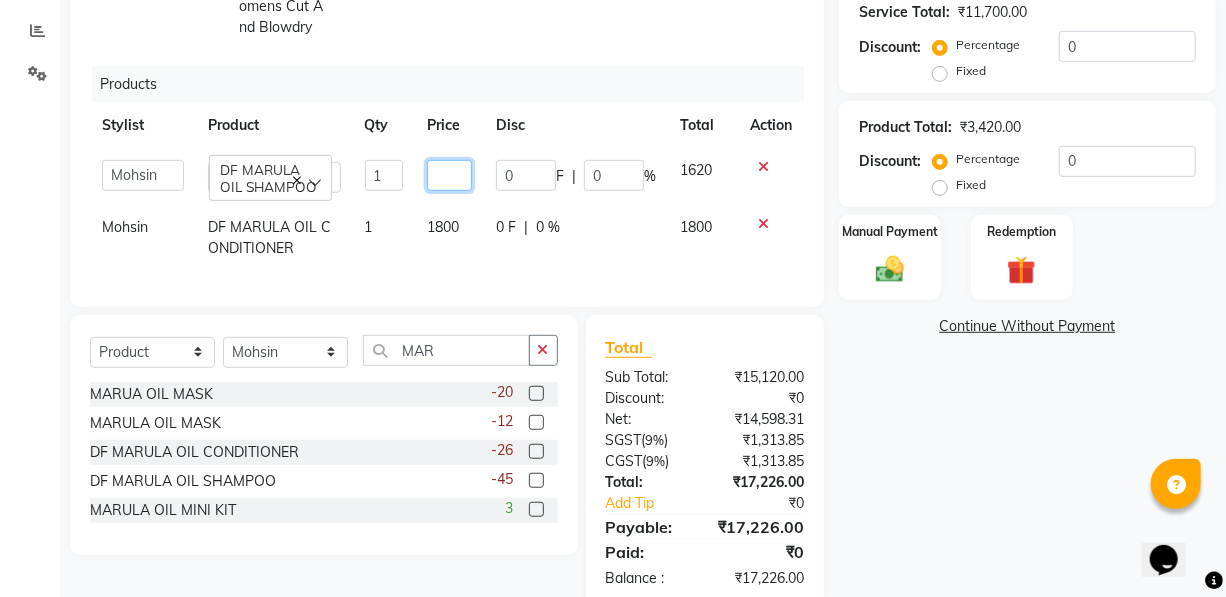 scroll, scrollTop: 0, scrollLeft: 0, axis: both 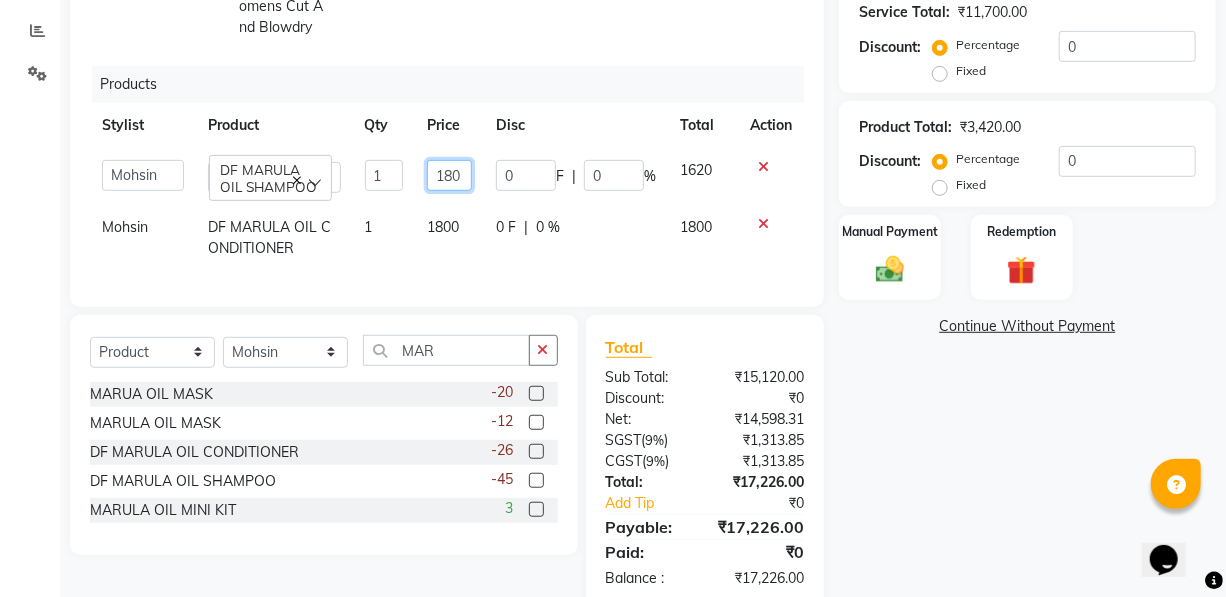 type on "1800" 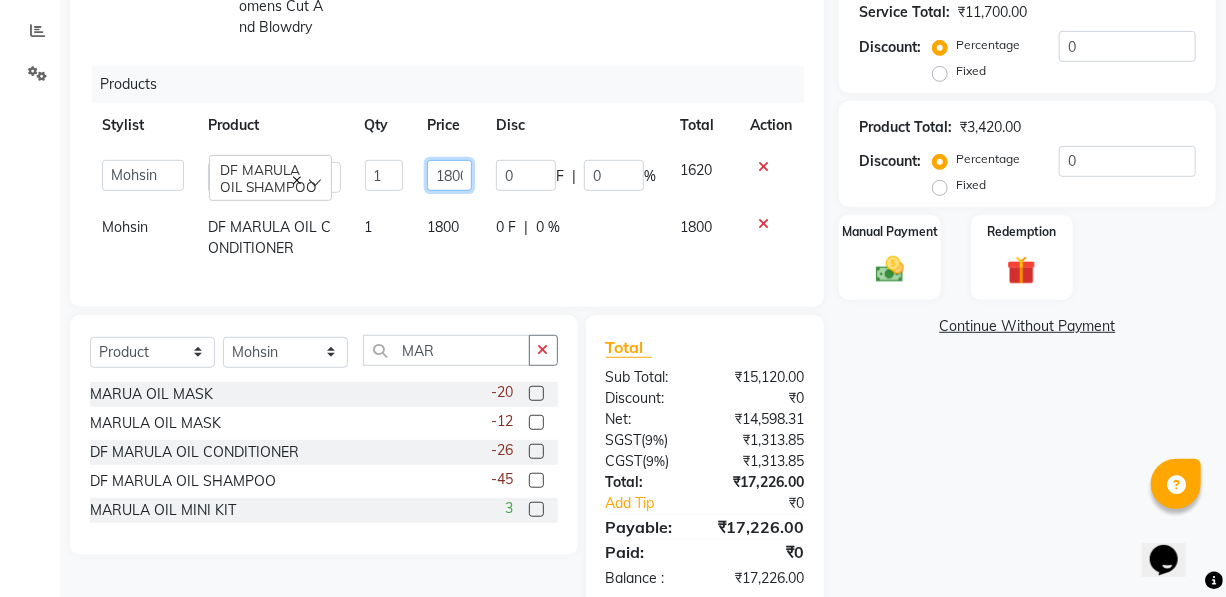 scroll, scrollTop: 0, scrollLeft: 5, axis: horizontal 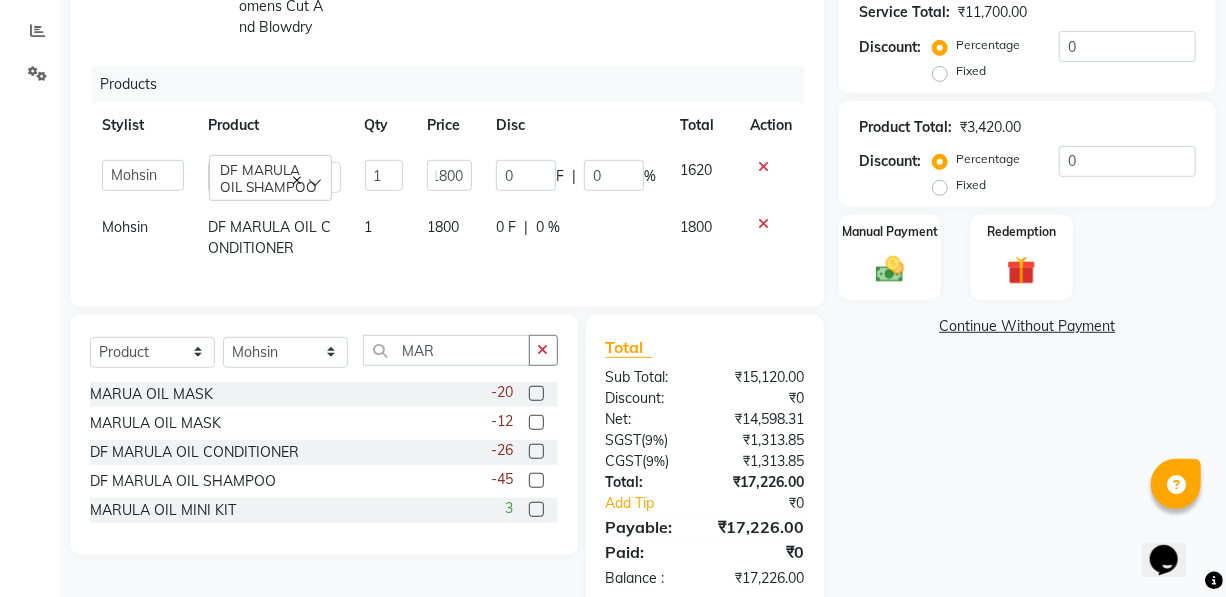 click on "[FIRST] DF MARULA OIL CONDITIONER 1 1800 0 F | 0 % 1800" 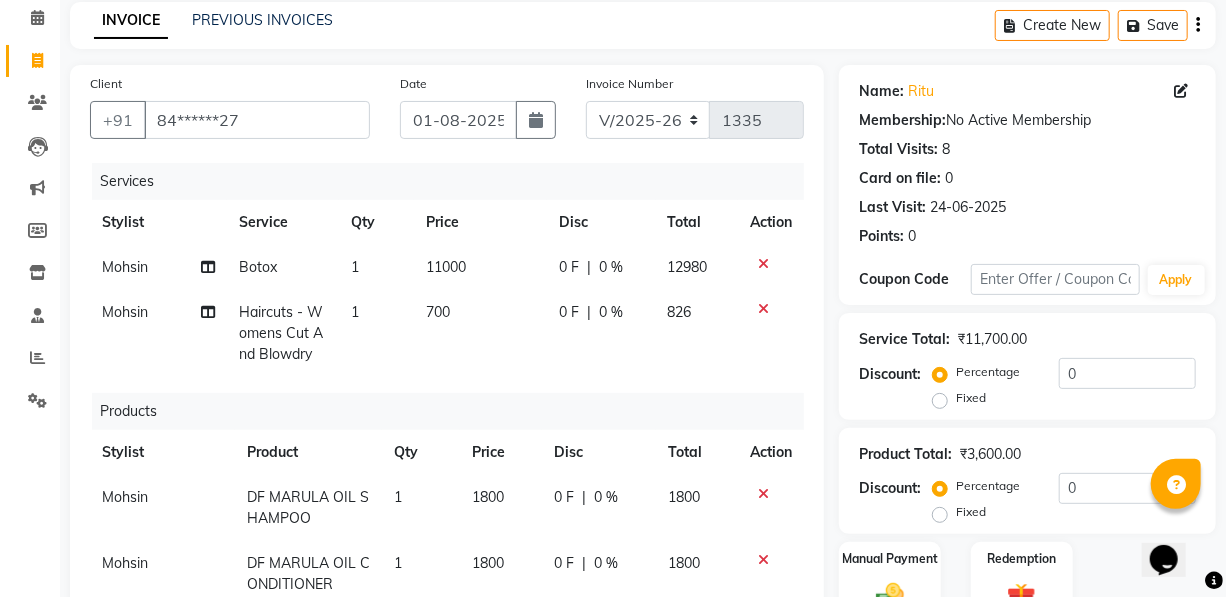 scroll, scrollTop: 206, scrollLeft: 0, axis: vertical 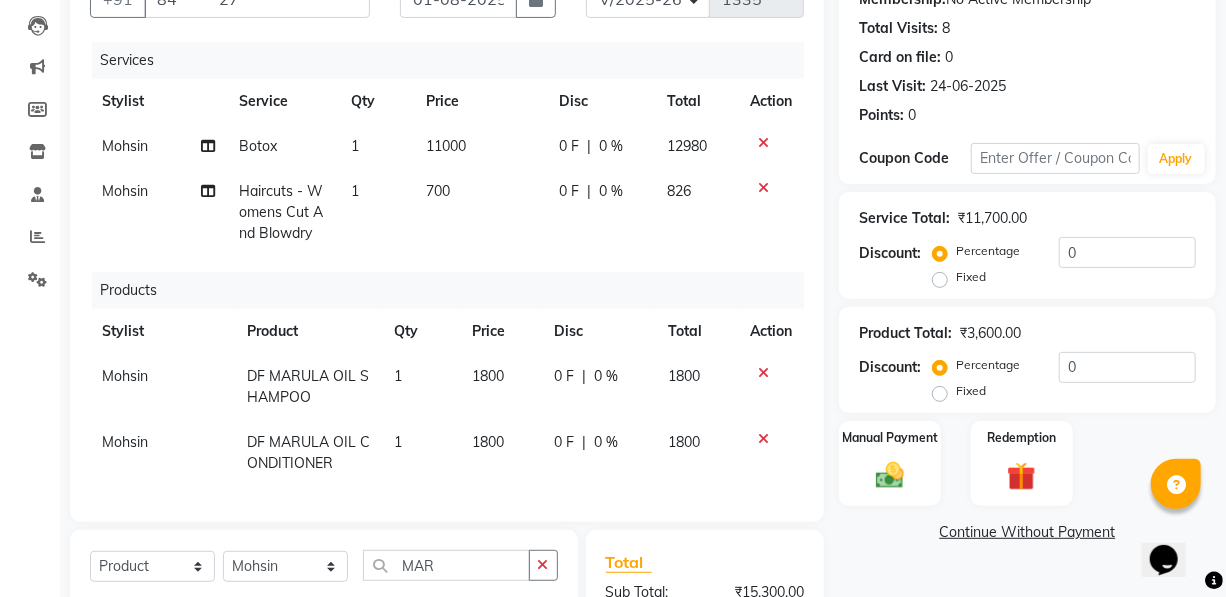 click on "1800" 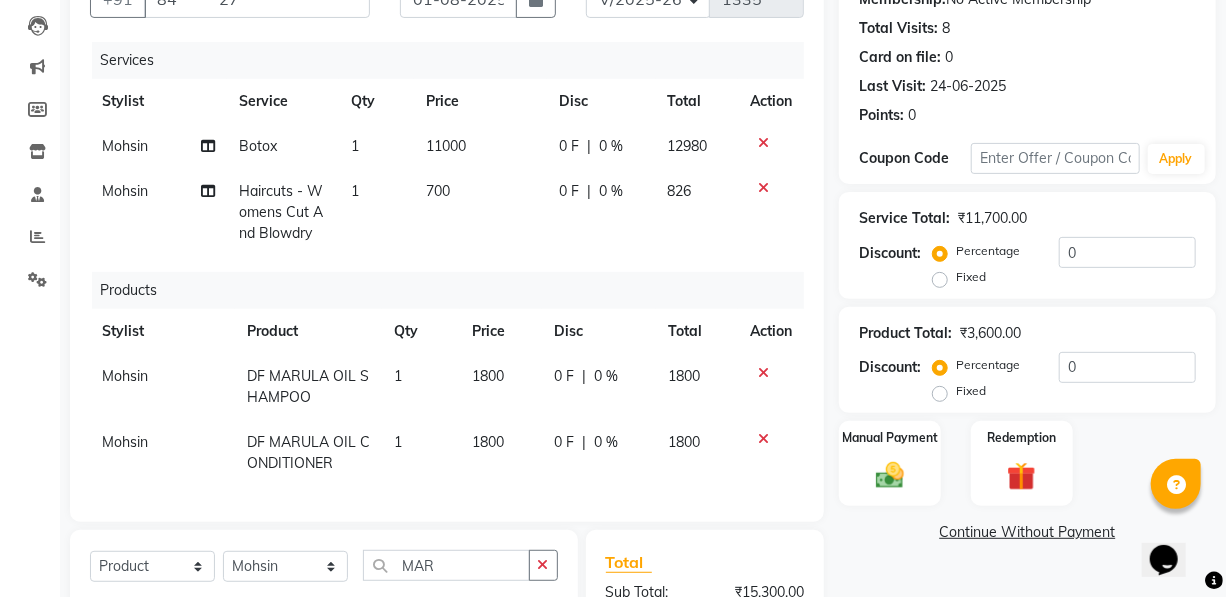 select on "19235" 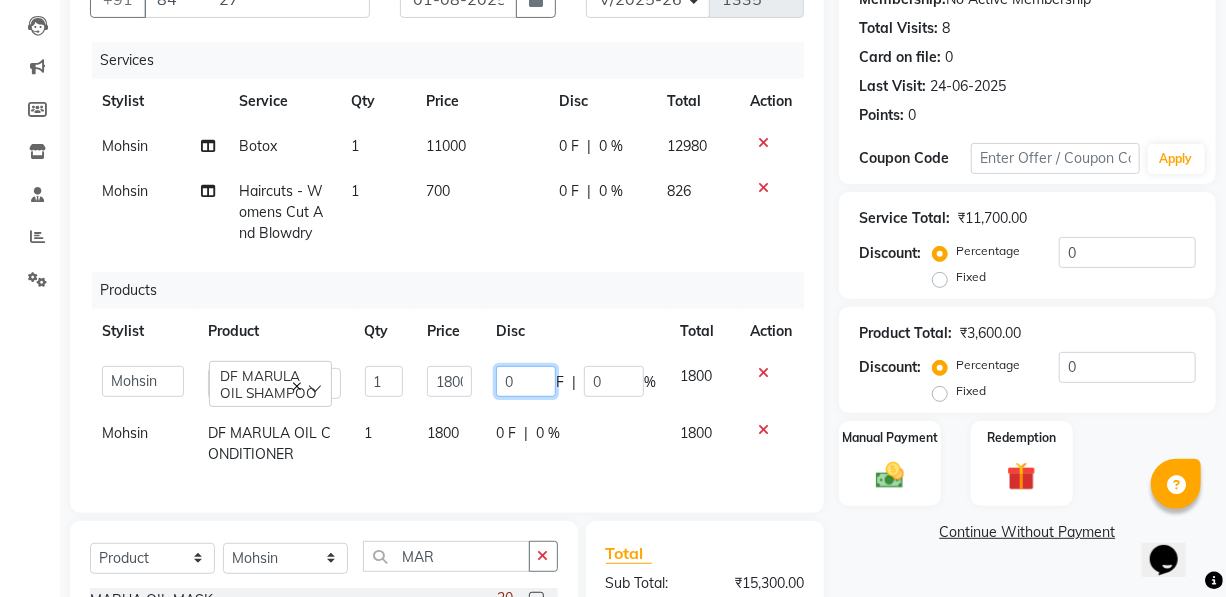 click on "0" 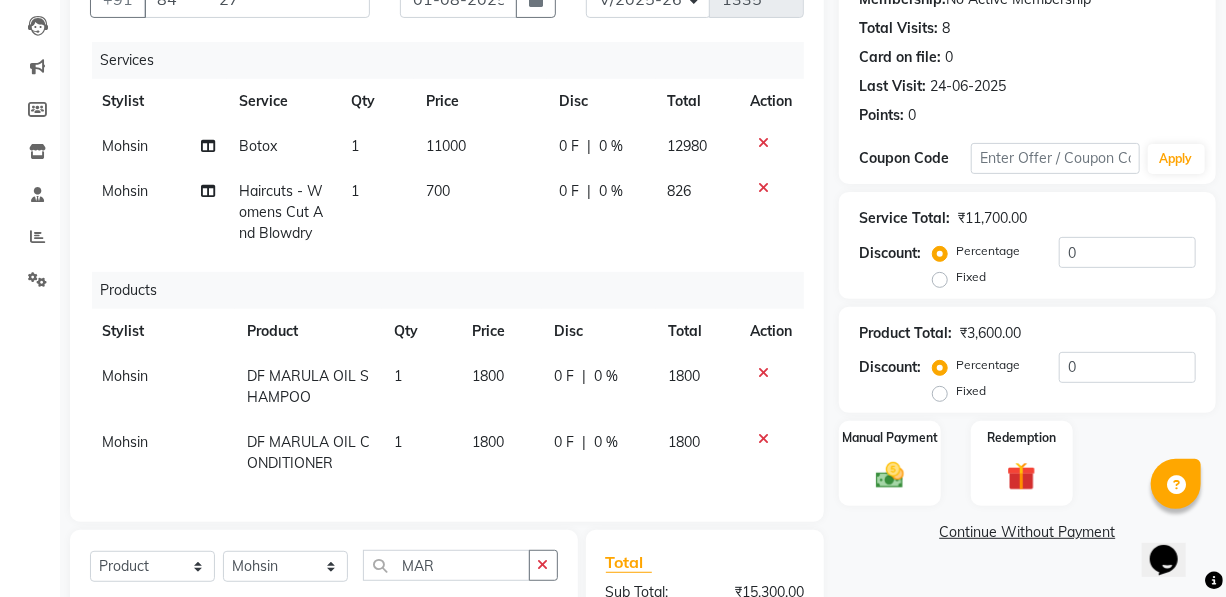 click on "1800" 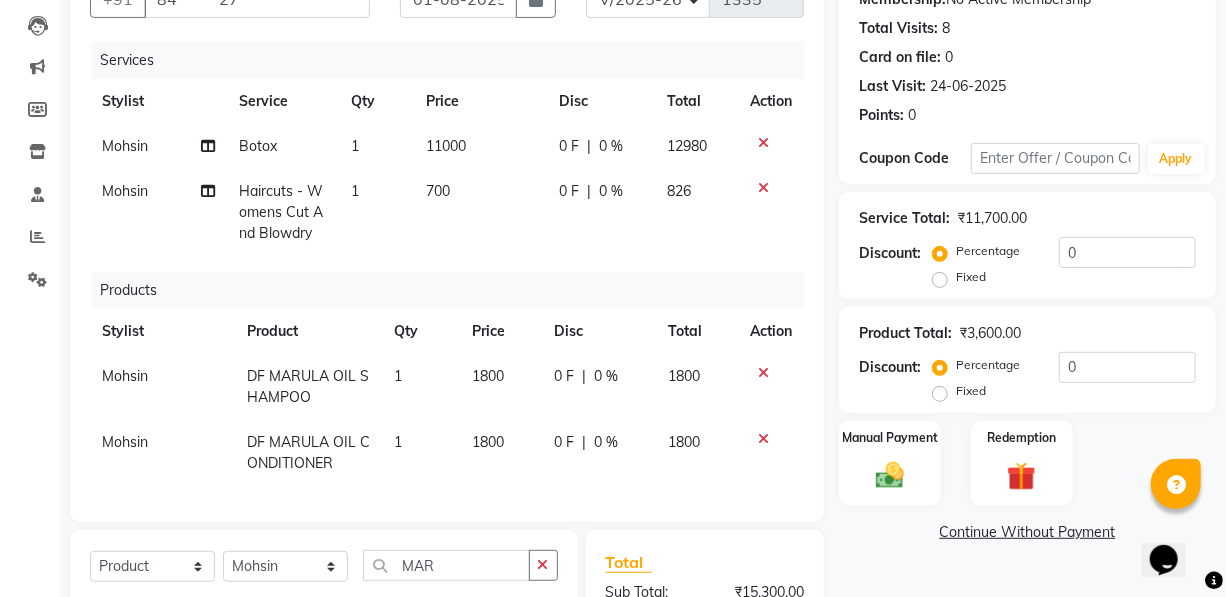 select on "19235" 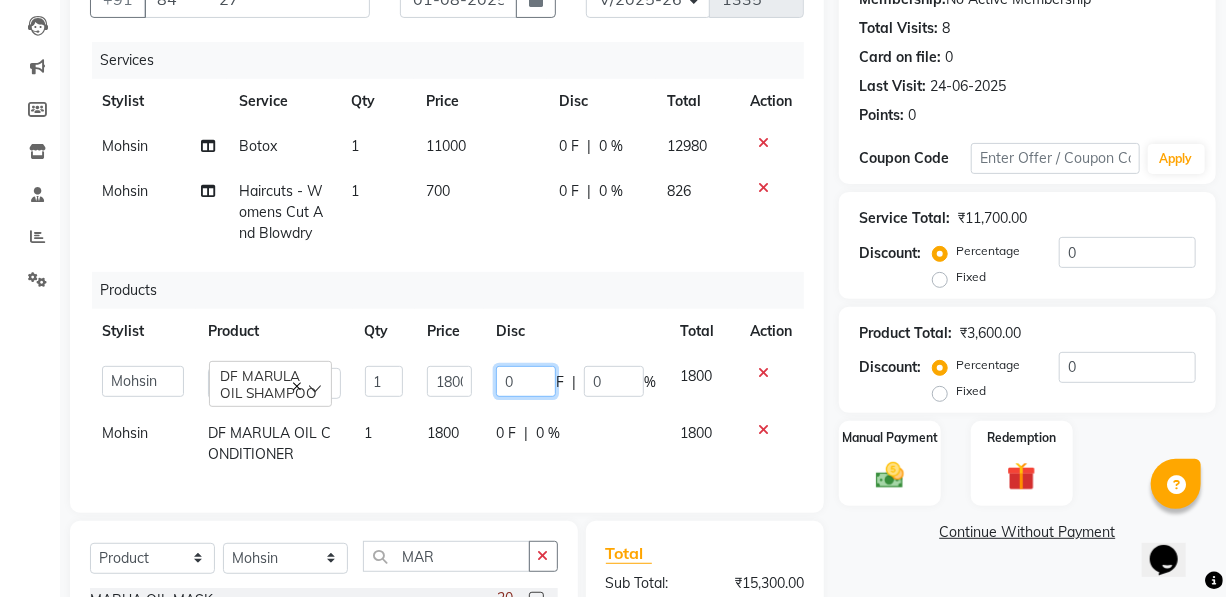 click on "0" 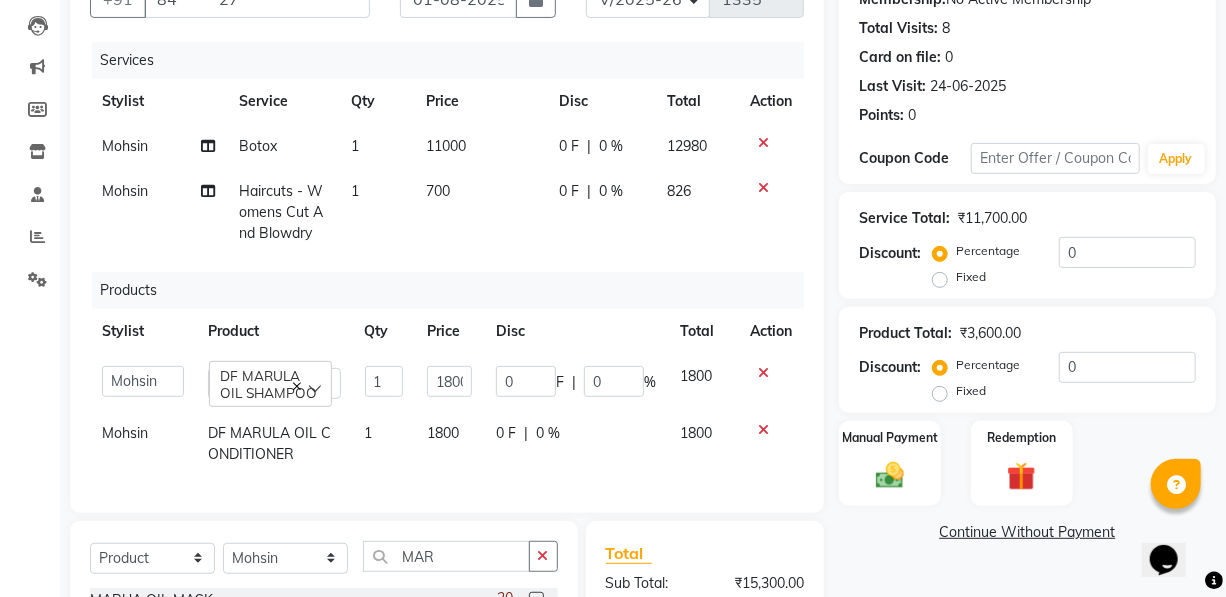 click on "1800" 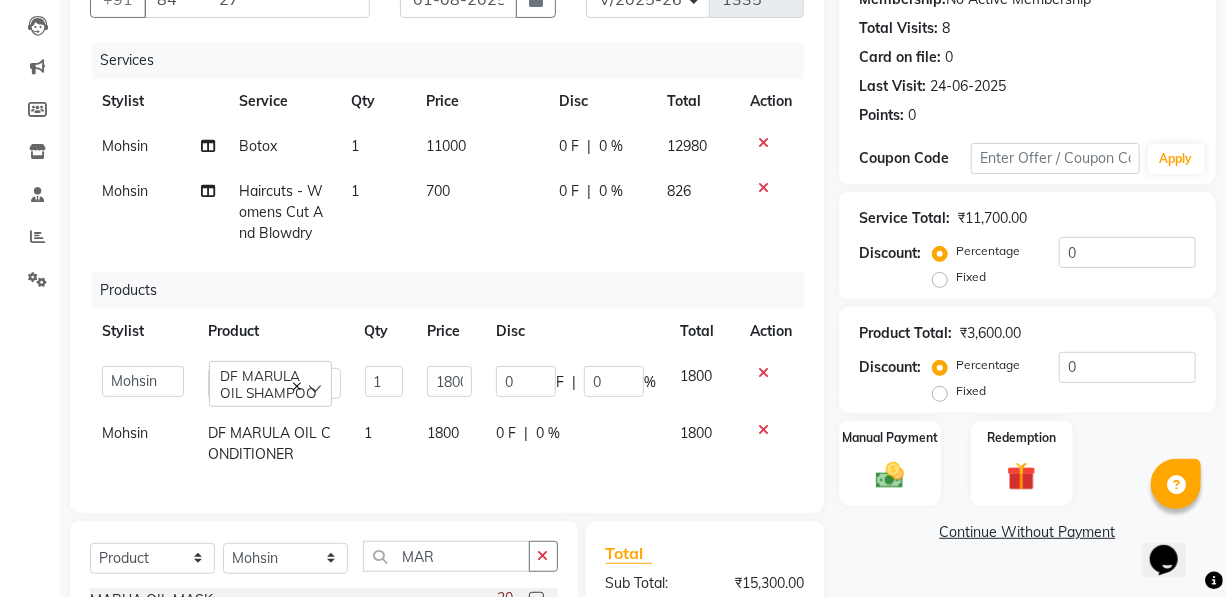 select on "19235" 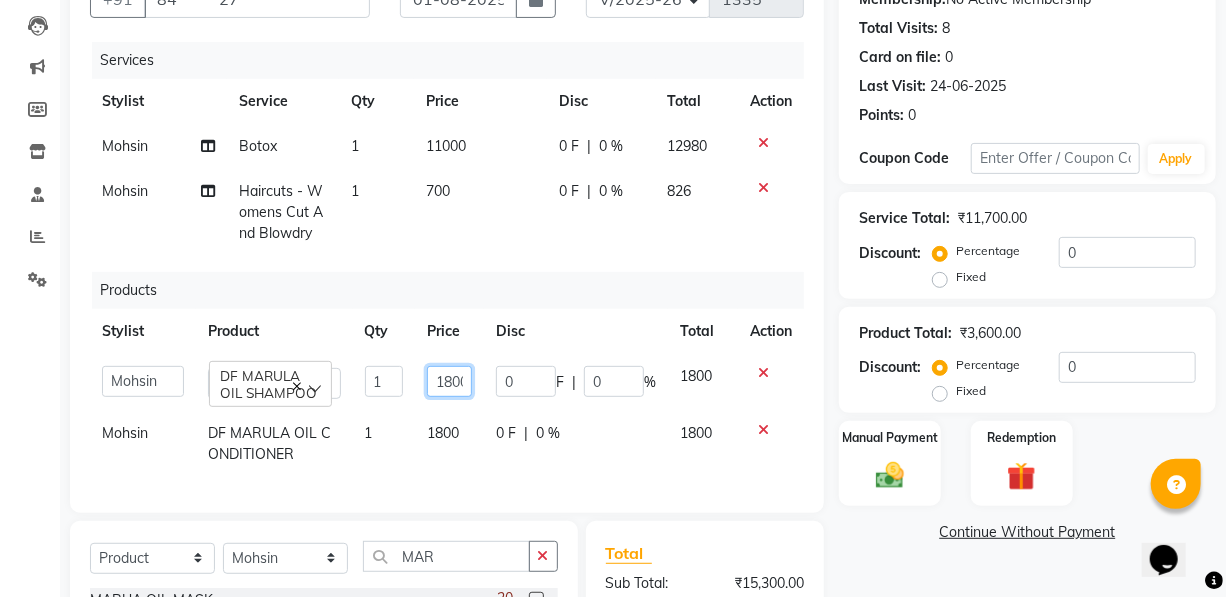 click on "1800" 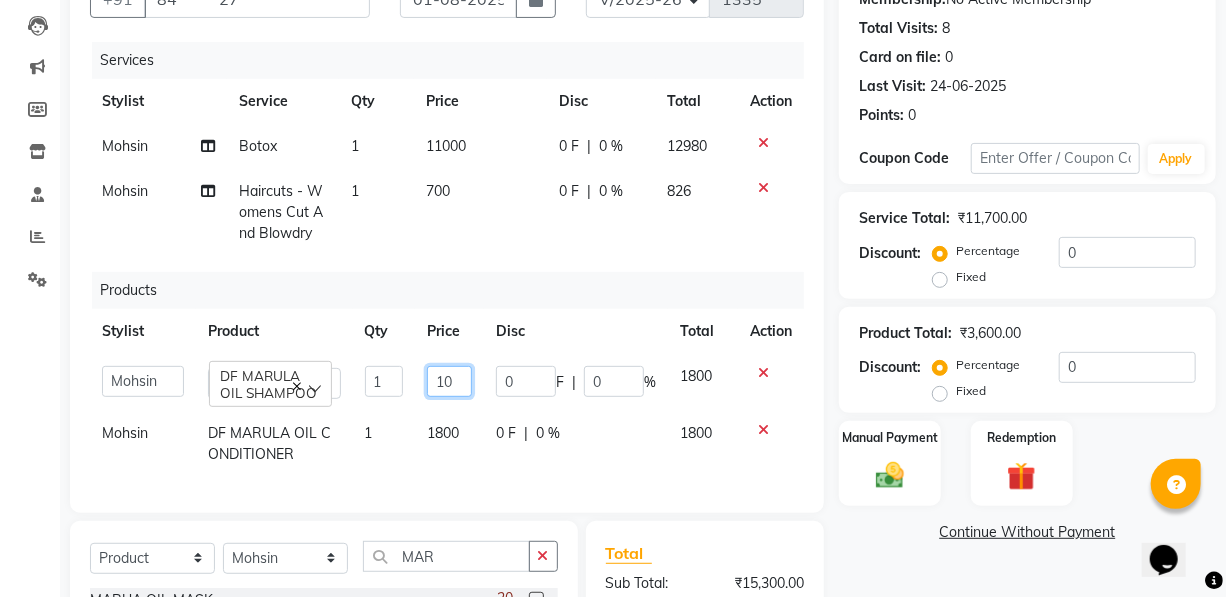 type on "0" 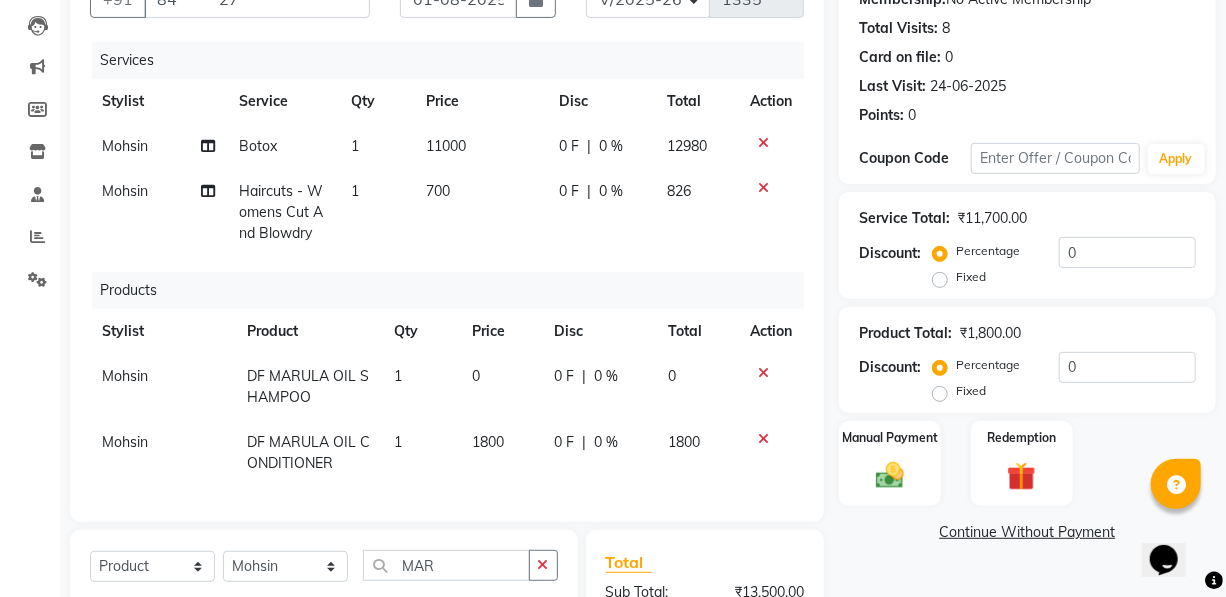 click on "[FIRST] DF MARULA OIL CONDITIONER 1 1800 0 F | 0 % 1800" 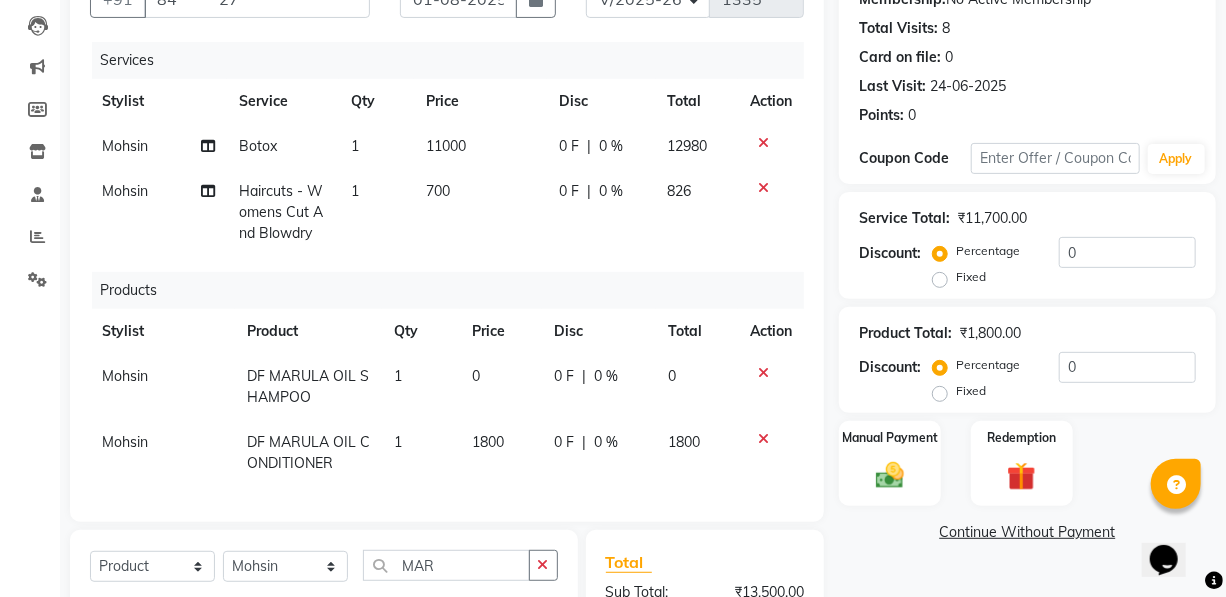 select on "19235" 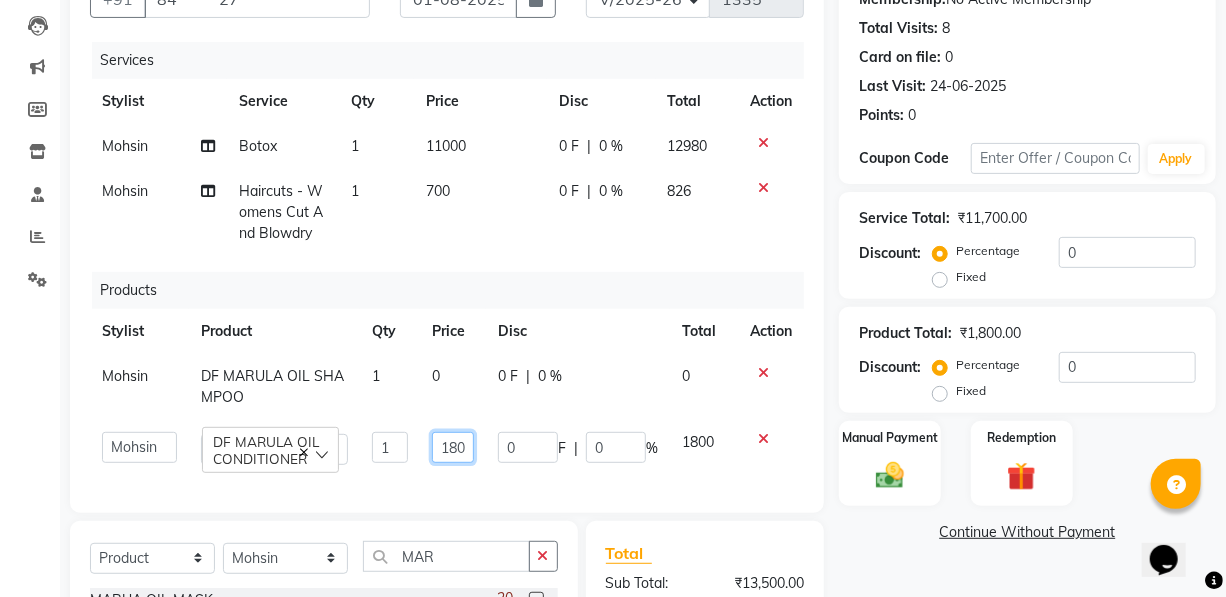 click on "1800" 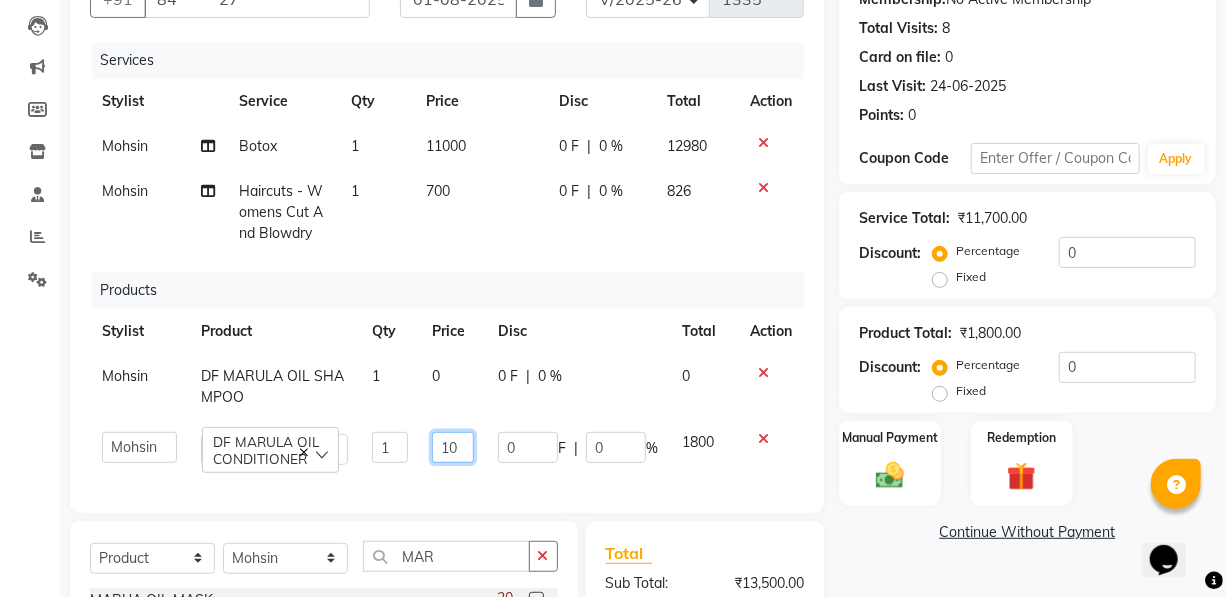 type on "0" 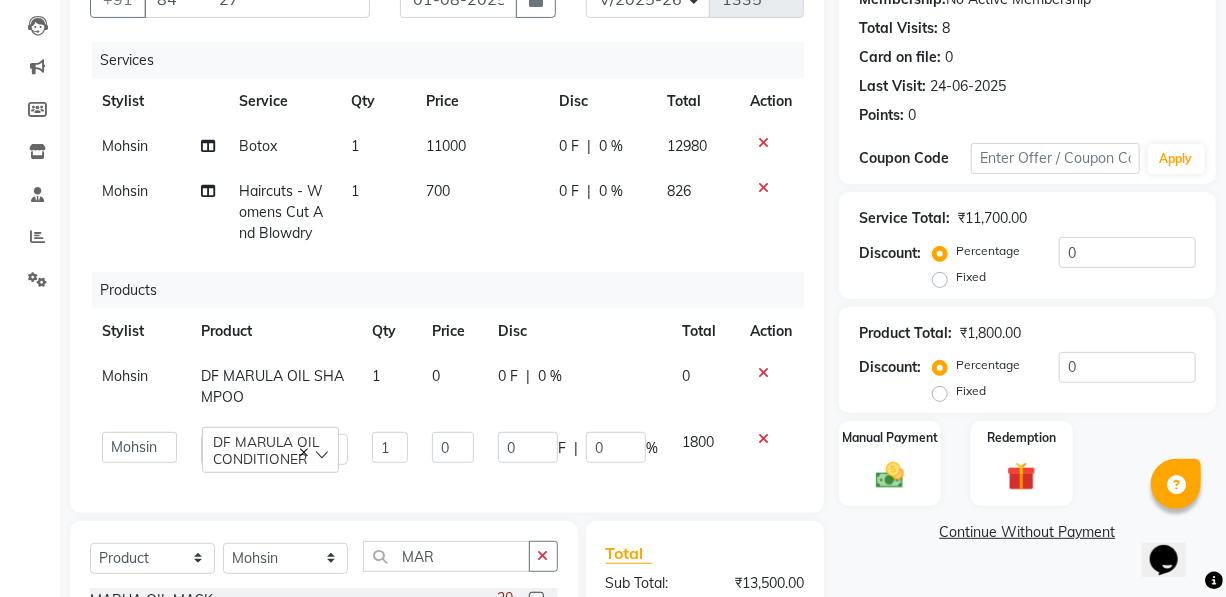click on "0 F | 0 %" 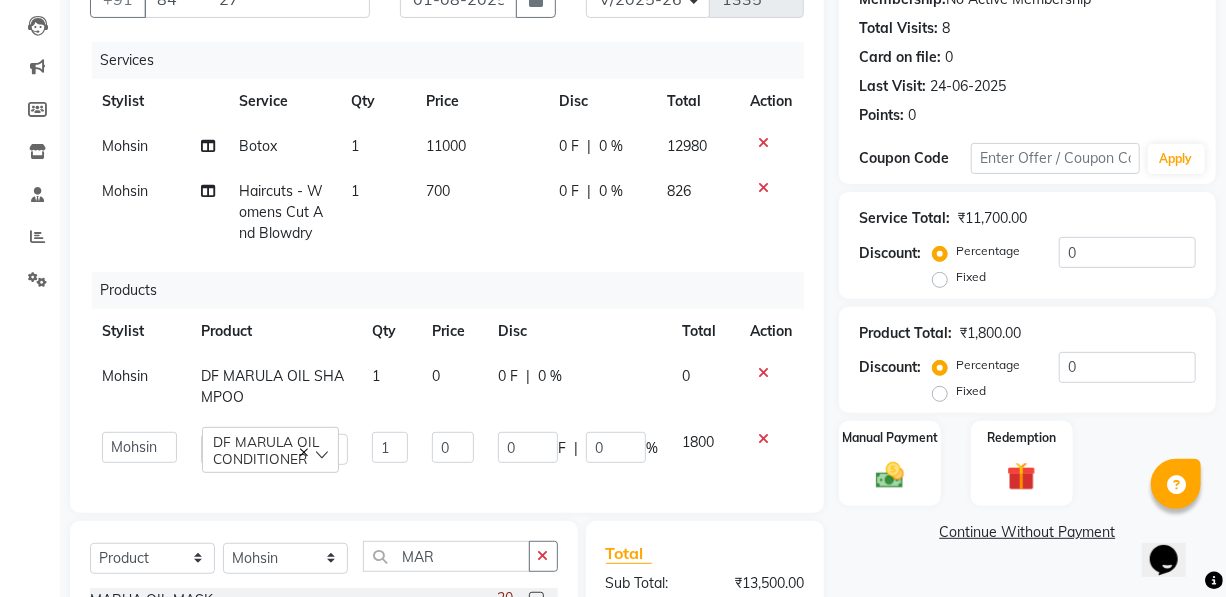 select on "19235" 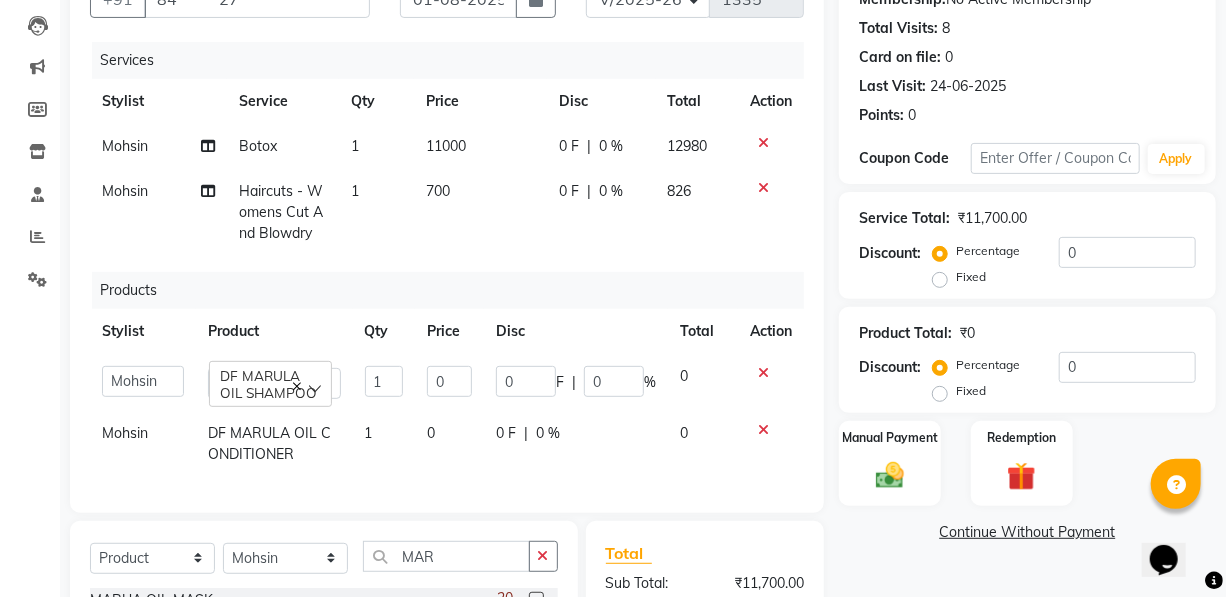 scroll, scrollTop: 471, scrollLeft: 0, axis: vertical 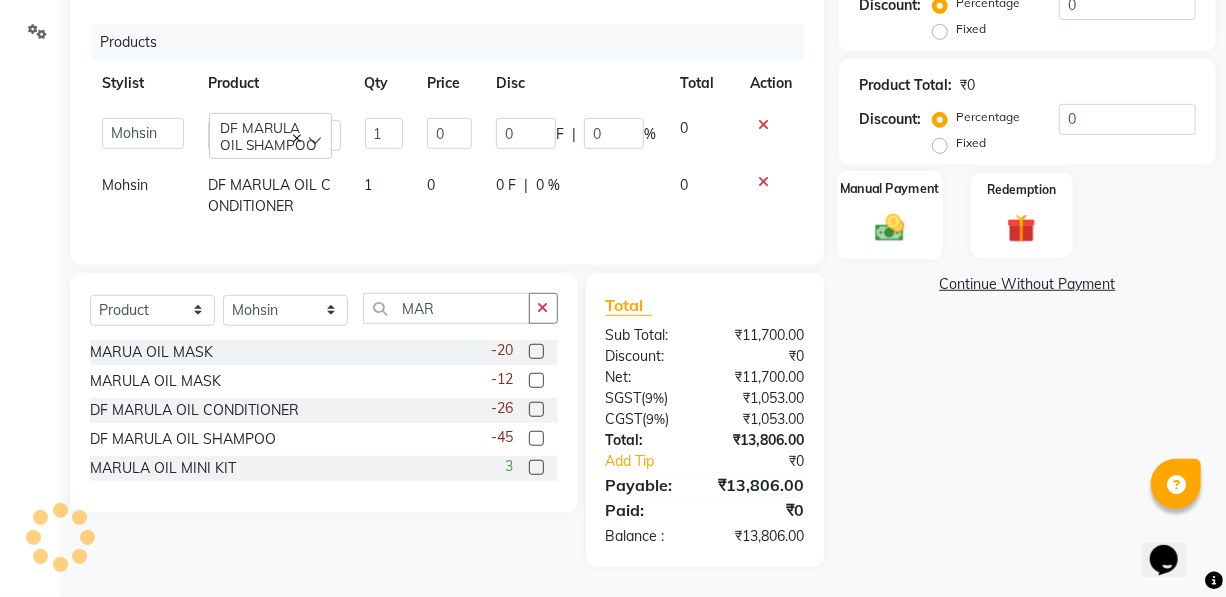 click 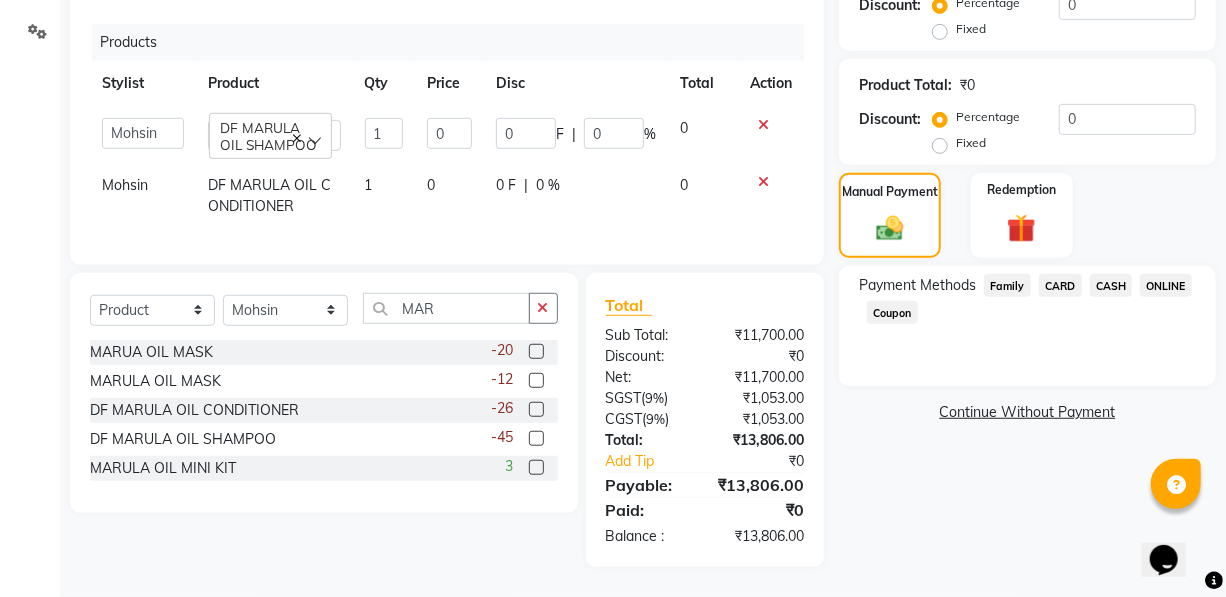 click on "CASH" 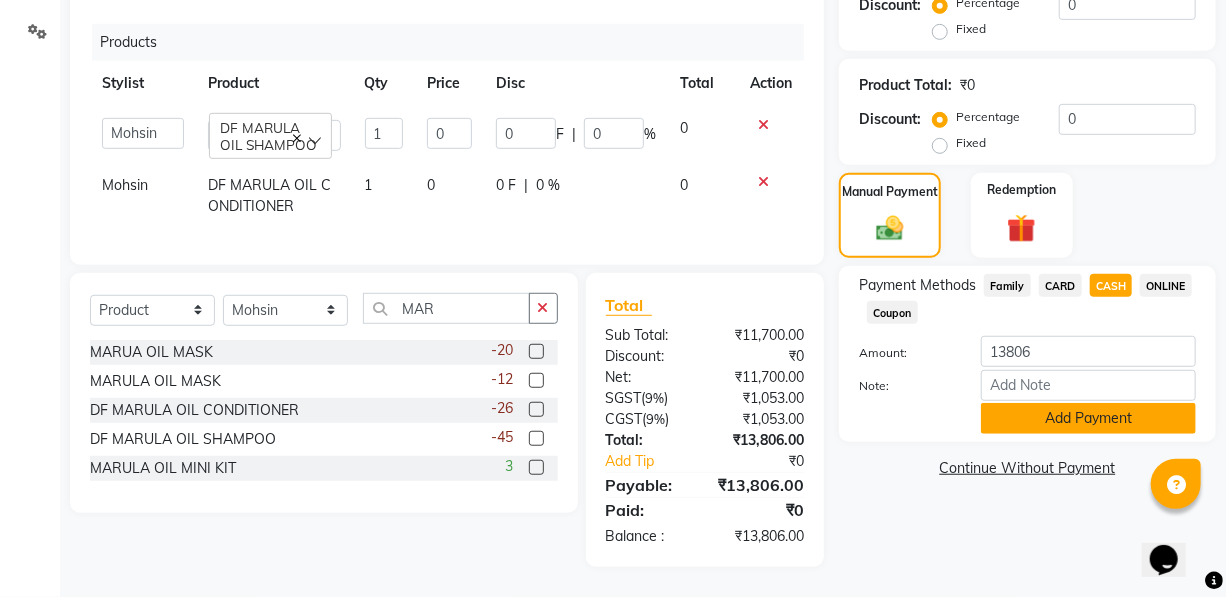 click on "Add Payment" 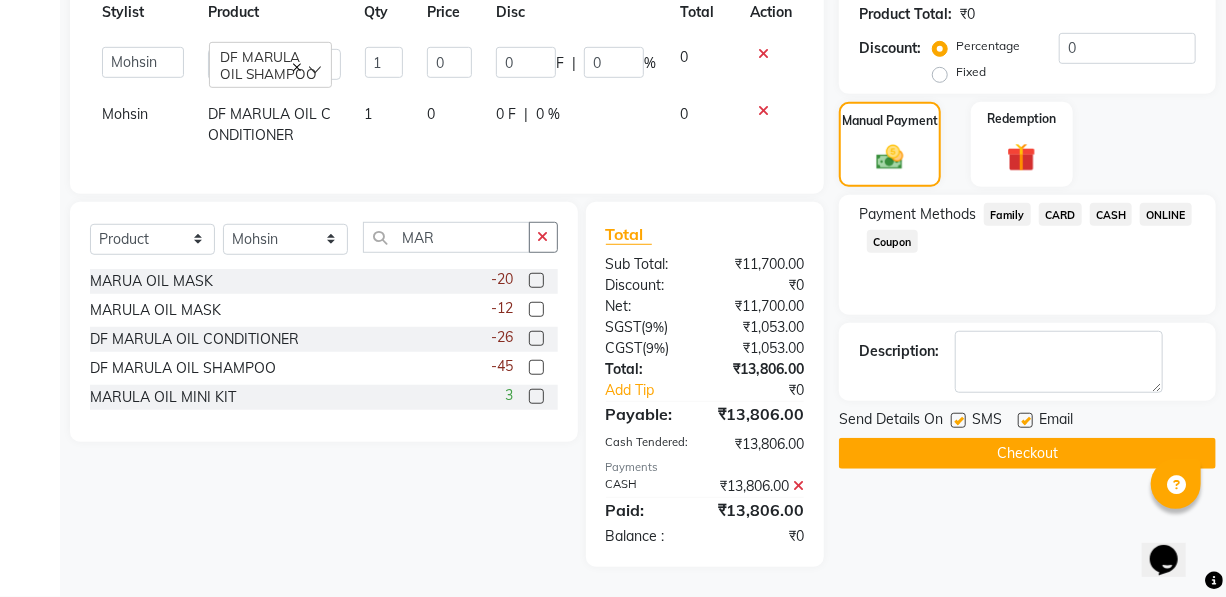 scroll, scrollTop: 563, scrollLeft: 0, axis: vertical 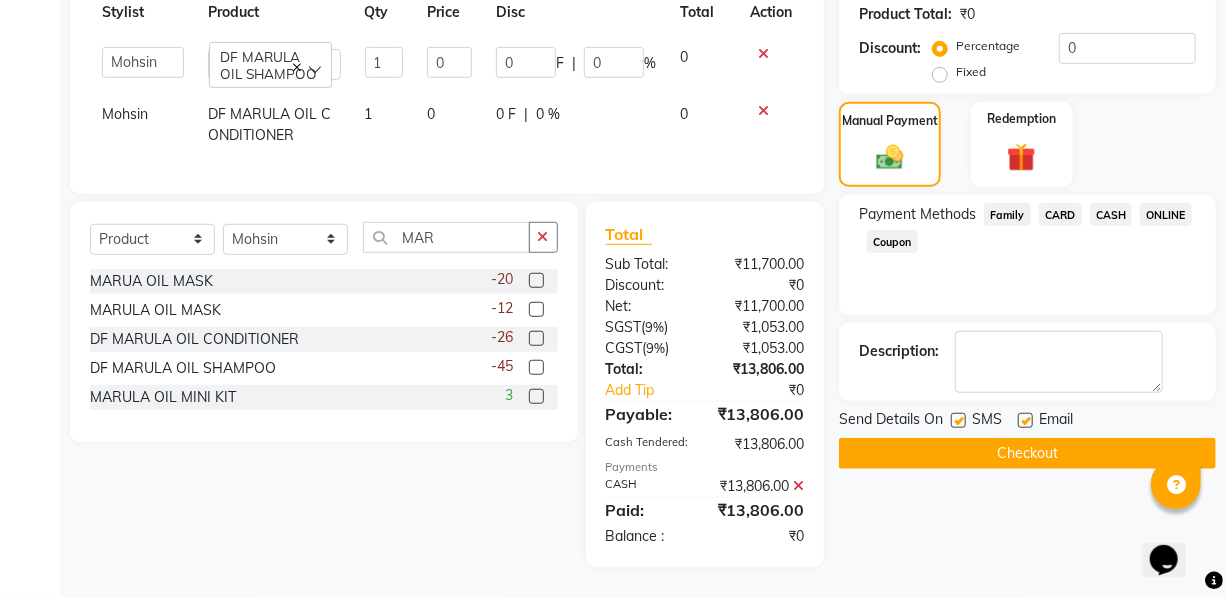 click on "Checkout" 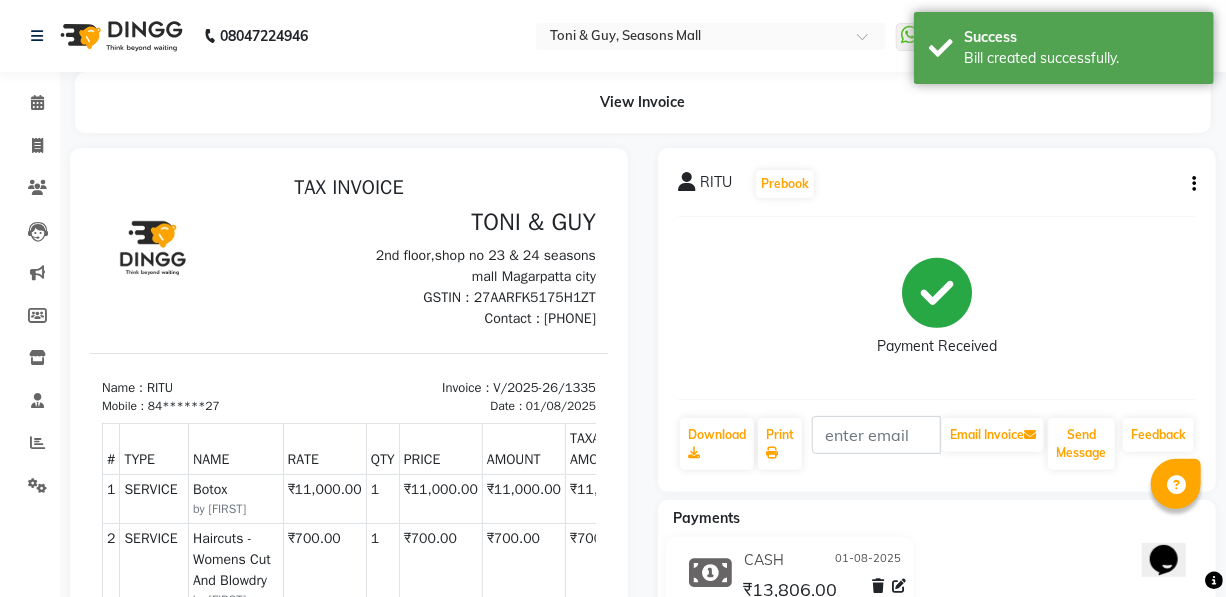 scroll, scrollTop: 0, scrollLeft: 0, axis: both 